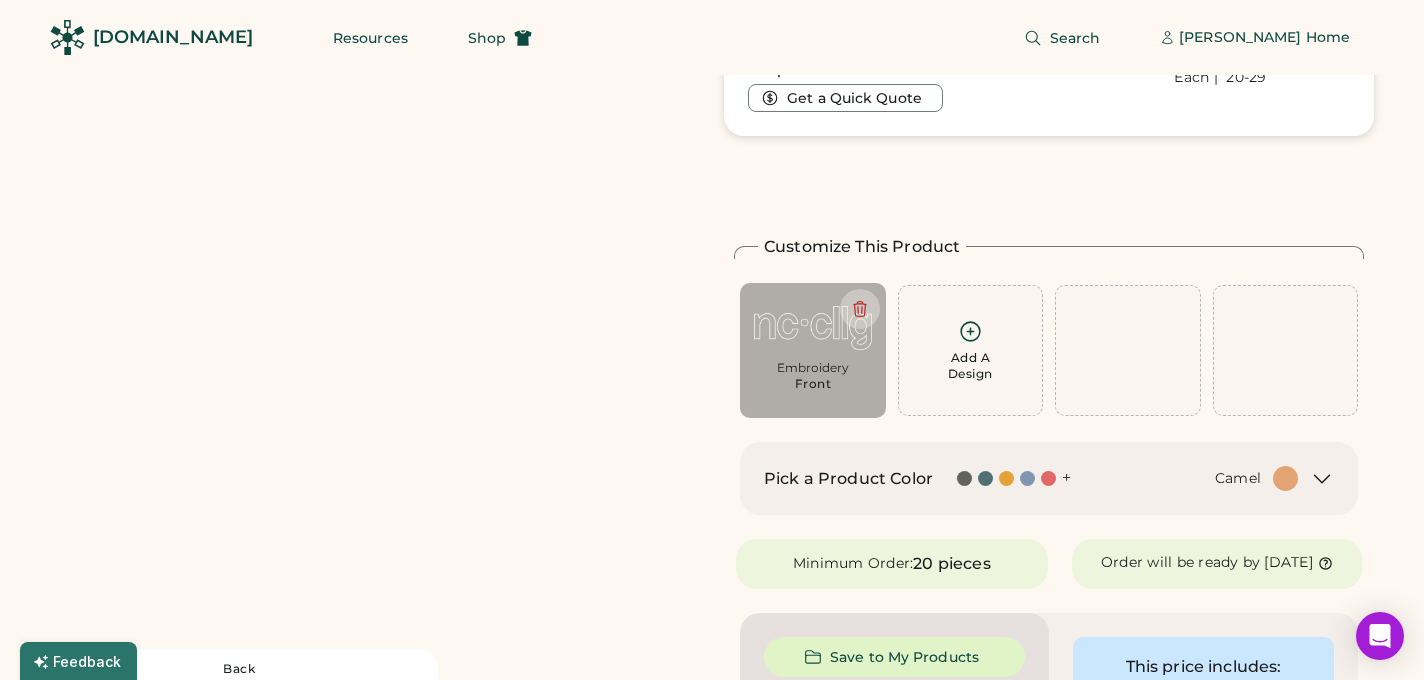 scroll, scrollTop: 438, scrollLeft: 0, axis: vertical 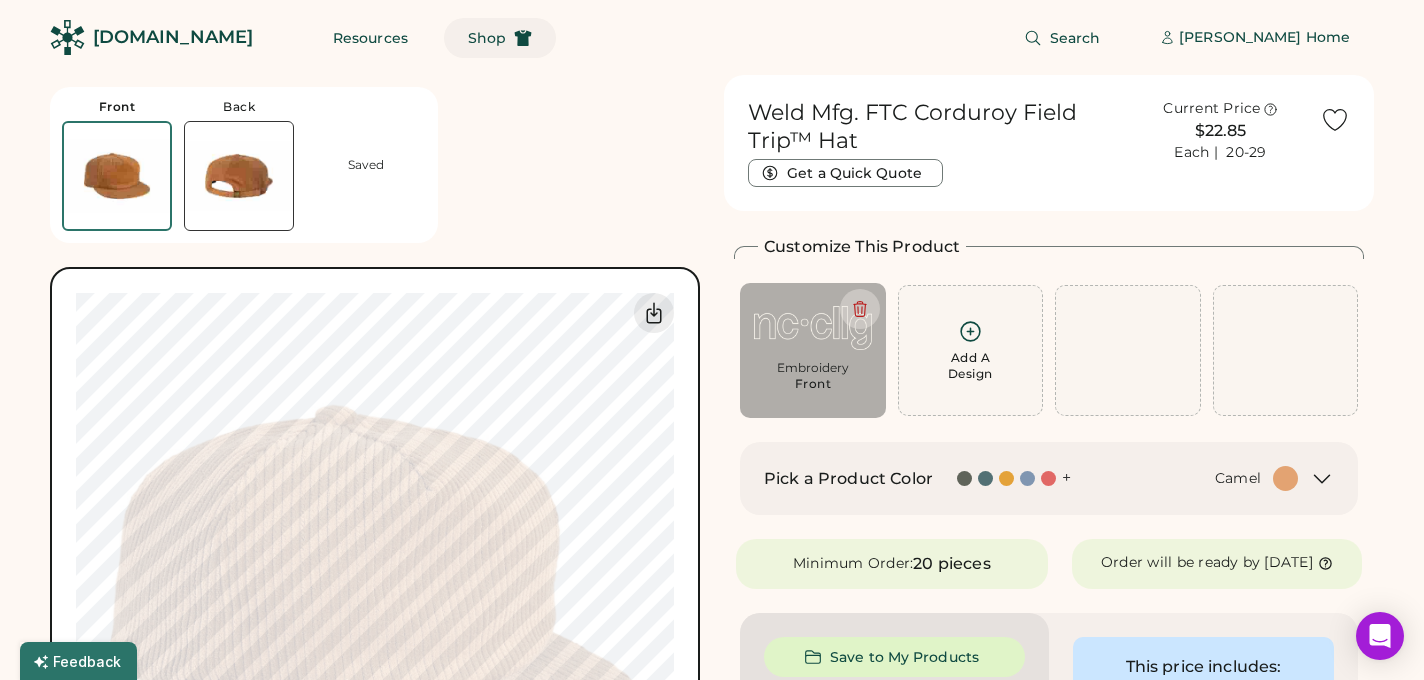 click on "Shop" at bounding box center [500, 38] 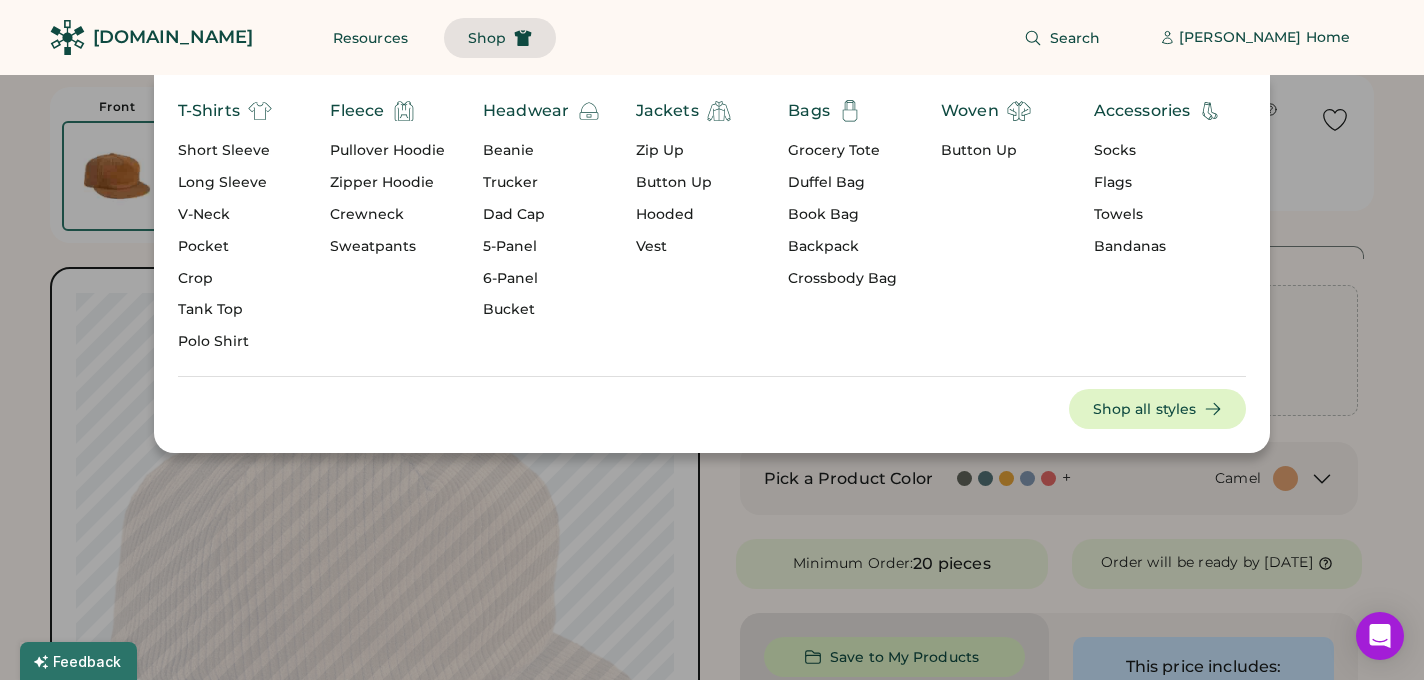 click on "Crewneck" at bounding box center [387, 215] 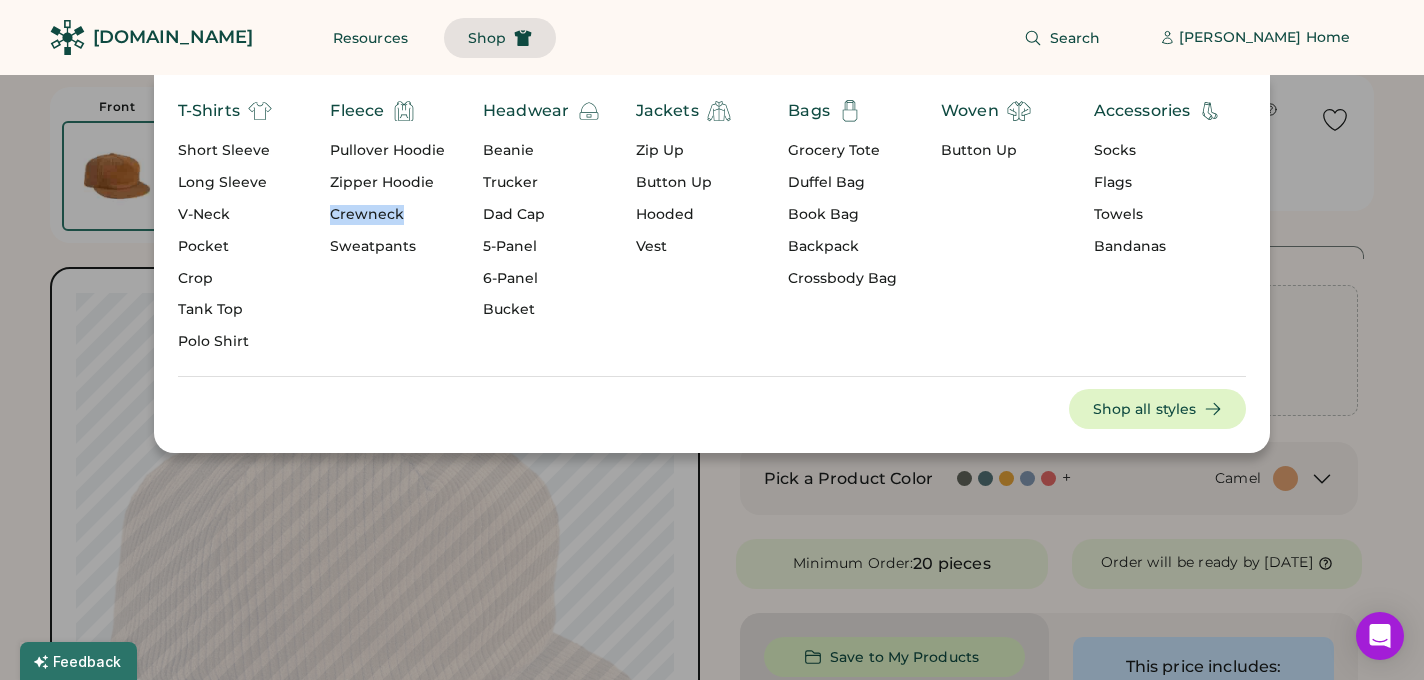 click on "Crewneck" at bounding box center (387, 215) 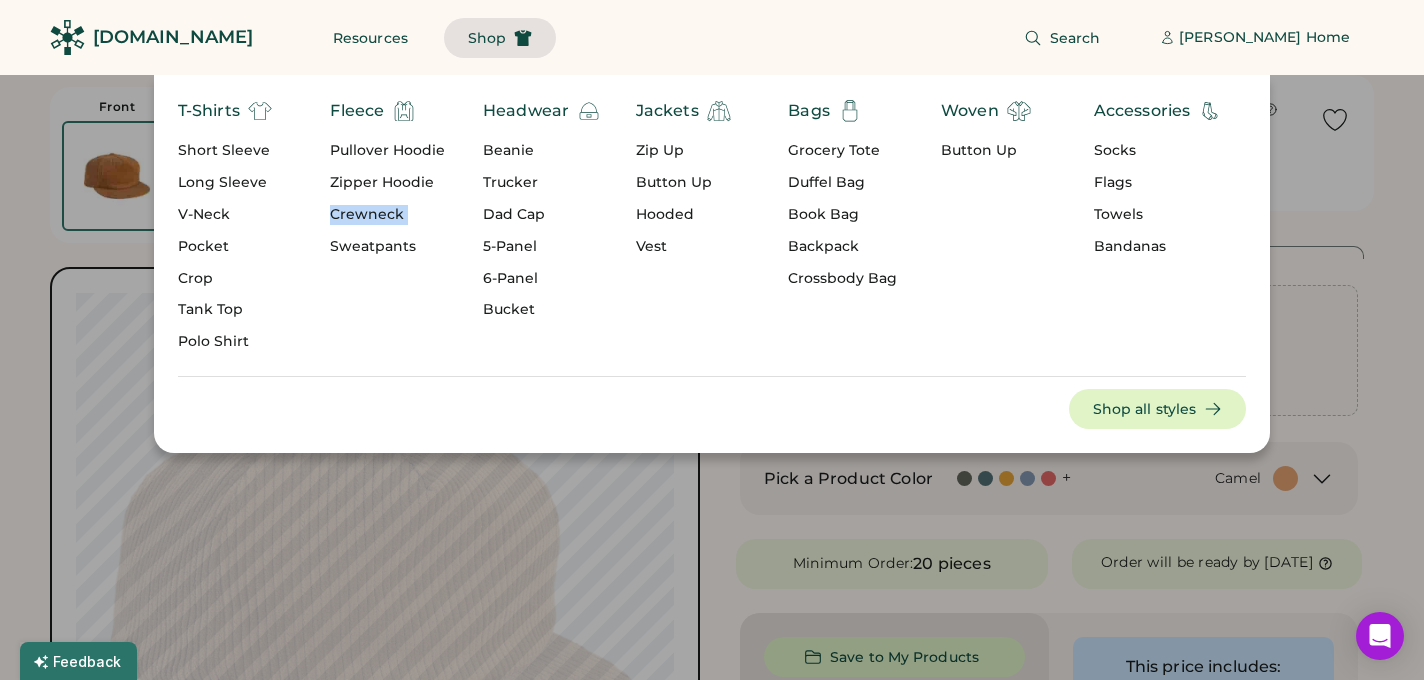 click on "Crewneck" at bounding box center (387, 215) 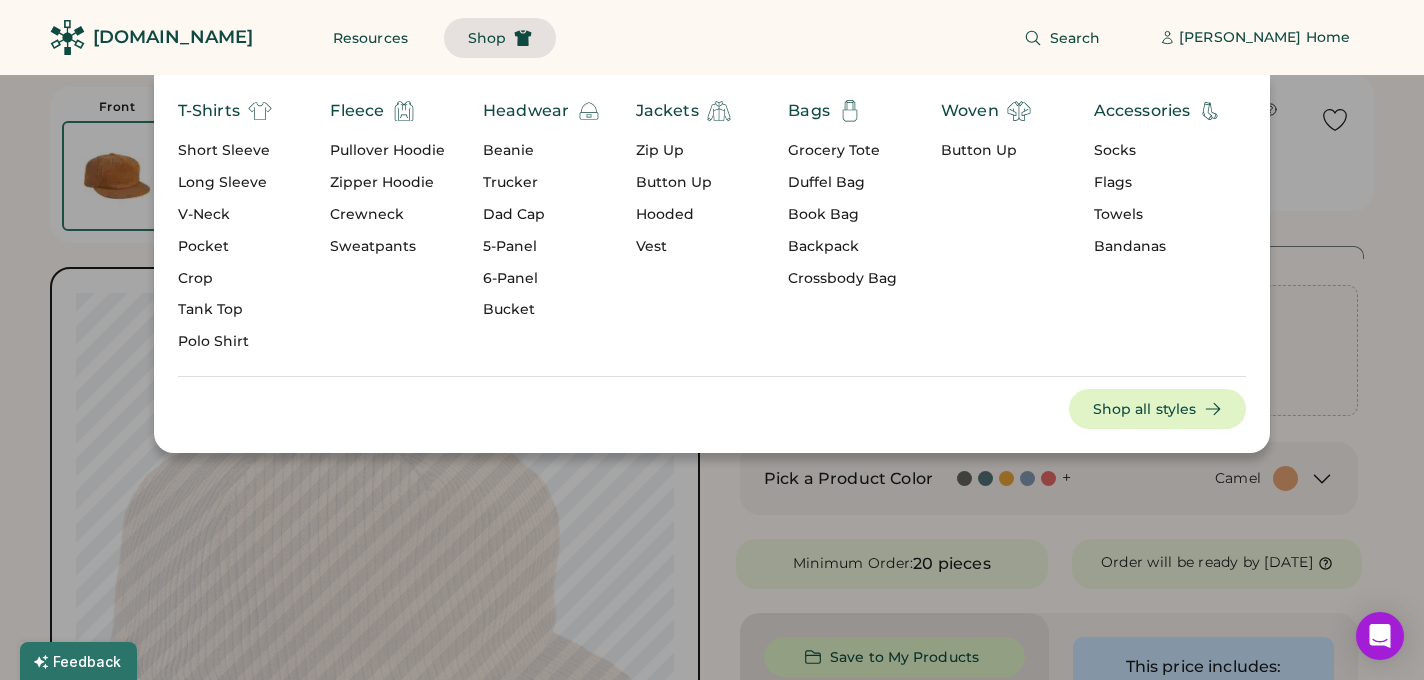 click on "Crewneck" at bounding box center [387, 215] 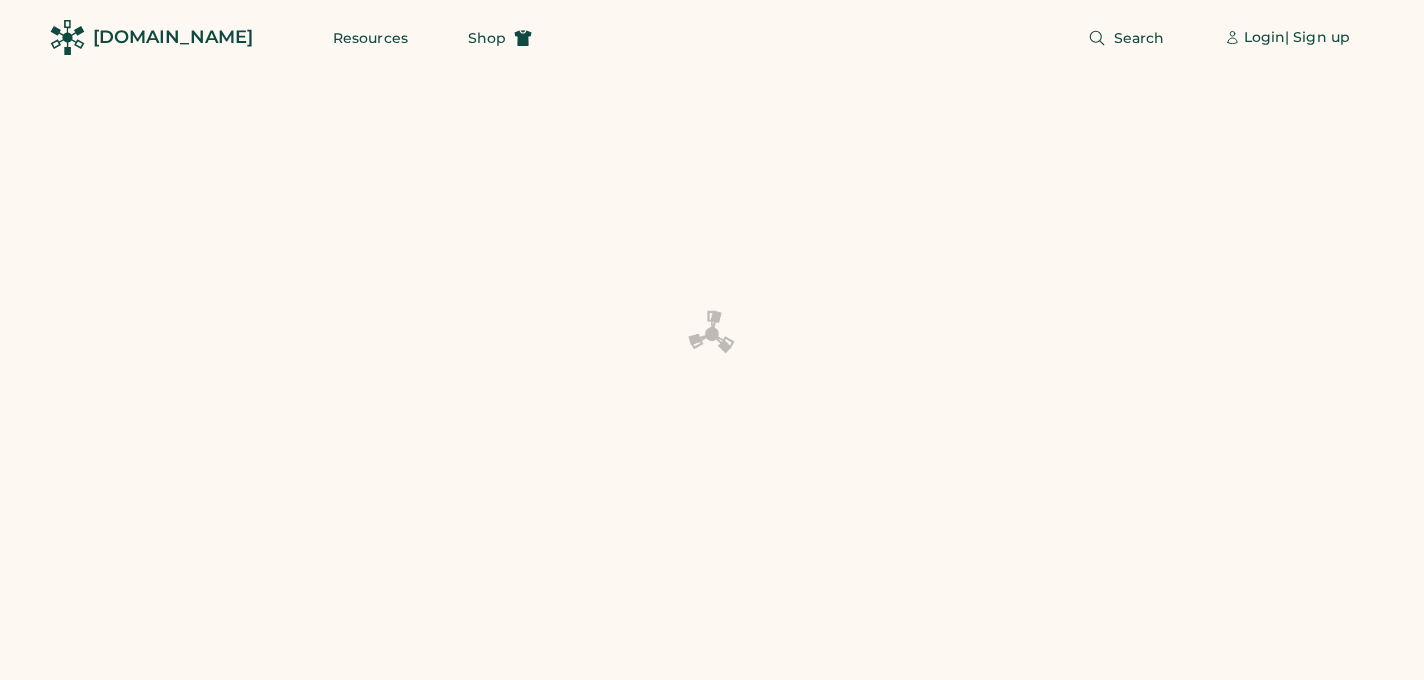 scroll, scrollTop: 0, scrollLeft: 0, axis: both 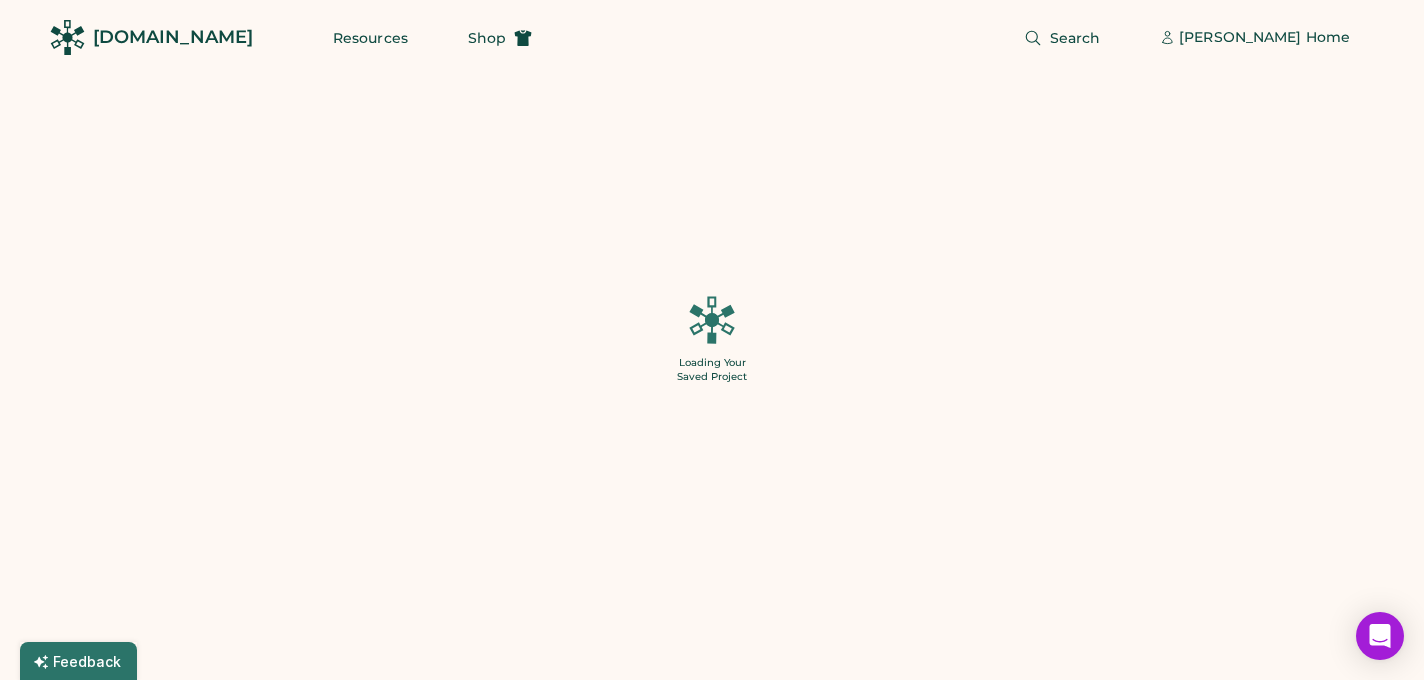 type on "**" 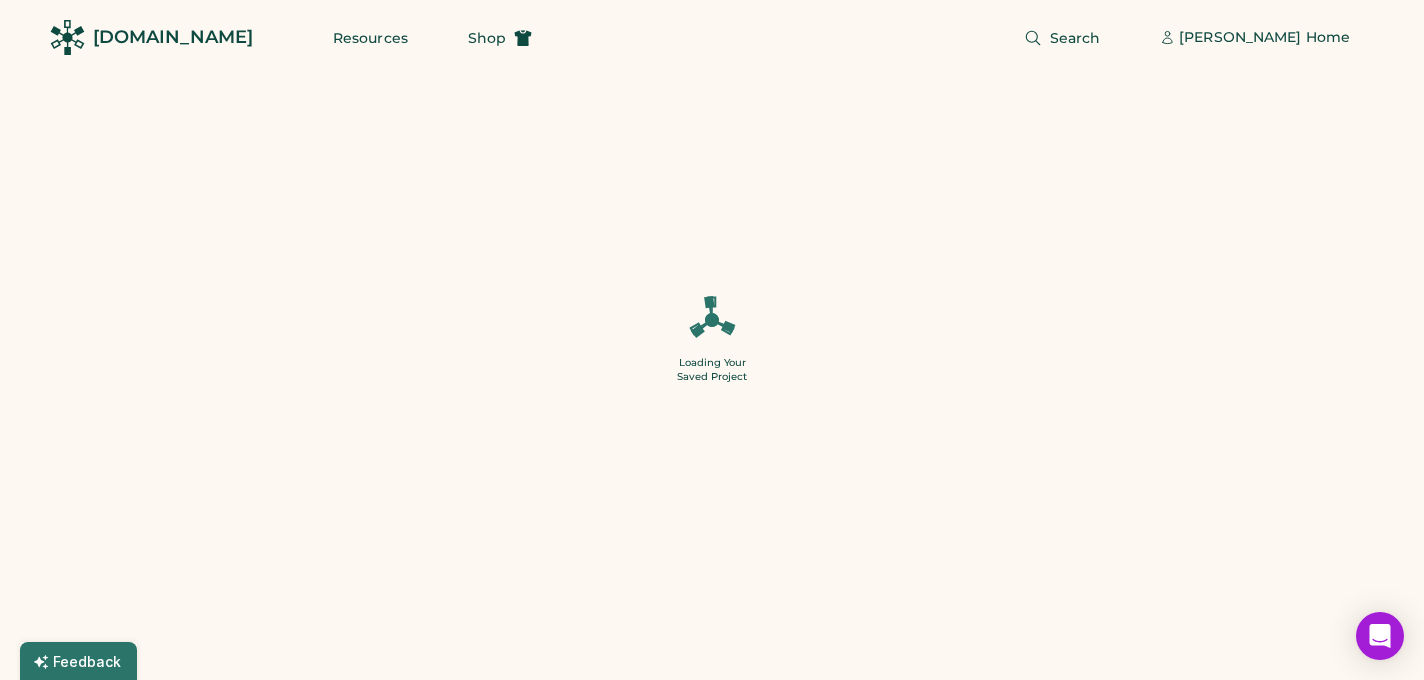 type on "******" 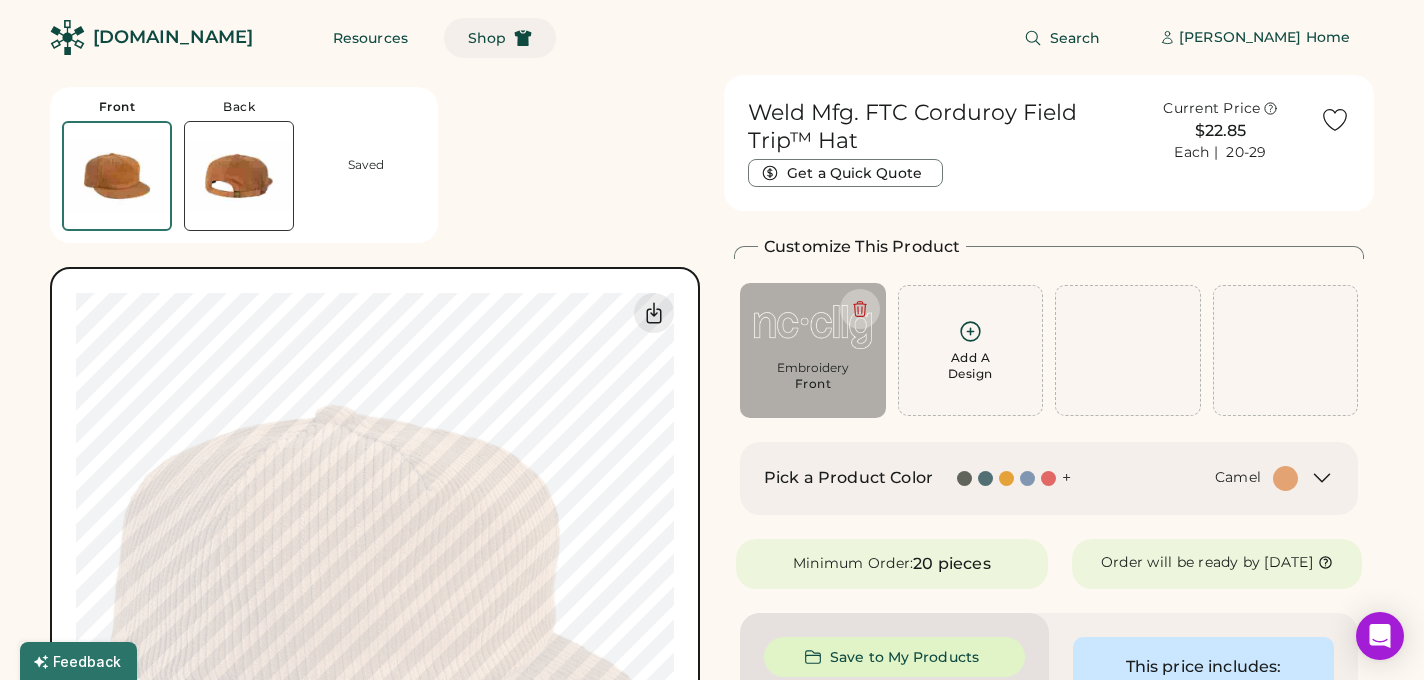 click on "Shop" at bounding box center (487, 38) 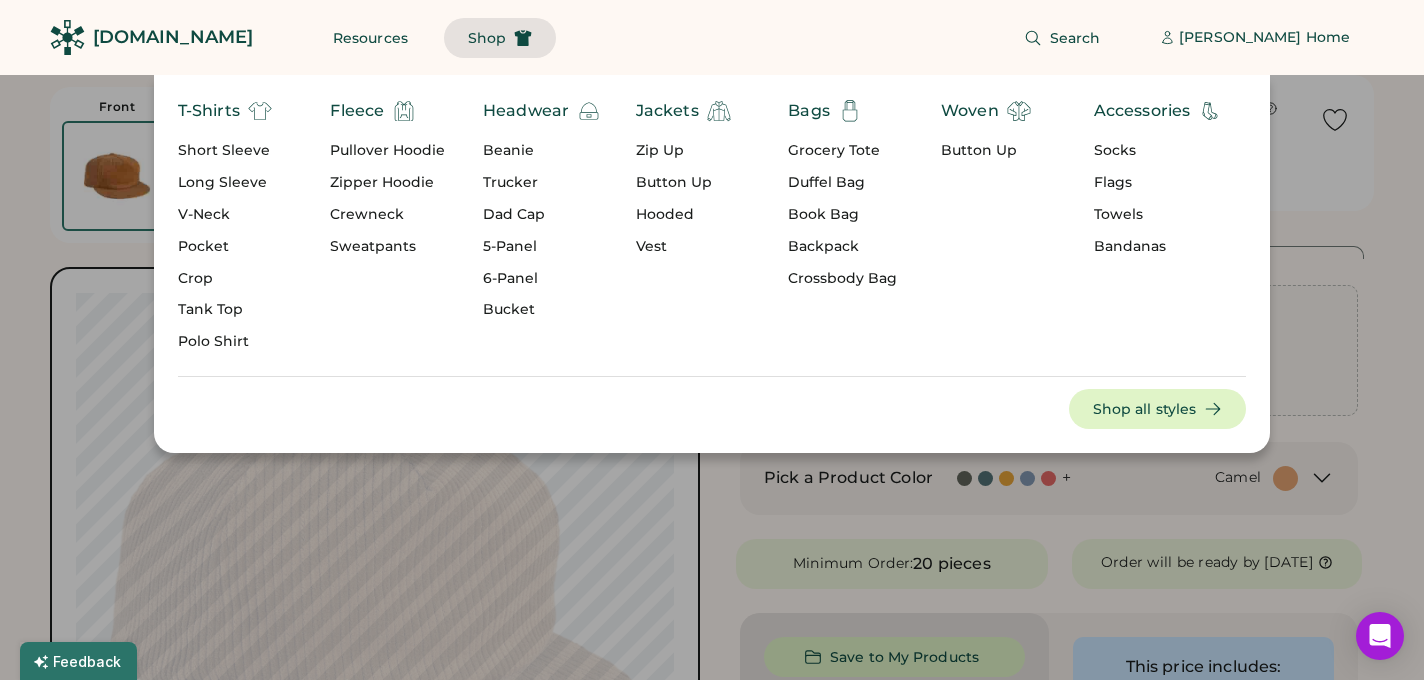 click on "Crewneck" at bounding box center (387, 215) 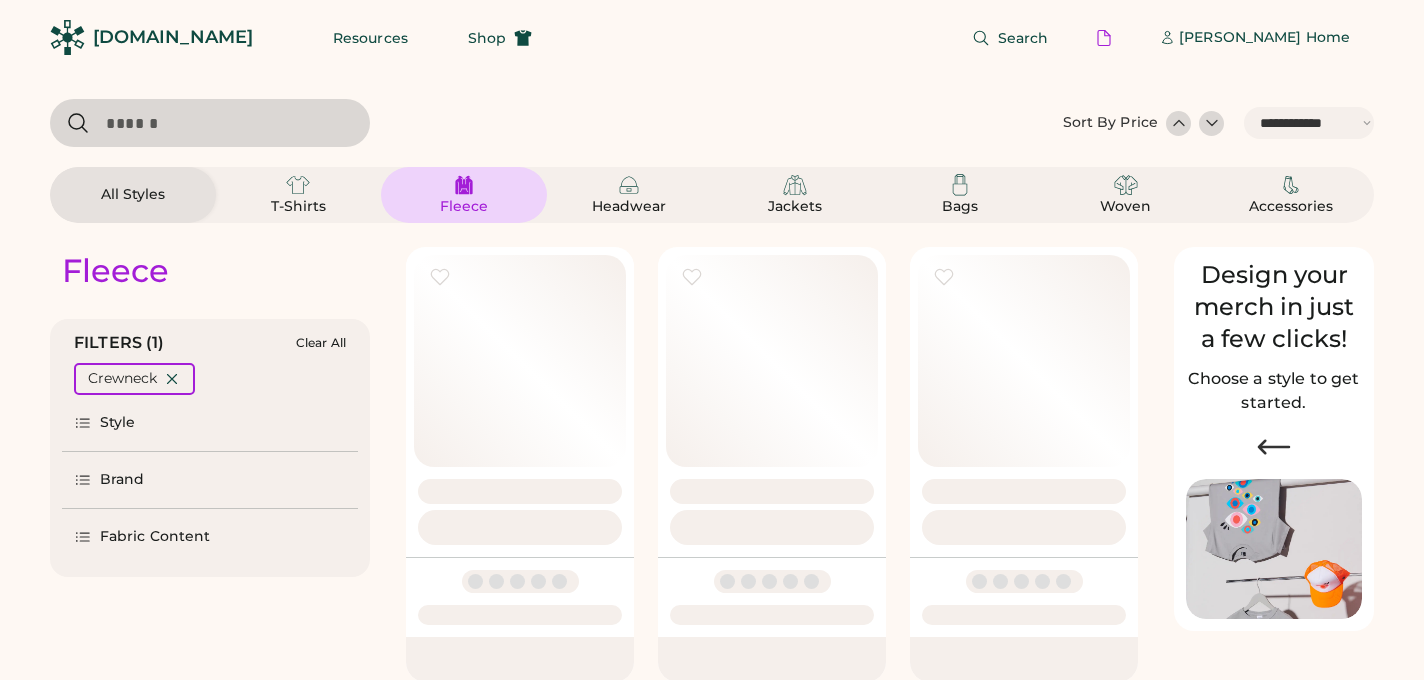 select on "*****" 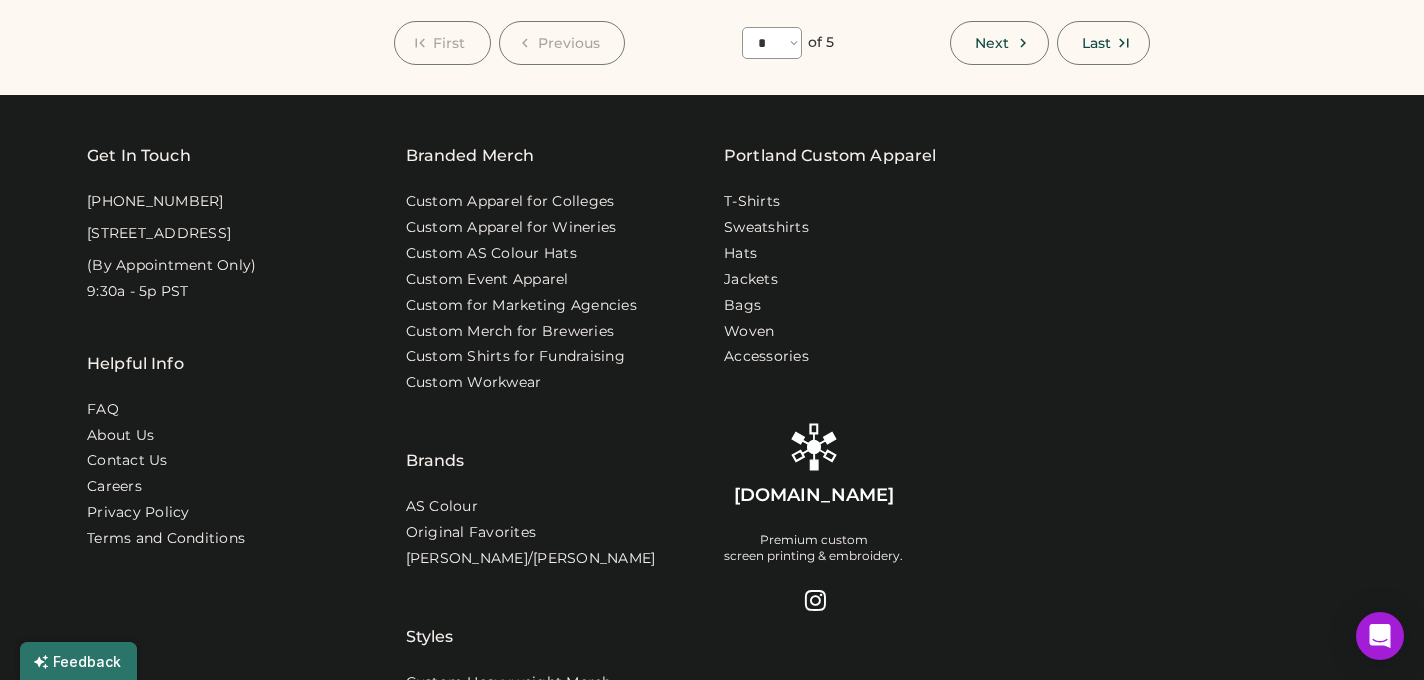 scroll, scrollTop: 2127, scrollLeft: 0, axis: vertical 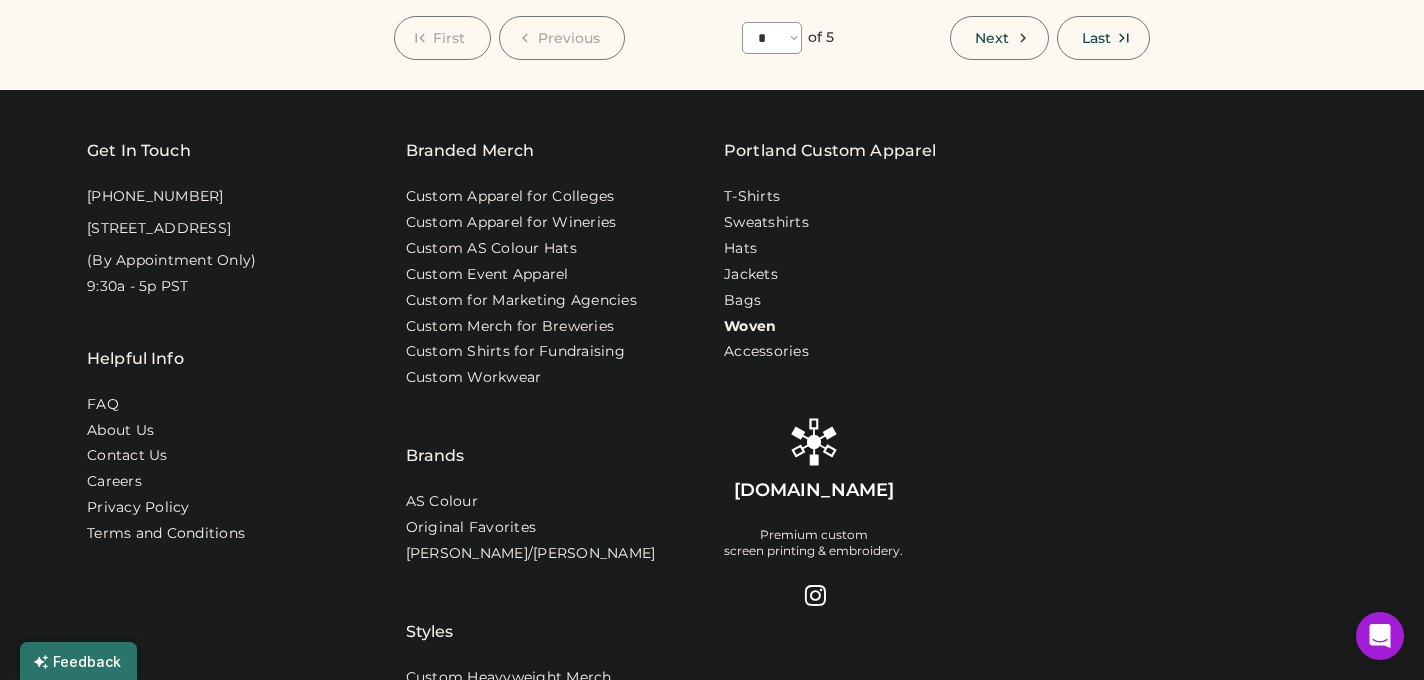 click on "Woven" at bounding box center [750, 327] 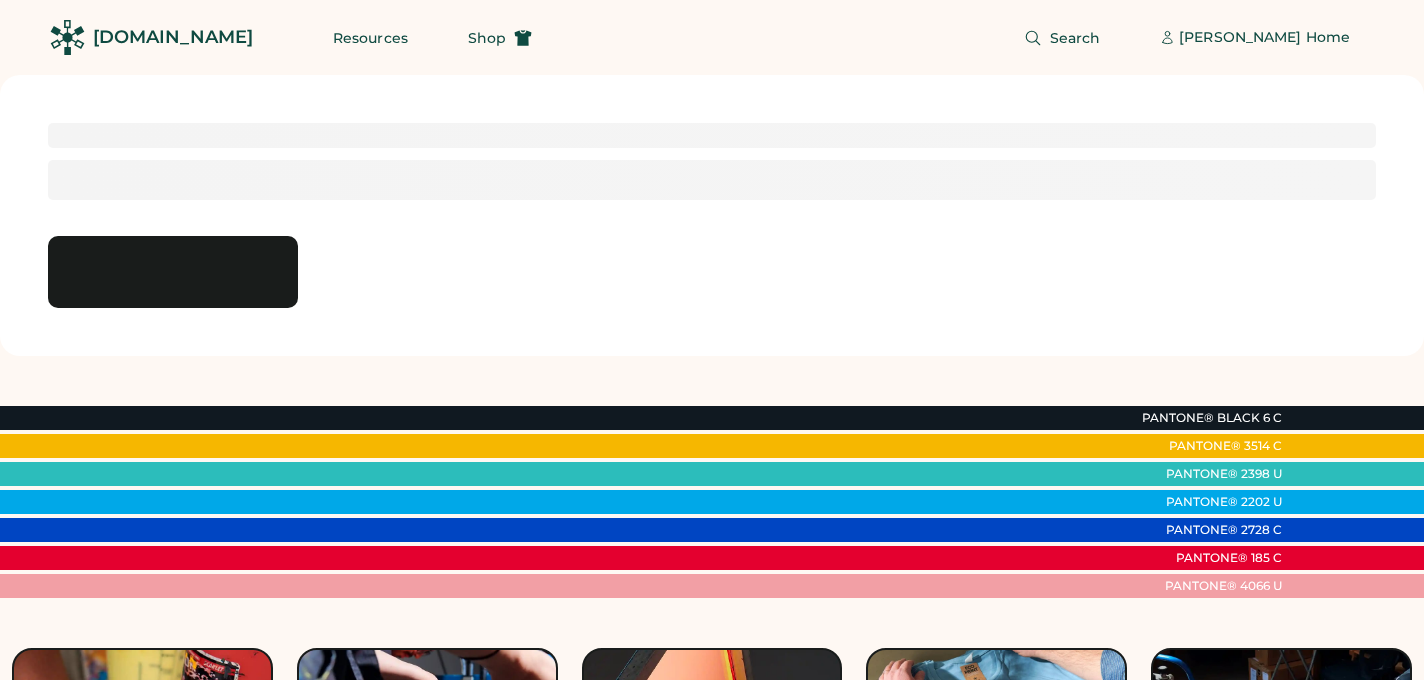 scroll, scrollTop: 0, scrollLeft: 0, axis: both 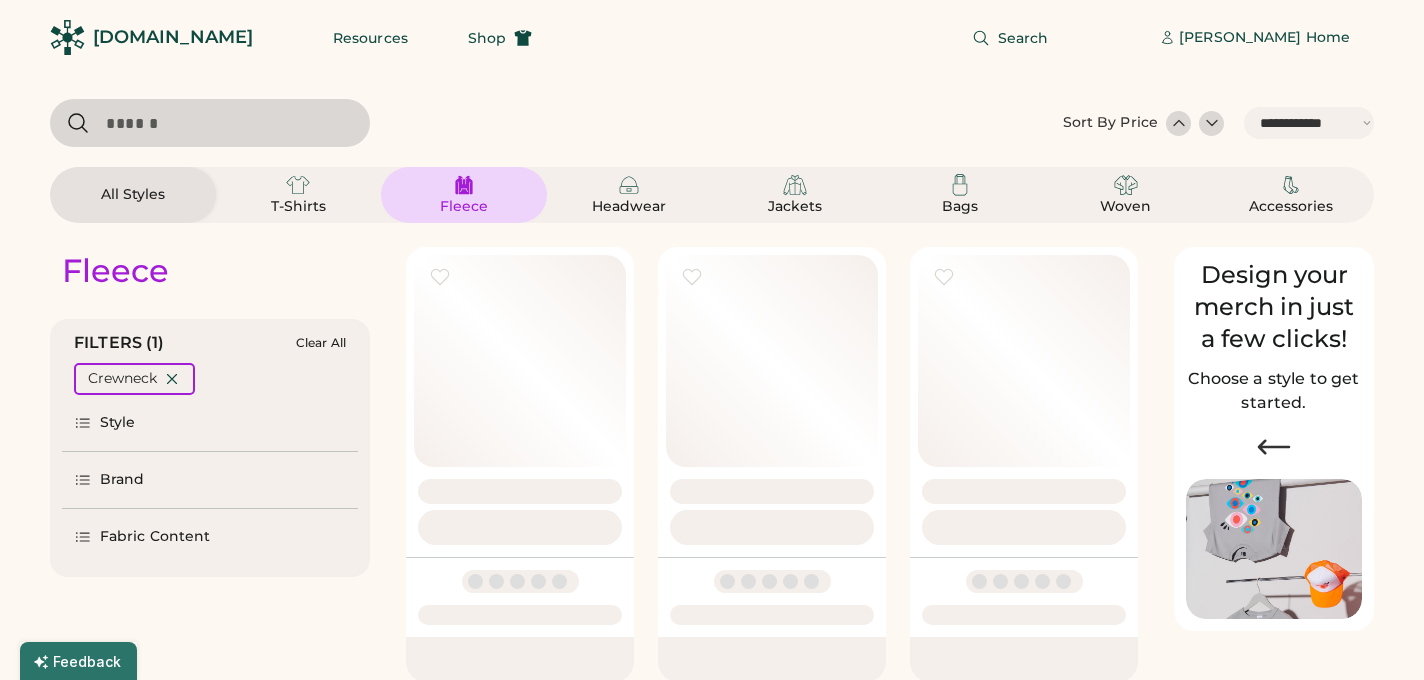 select on "*****" 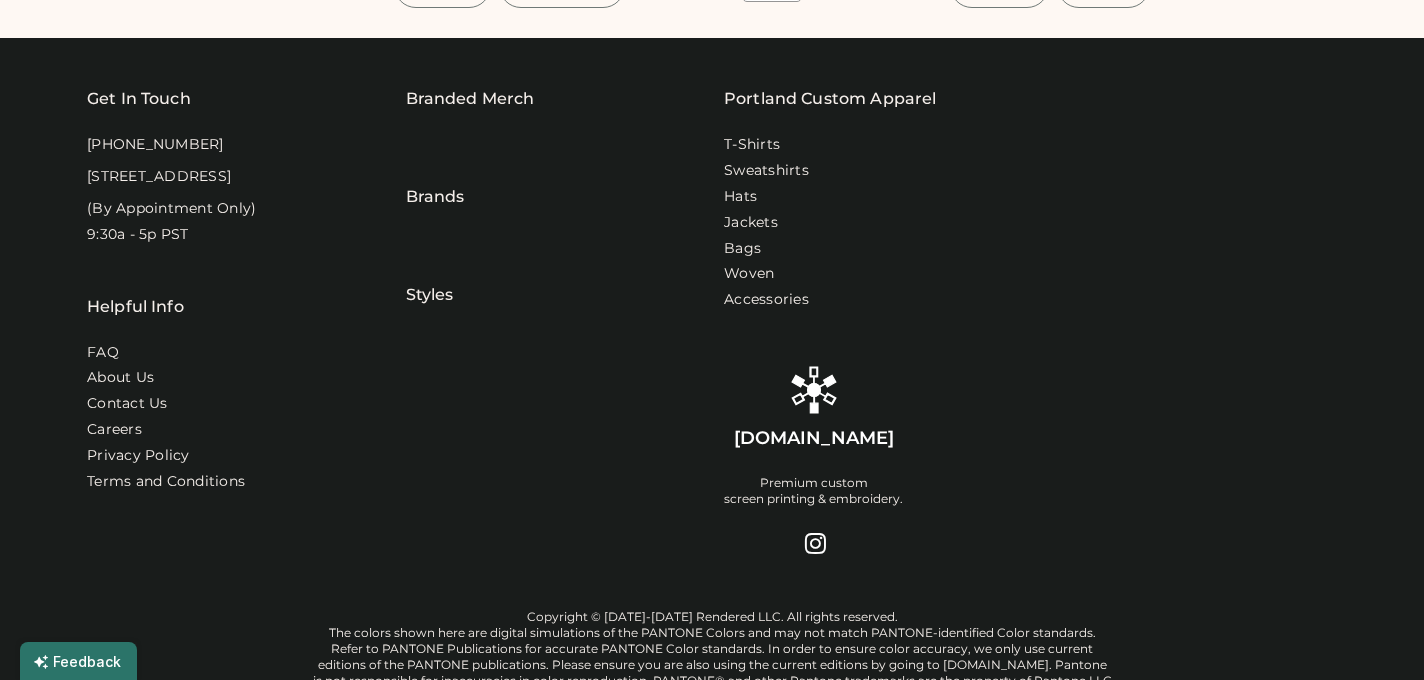 scroll, scrollTop: 0, scrollLeft: 0, axis: both 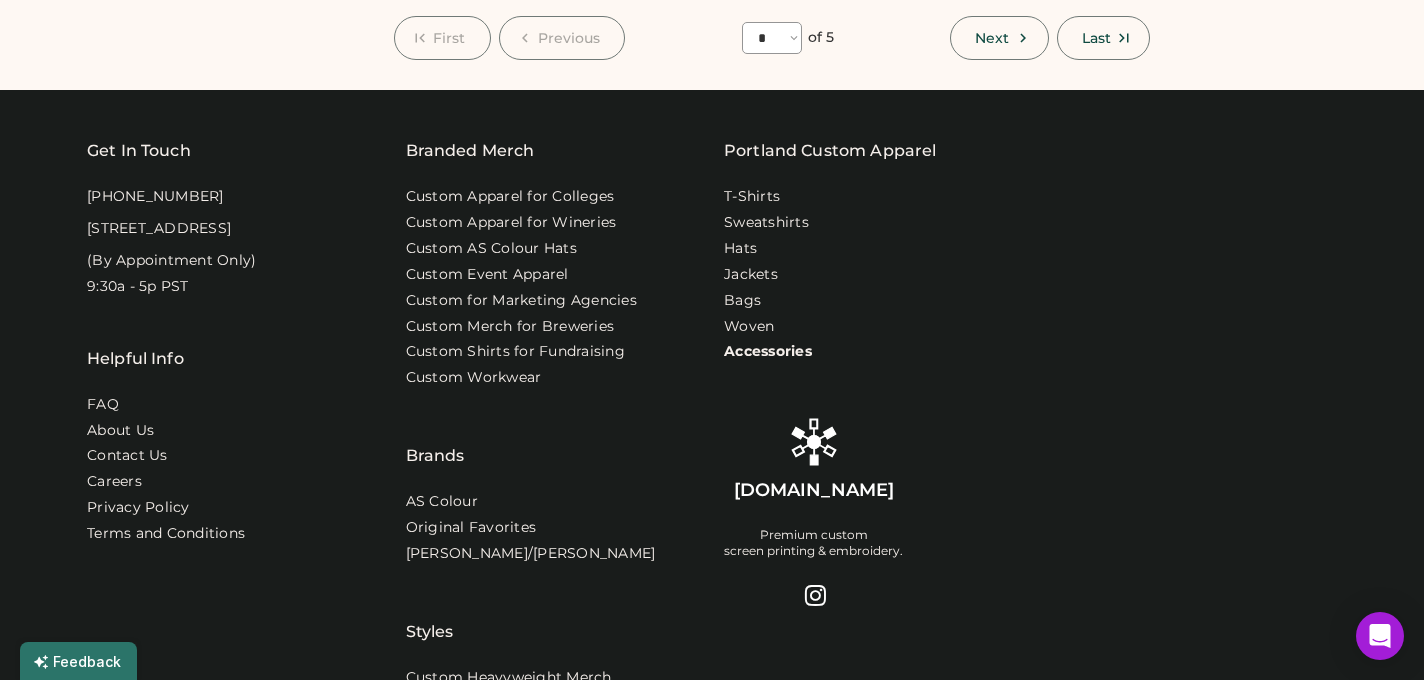 click on "Accessories" at bounding box center [768, 352] 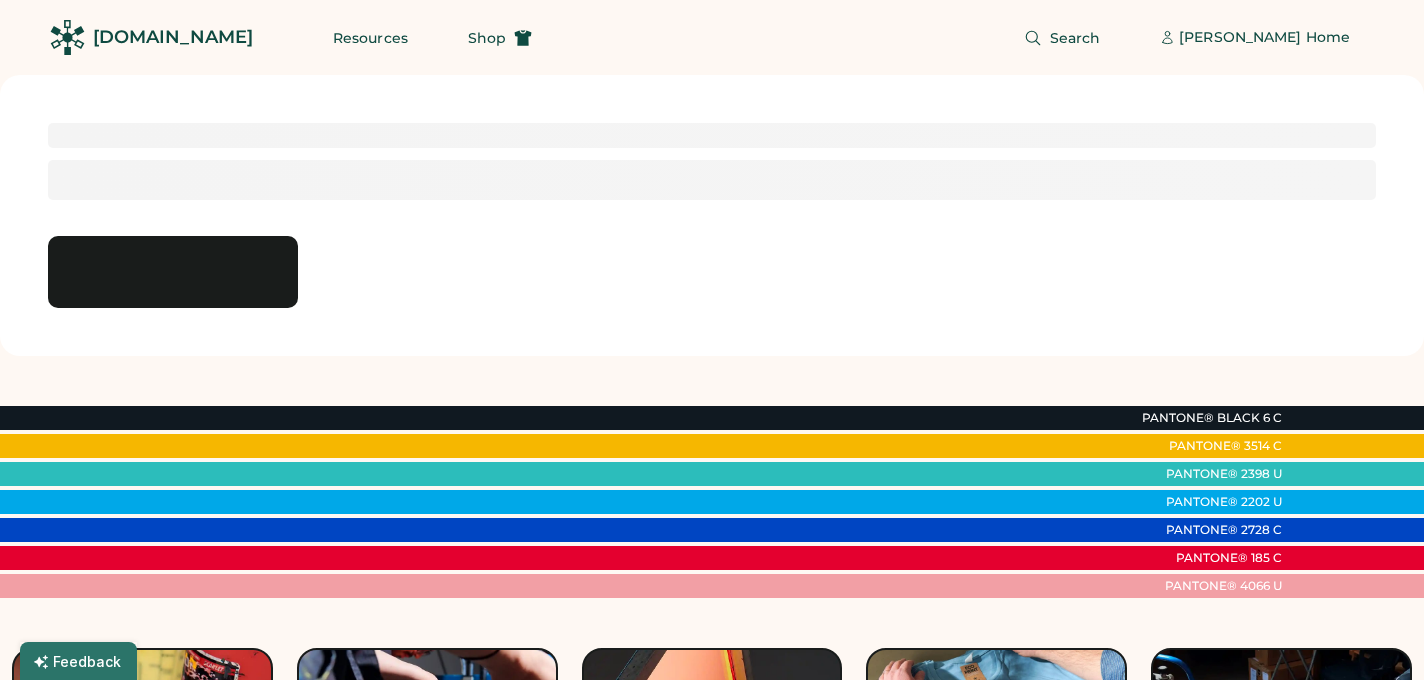 scroll, scrollTop: 0, scrollLeft: 0, axis: both 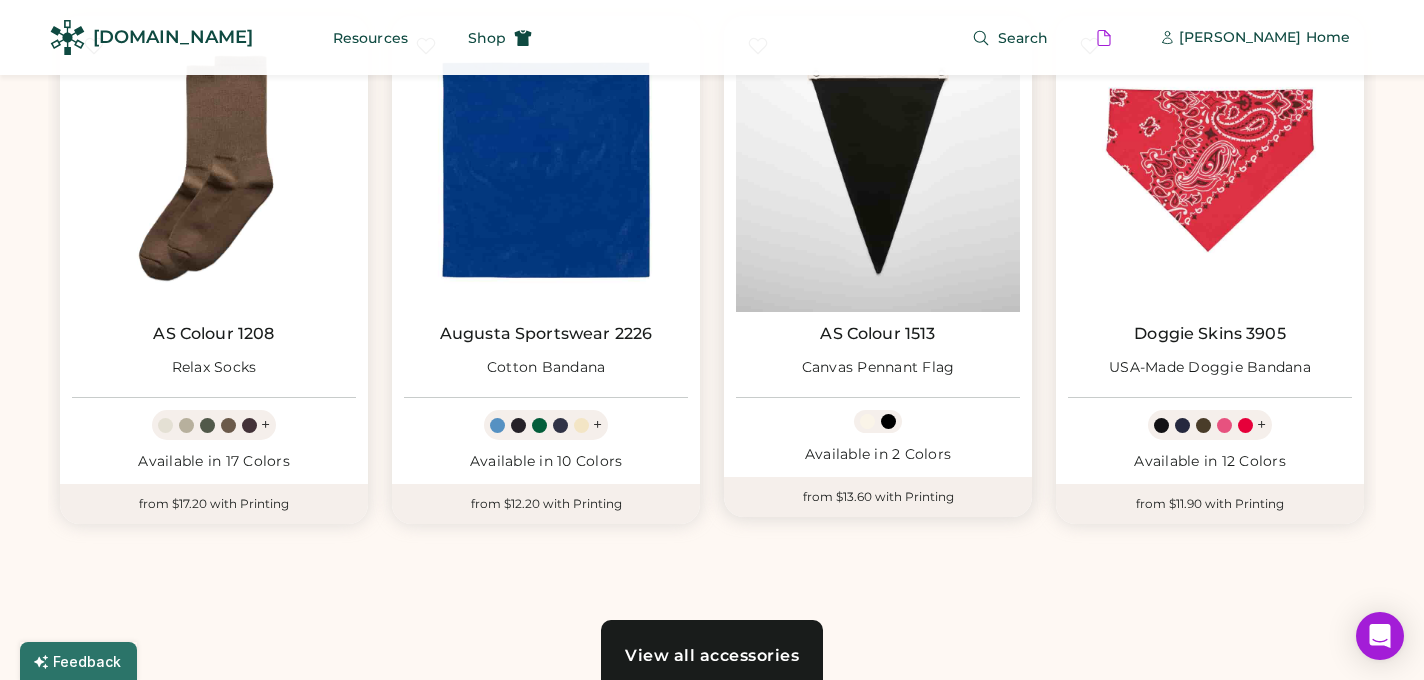 click at bounding box center (878, 170) 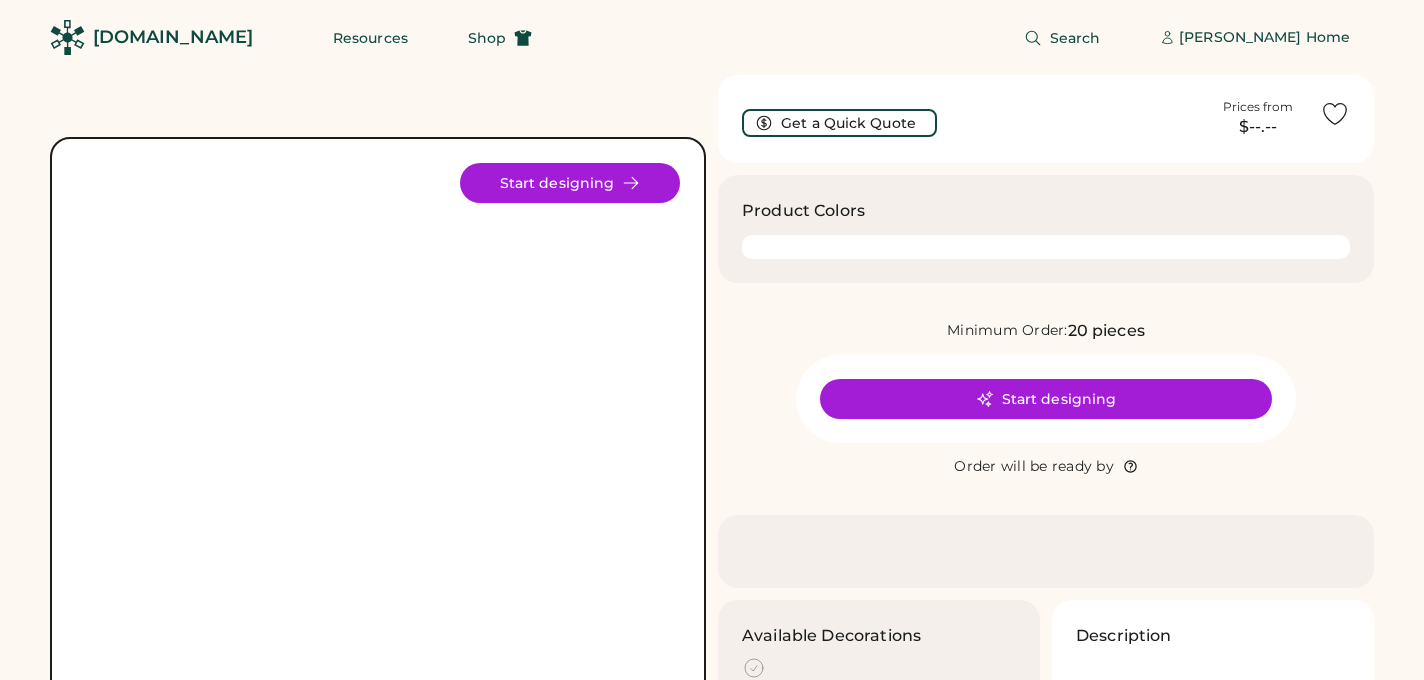 scroll, scrollTop: 0, scrollLeft: 0, axis: both 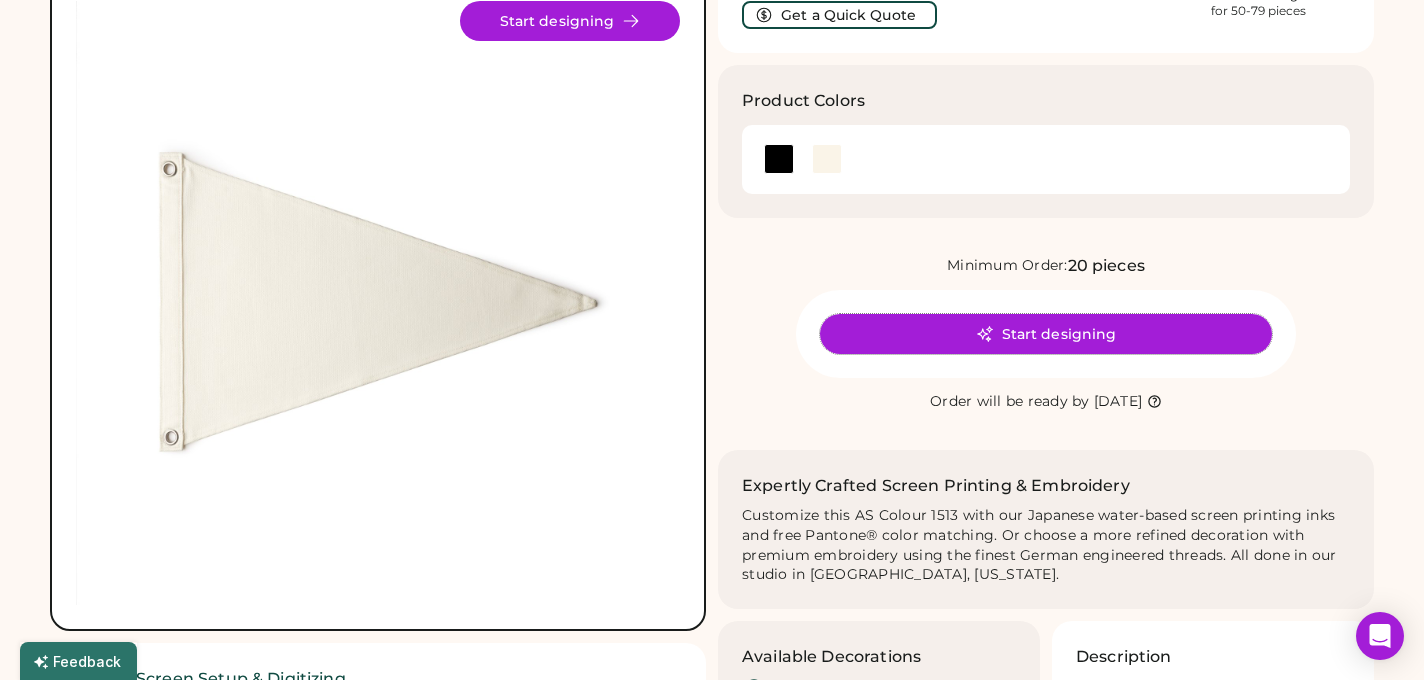 click on "Start designing" at bounding box center (1046, 334) 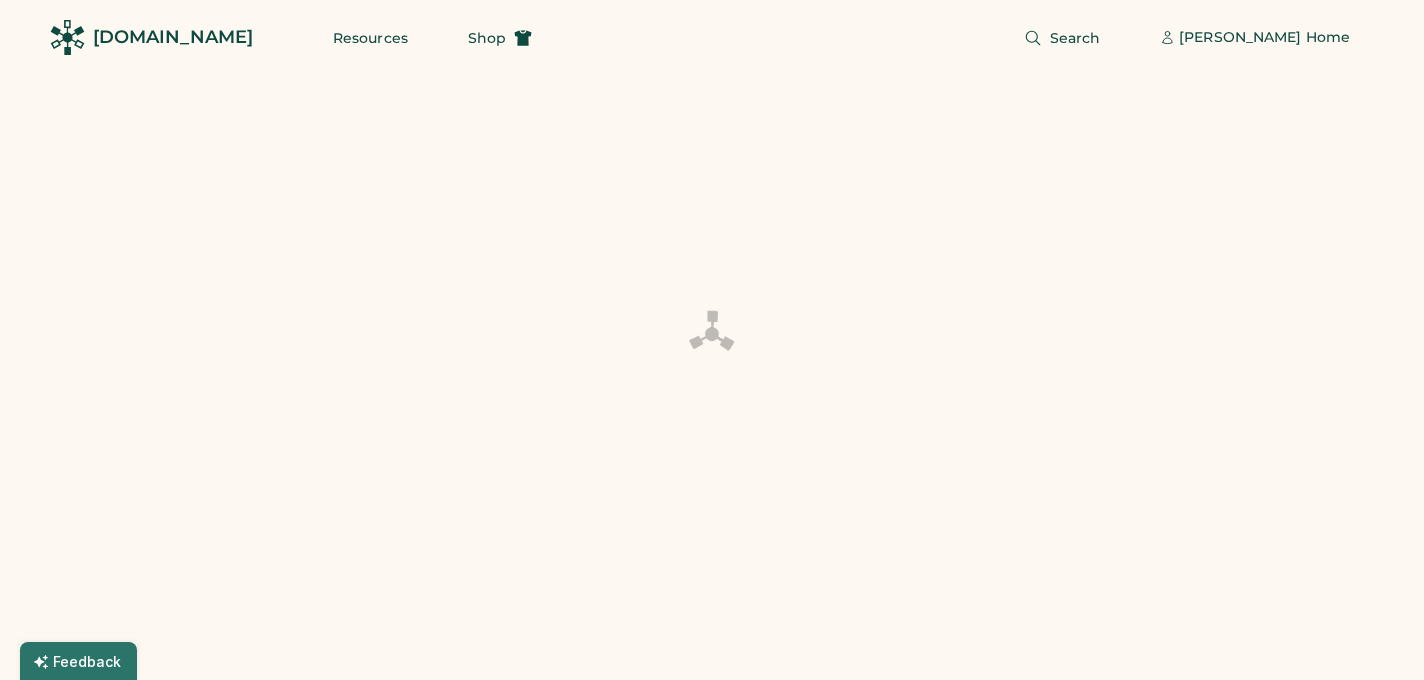 scroll, scrollTop: 0, scrollLeft: 0, axis: both 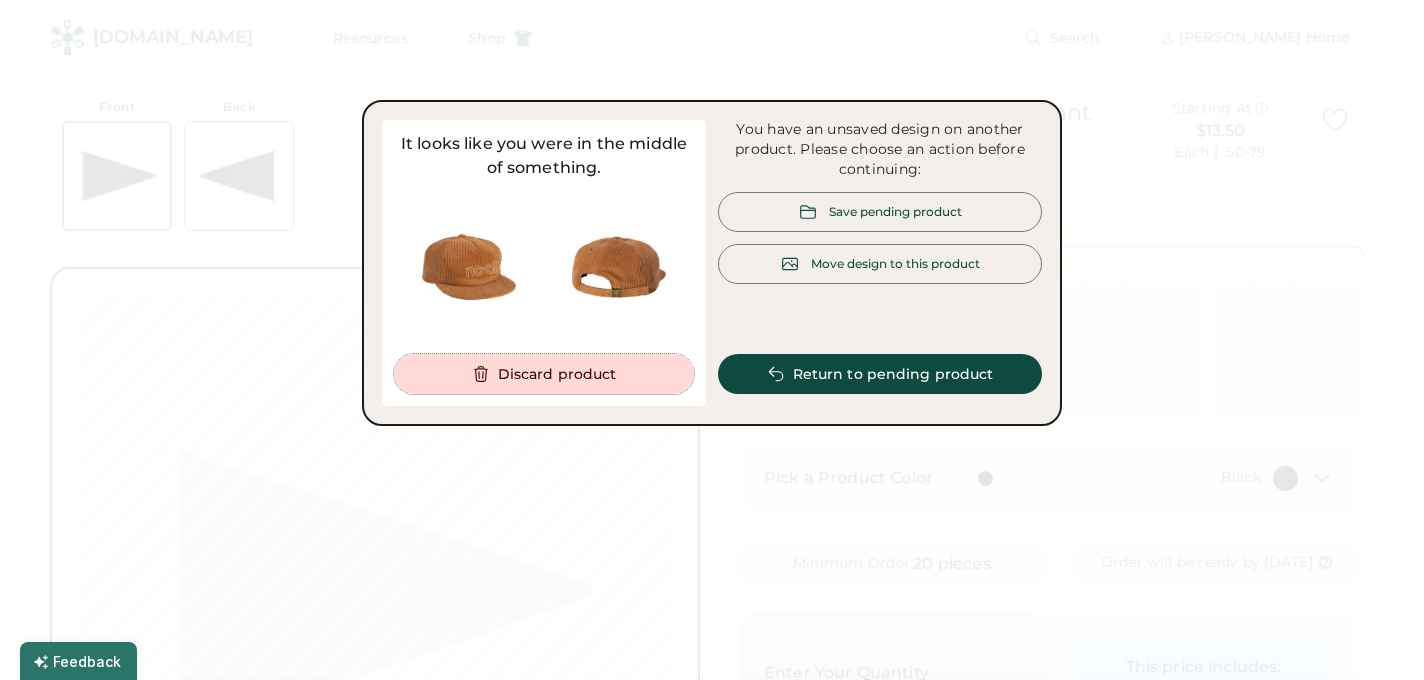 click on "Discard product" at bounding box center [544, 374] 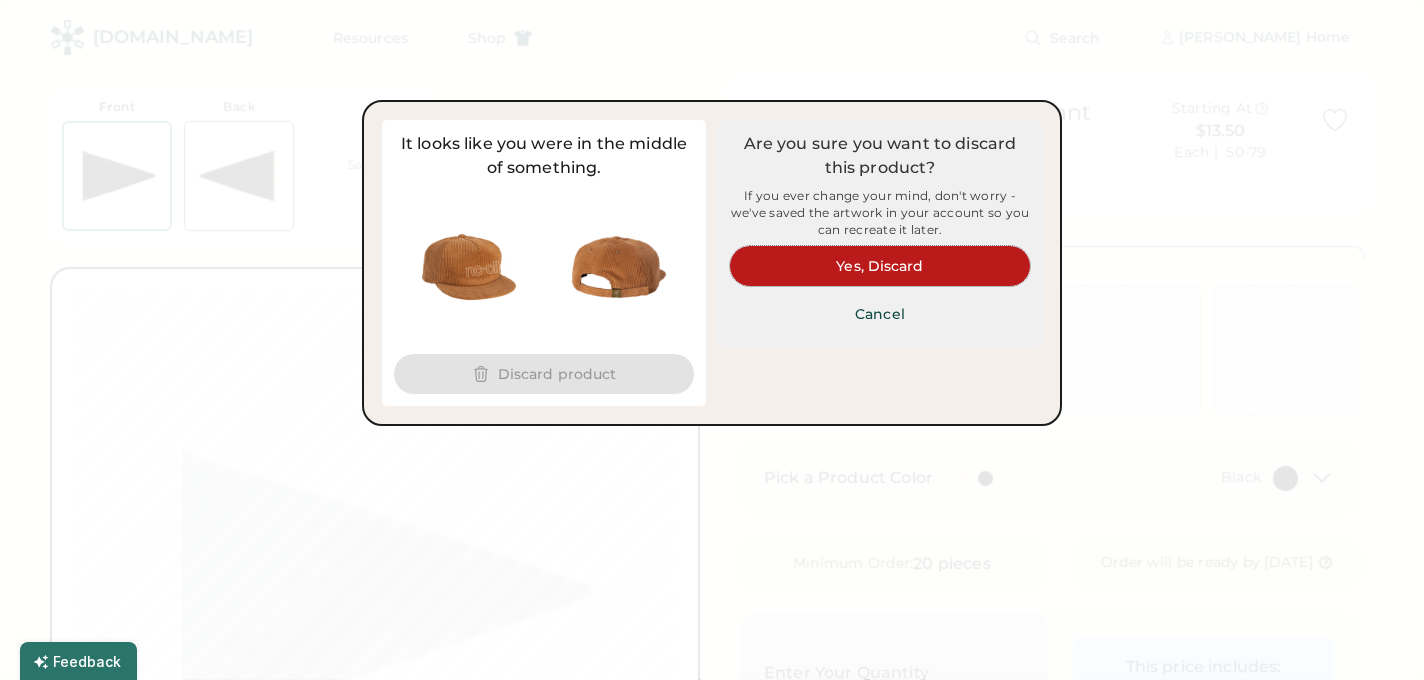 click on "Yes, Discard" at bounding box center [880, 266] 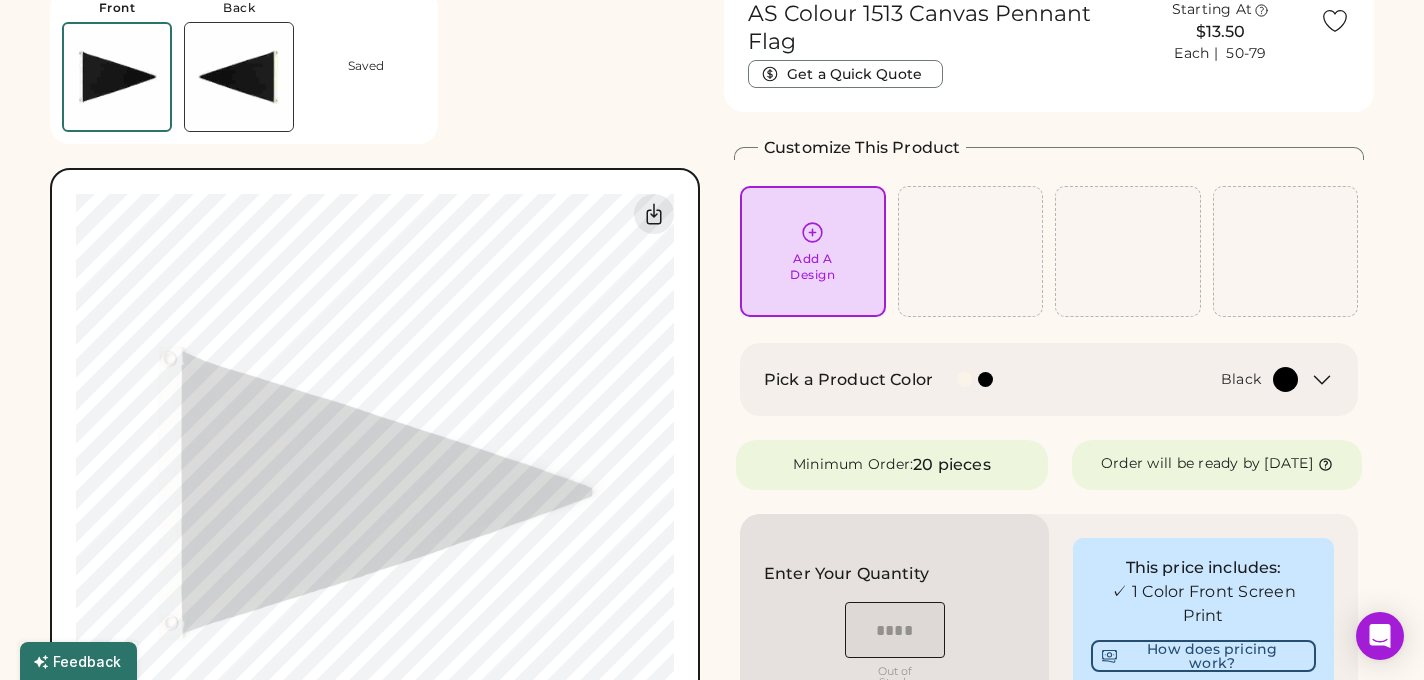 scroll, scrollTop: 0, scrollLeft: 0, axis: both 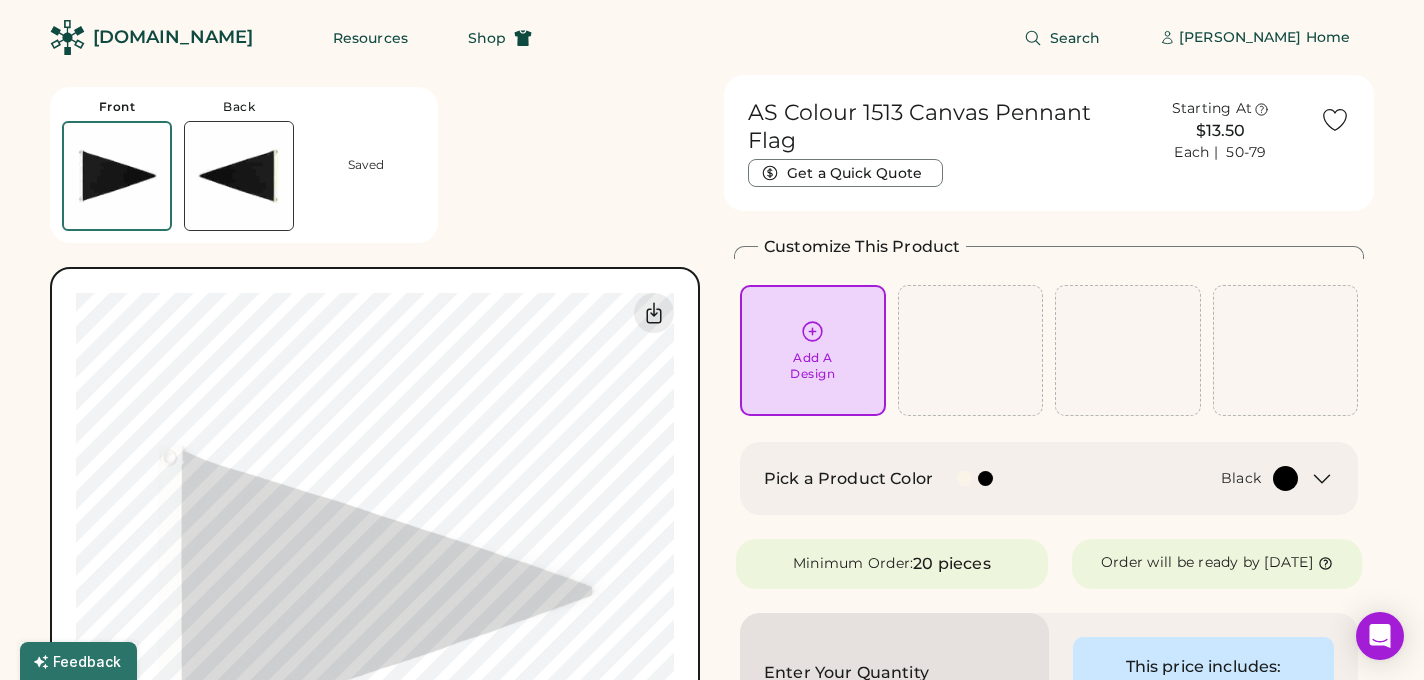 click on "Add A
Design" at bounding box center (812, 366) 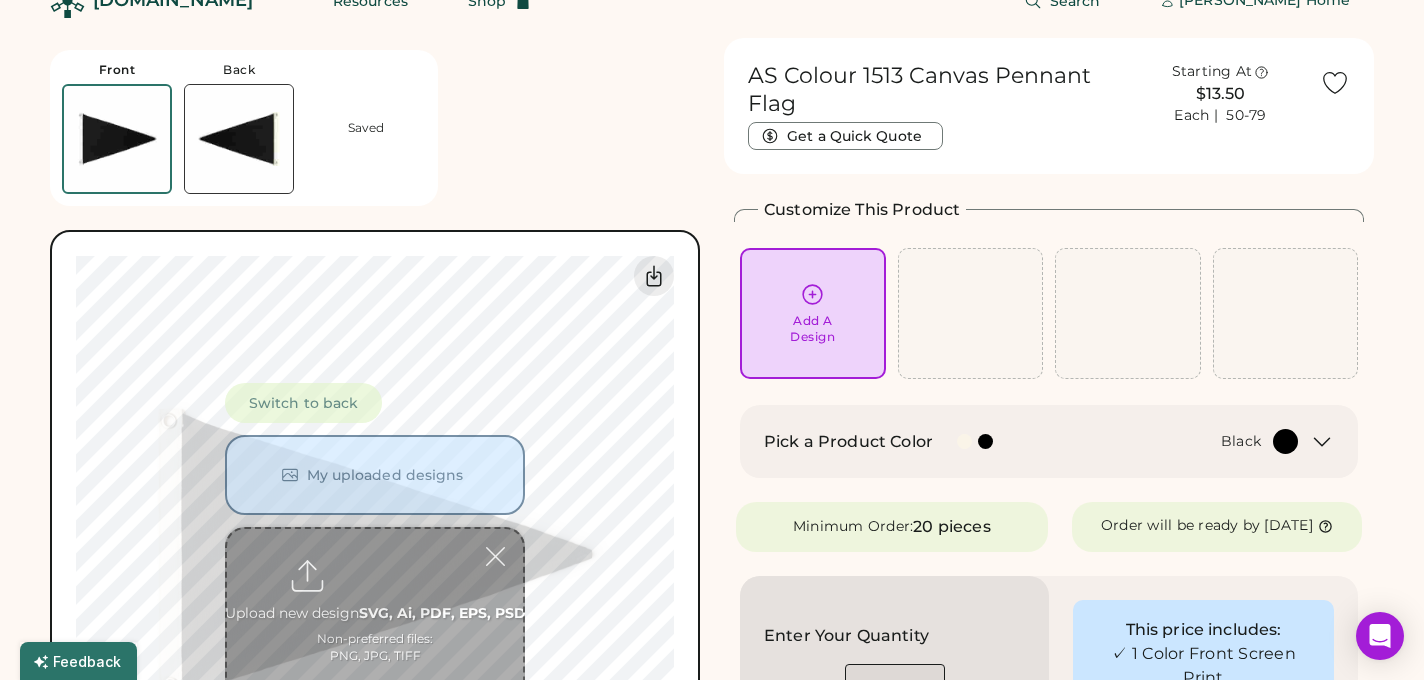 scroll, scrollTop: 75, scrollLeft: 0, axis: vertical 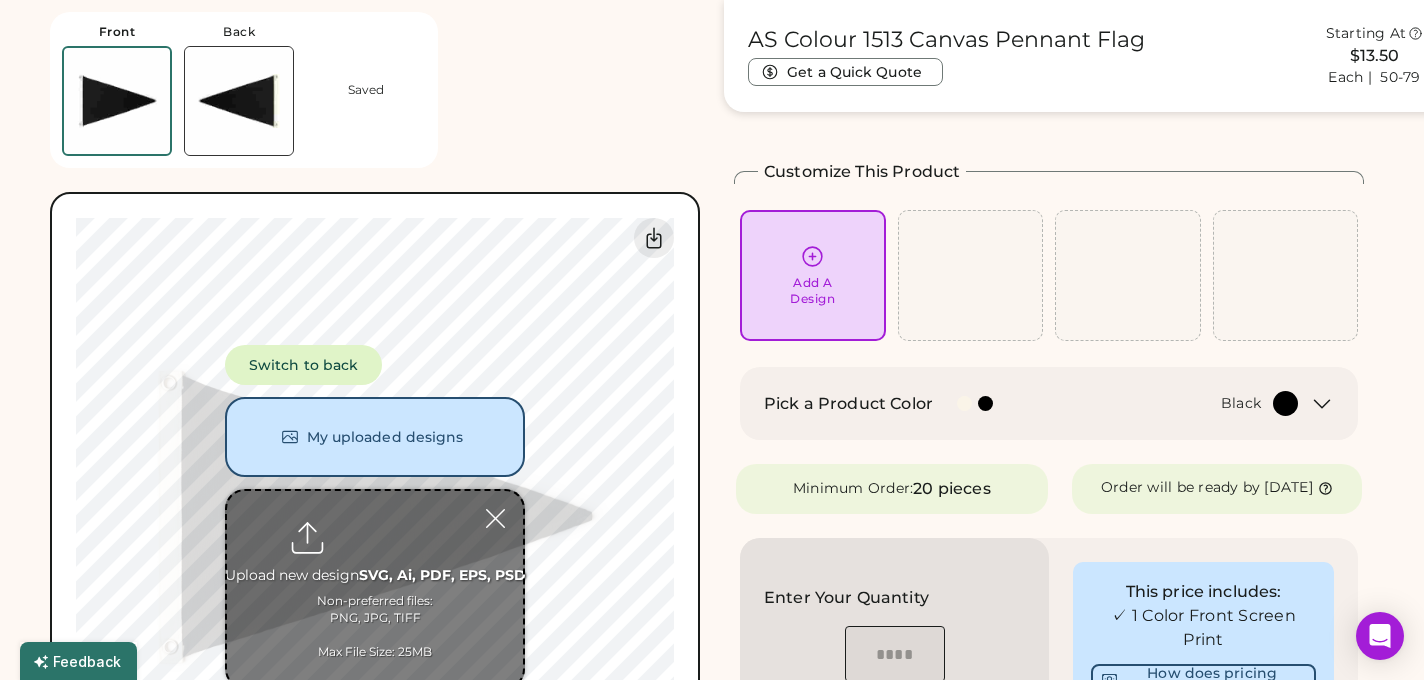 click at bounding box center (375, 589) 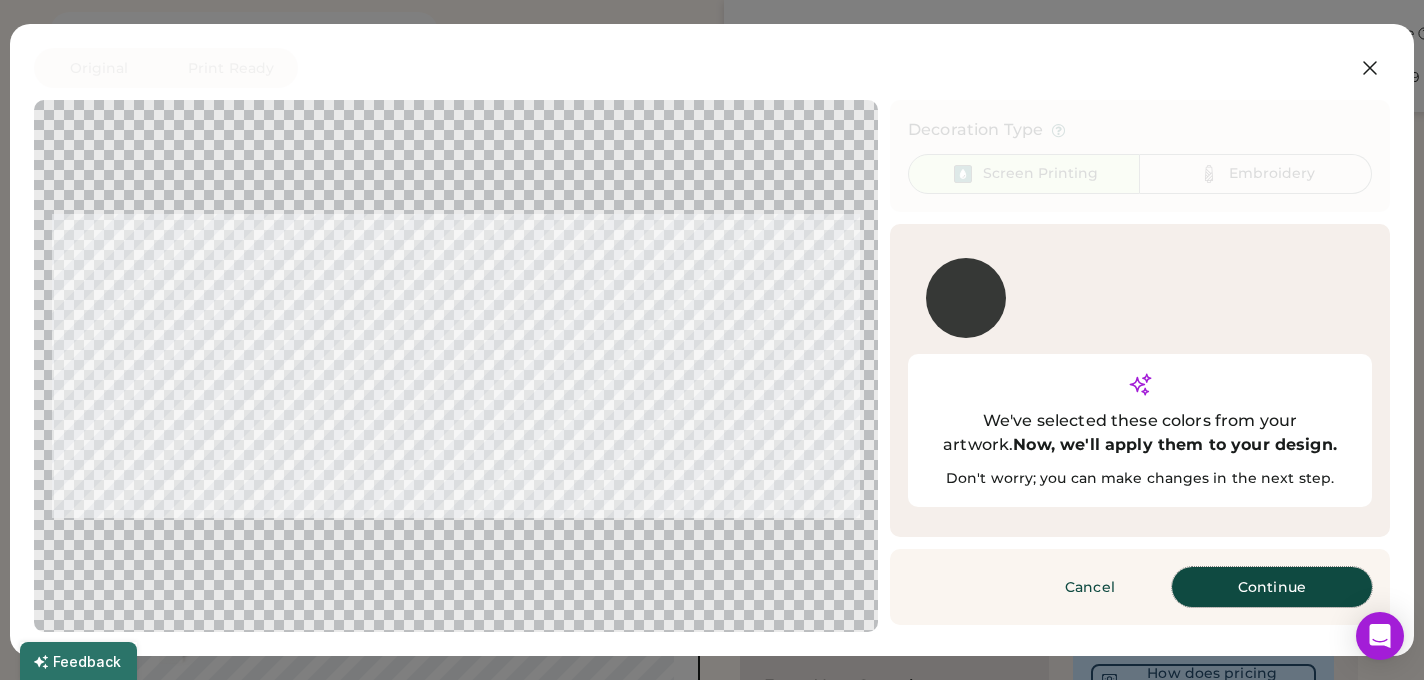 click on "Continue" at bounding box center [1272, 587] 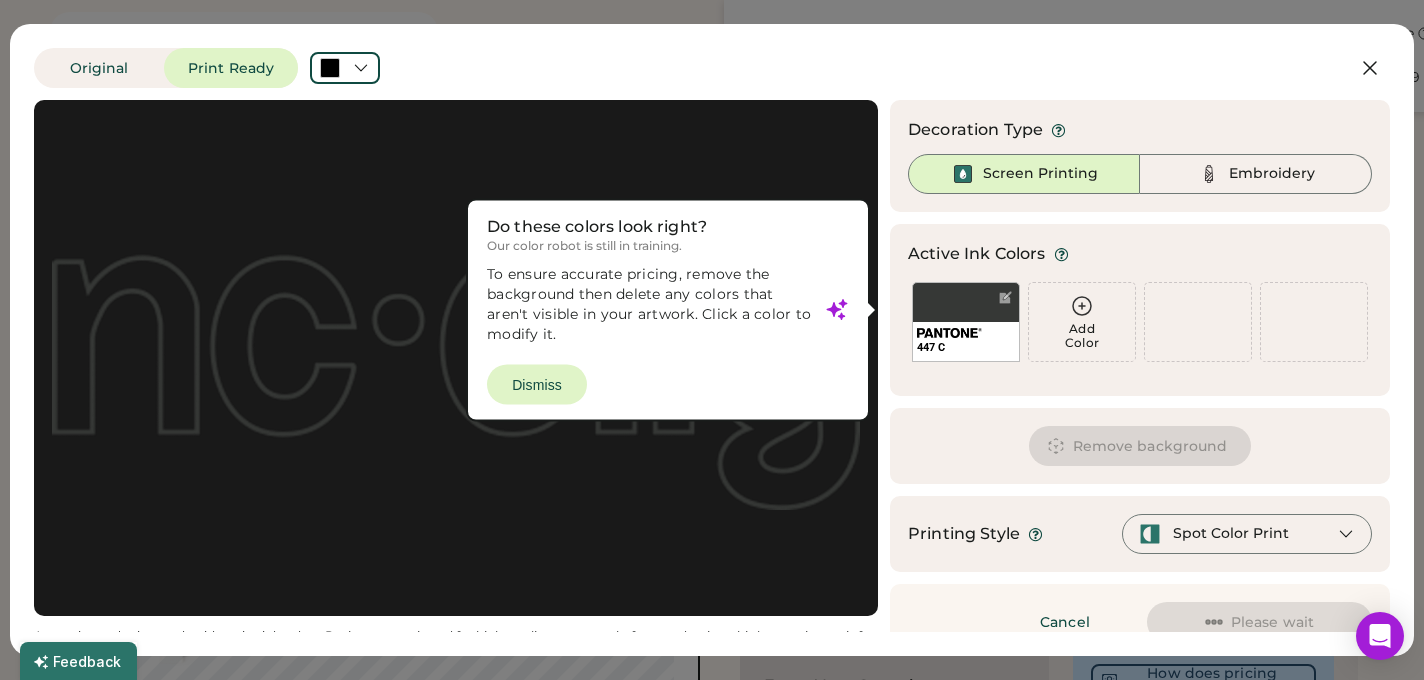 click on "Printing Style Spot Color Print" at bounding box center (1140, 534) 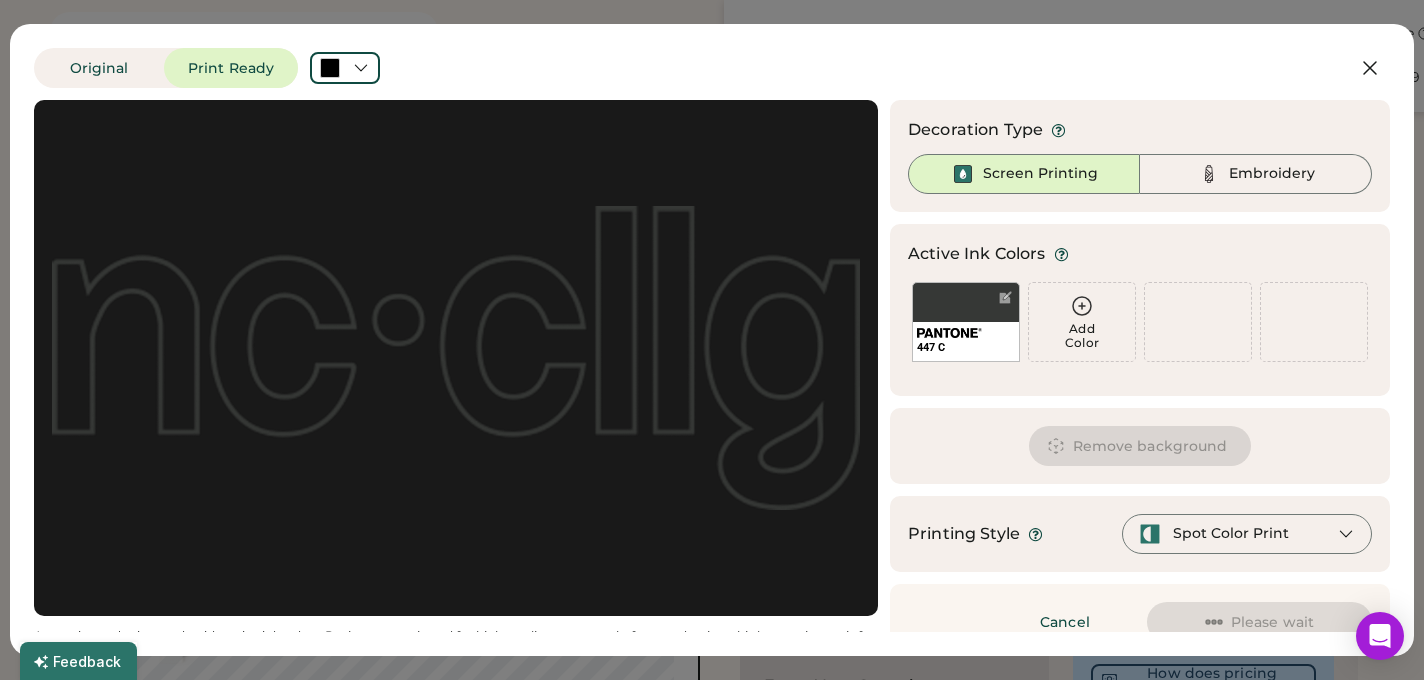 scroll, scrollTop: 75, scrollLeft: 0, axis: vertical 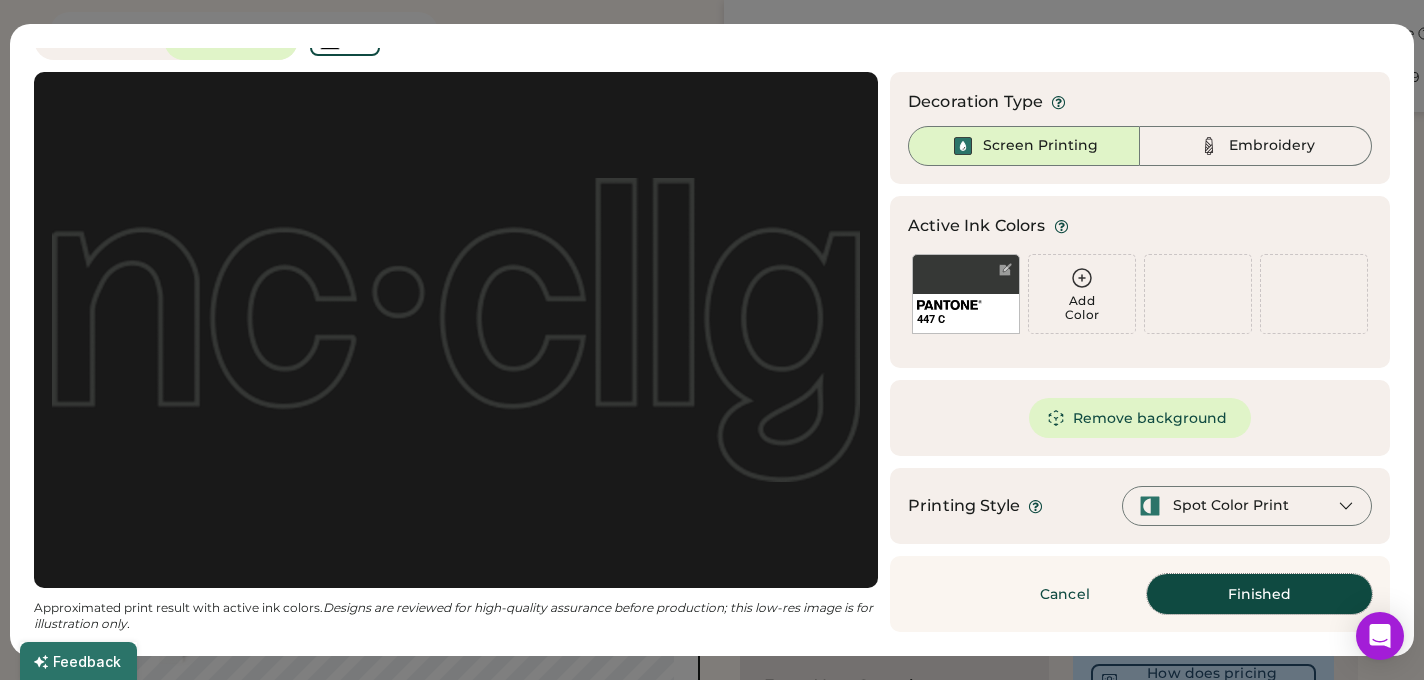 click on "Finished" at bounding box center (1259, 594) 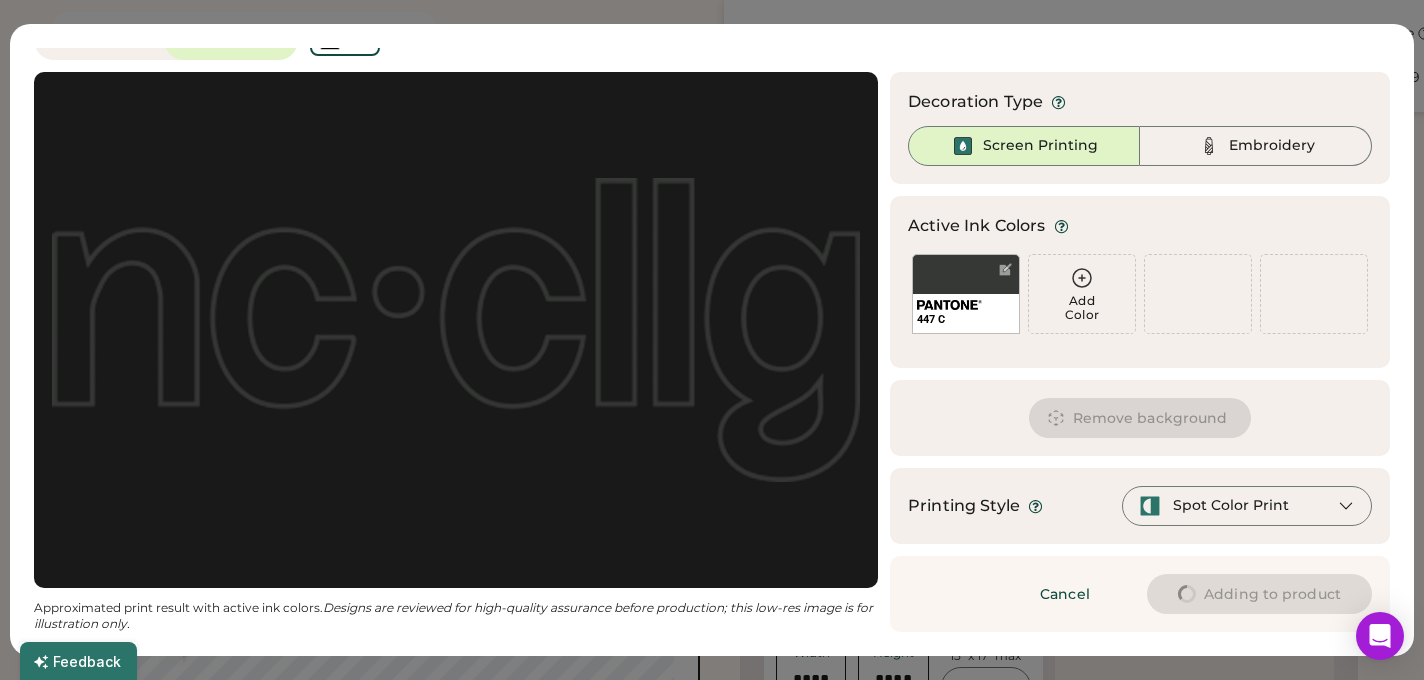 type on "****" 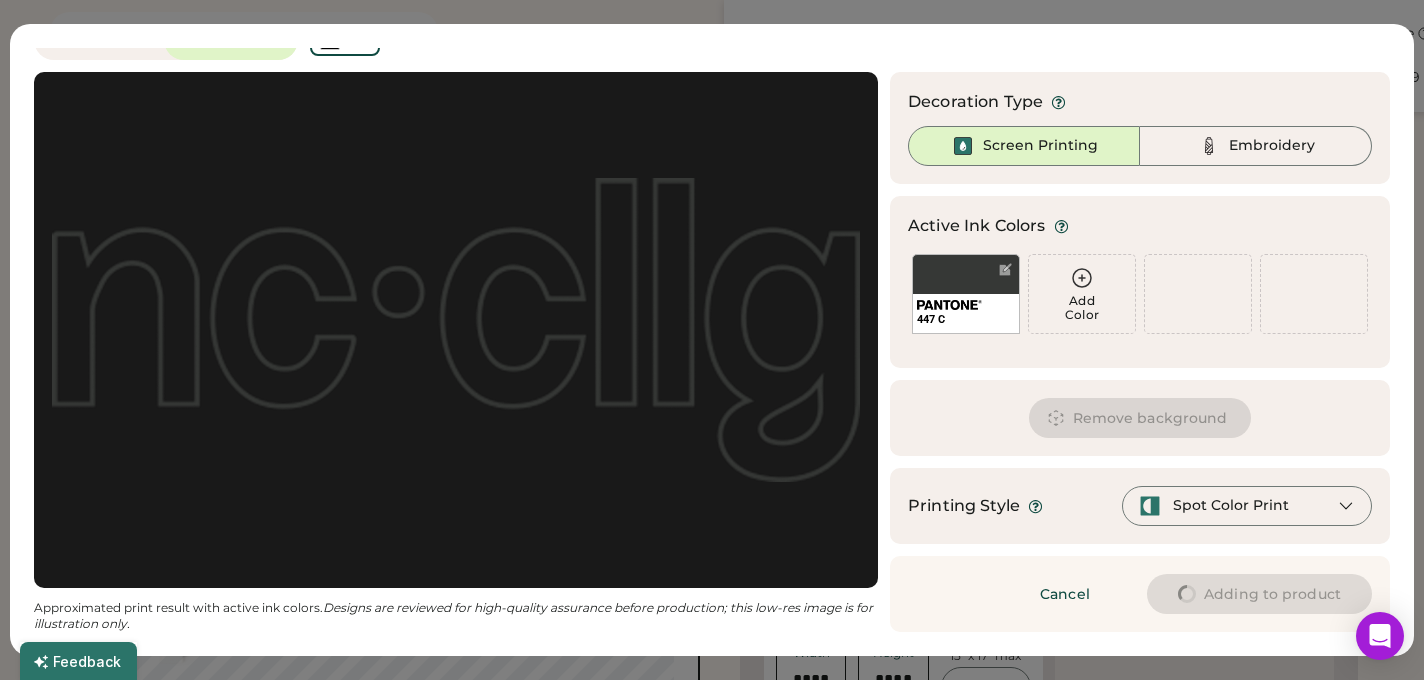 type on "****" 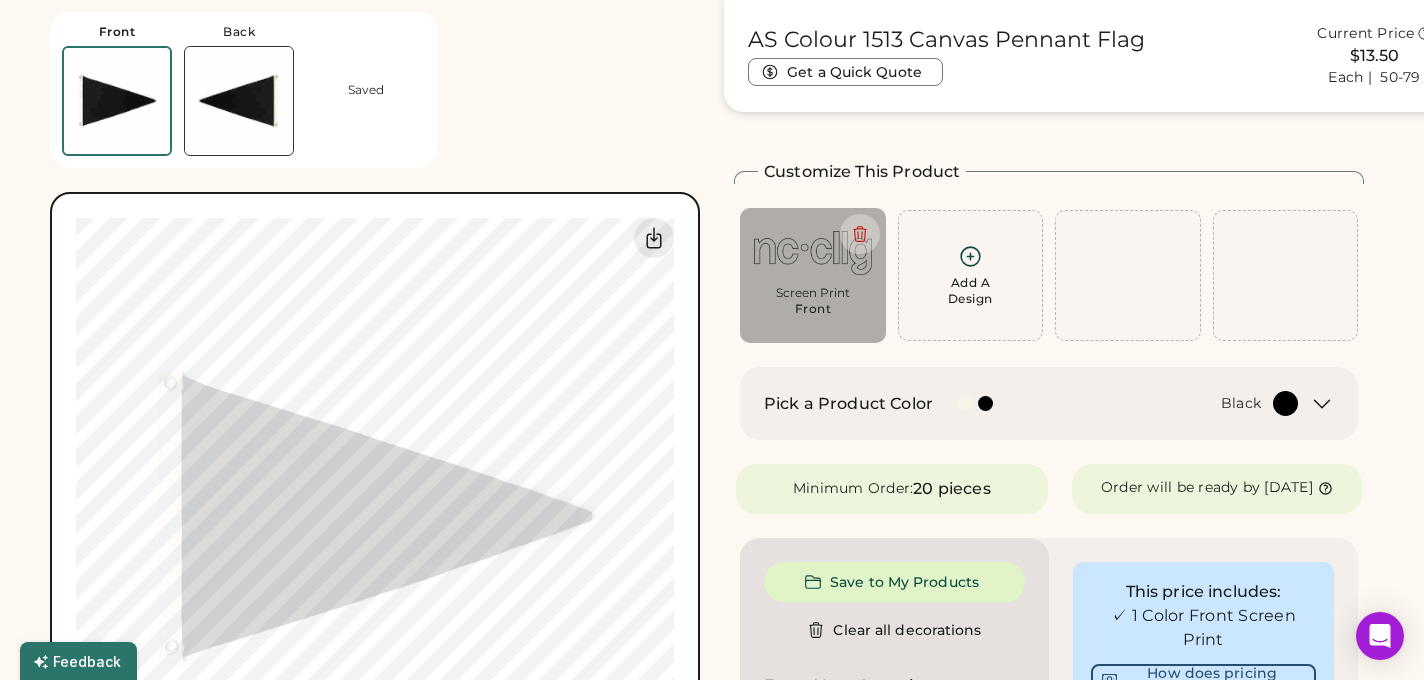type on "****" 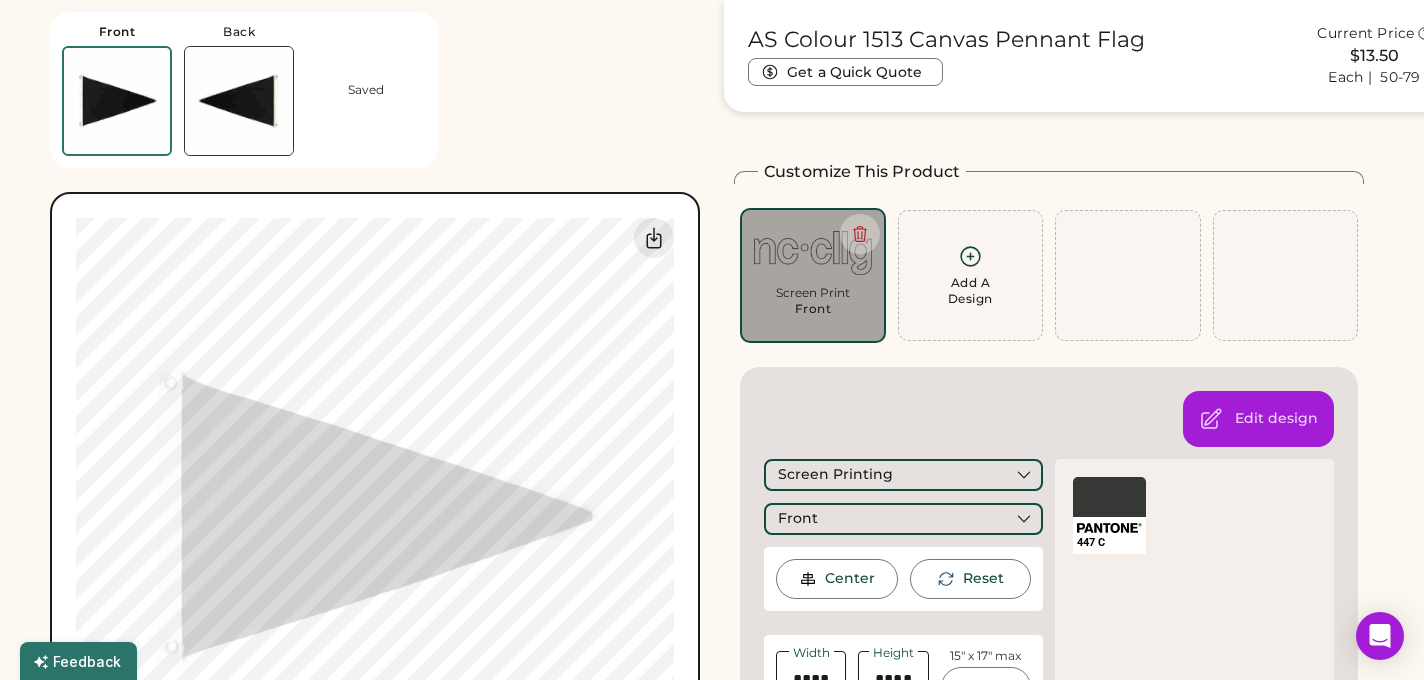 type on "*****" 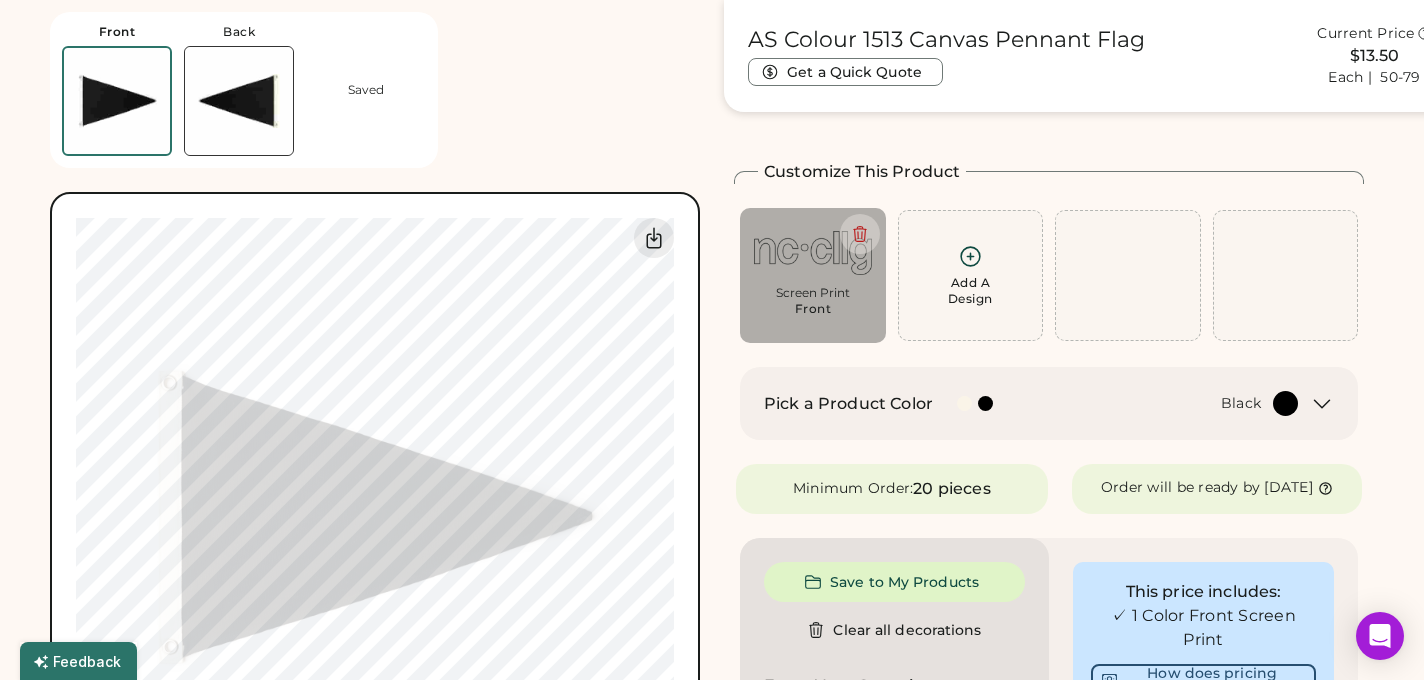 type on "*****" 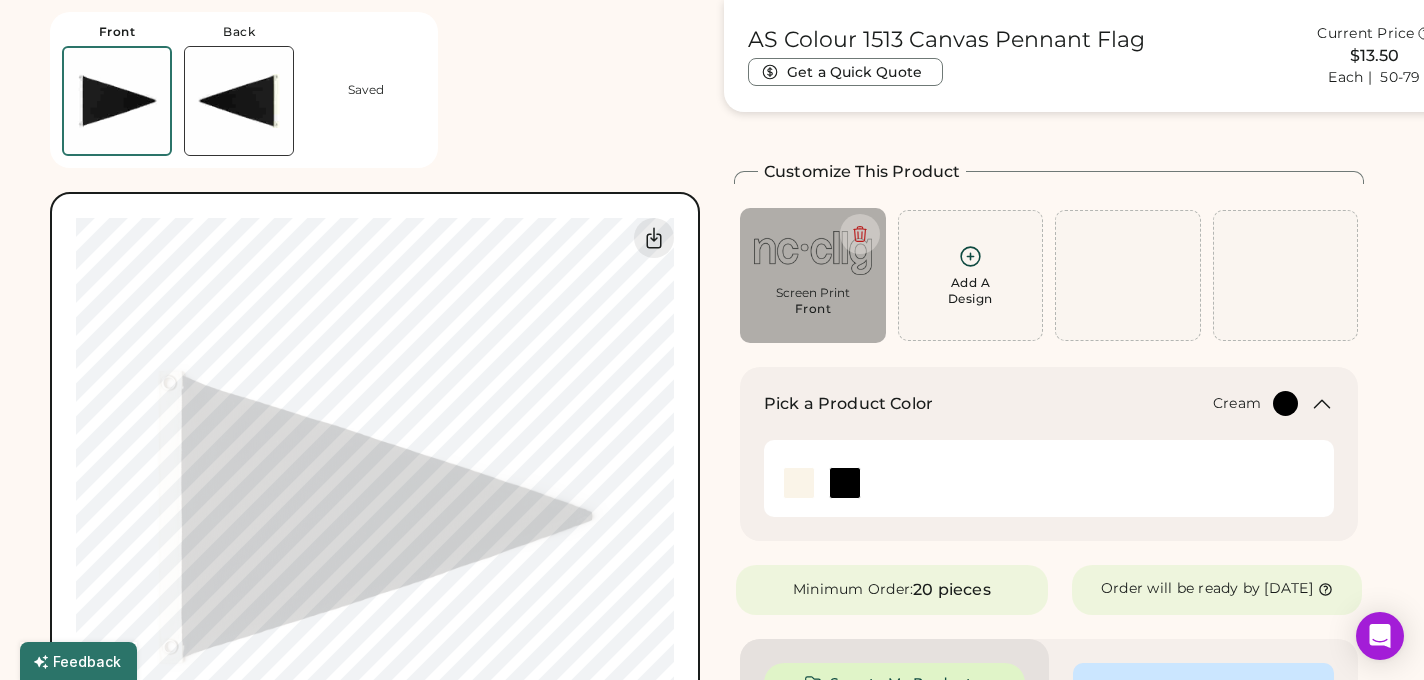 click at bounding box center (799, 483) 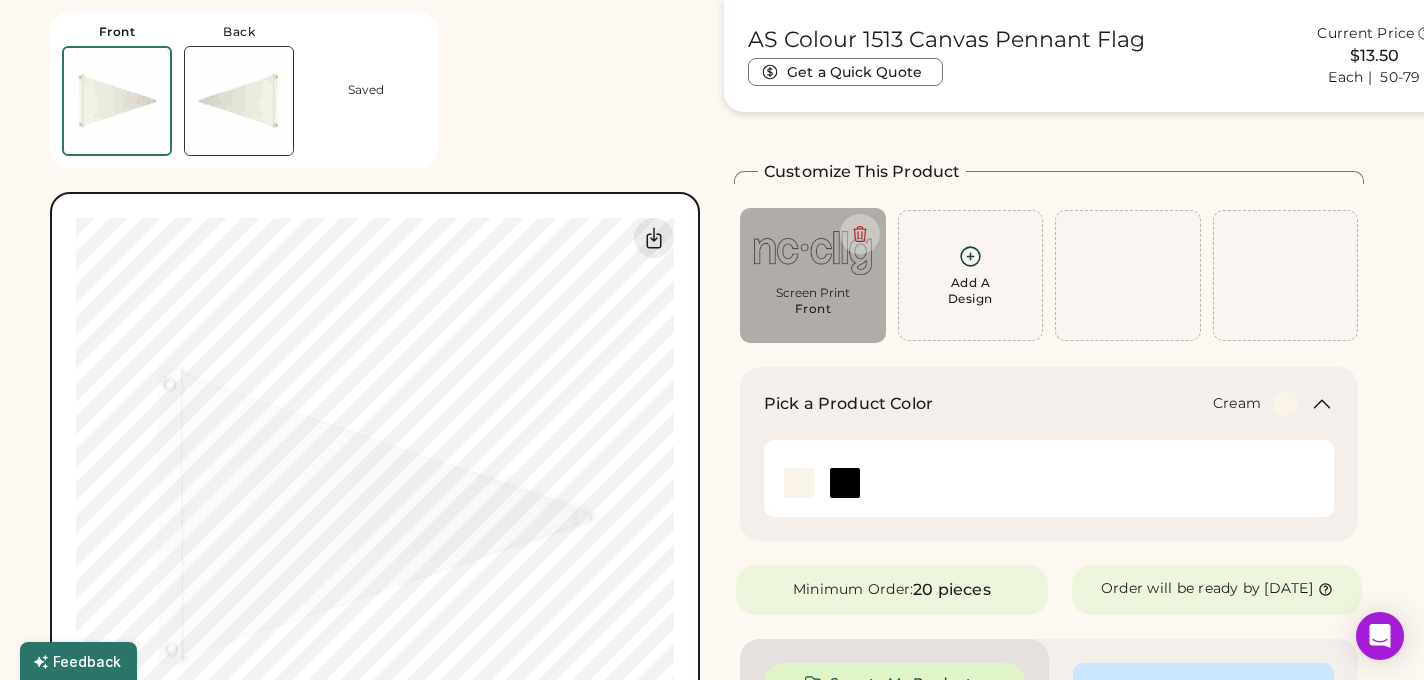 click on "AS Colour 1513 Canvas Pennant Flag    Get a Quick Quote Current Price    $13.50 Each |  50-79    Customize This Product    Add A
Design
Screen Print Front       Add A
Design    Edit design       Center    Reset Width Height 15" x 17" max Apply 447 C Pick a Product Color Cream    Minimum Order:  20 pieces Order will be ready by Monday, Aug. 18        Save to My Products    Clear all decorations Enter Your Quantity OSFM Loading
Inventory In Stock
243 Enter Quantities to Finalize Your Order Minimum Order Quantity is 20 Pieces Special instructions Add to cart This price includes: ✓ 1 Color Front Screen Print    How does pricing work? Quantity Price each 20-29 $17.60 30-49 $15.20 50-79 $13.50 80-99 $12.60 100-149 $11.85 150-299 $11.60       View more price breaks Product Details 100% cotton canvas
Heavy weight, 9.4 oz Blank canvas triangular, pennant flag with metal eyelets Designed for easy embellishment, screen print & embroidery ready 11-3/4 x 17-3/4 inches (flag only)" at bounding box center [1049, 741] 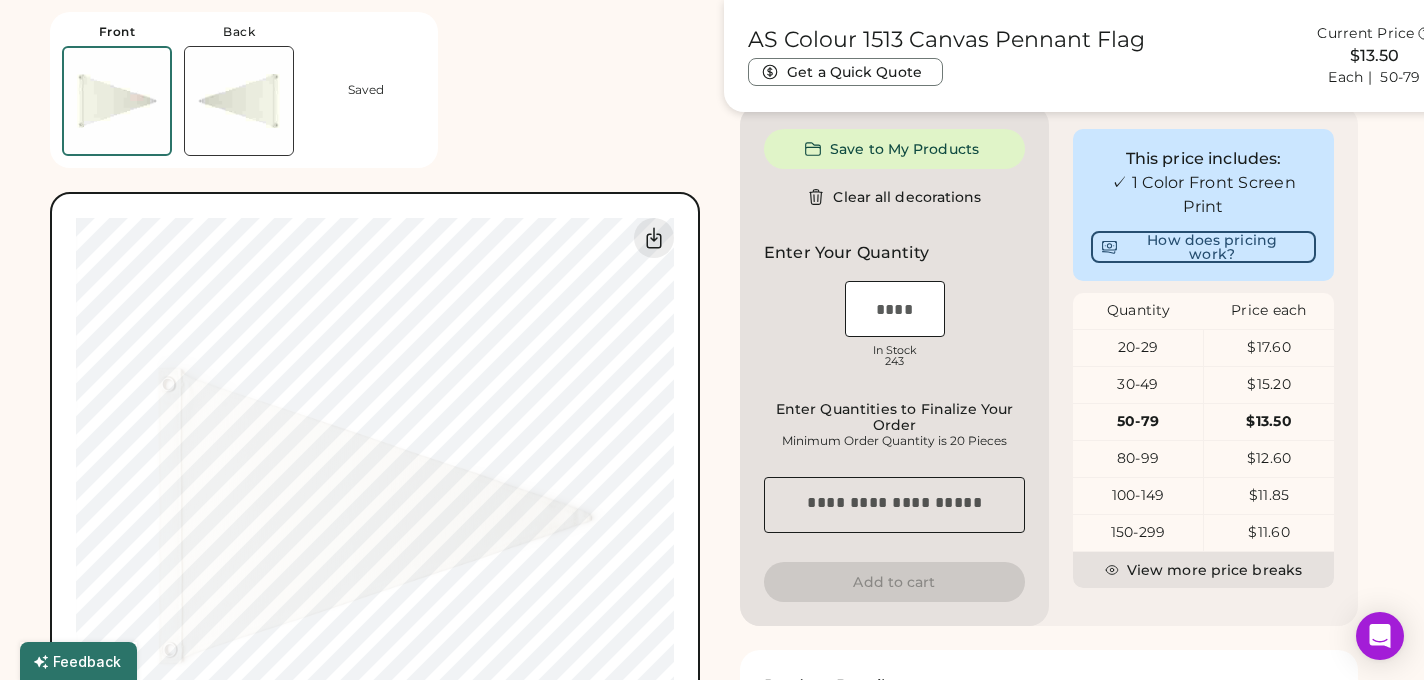 scroll, scrollTop: 611, scrollLeft: 0, axis: vertical 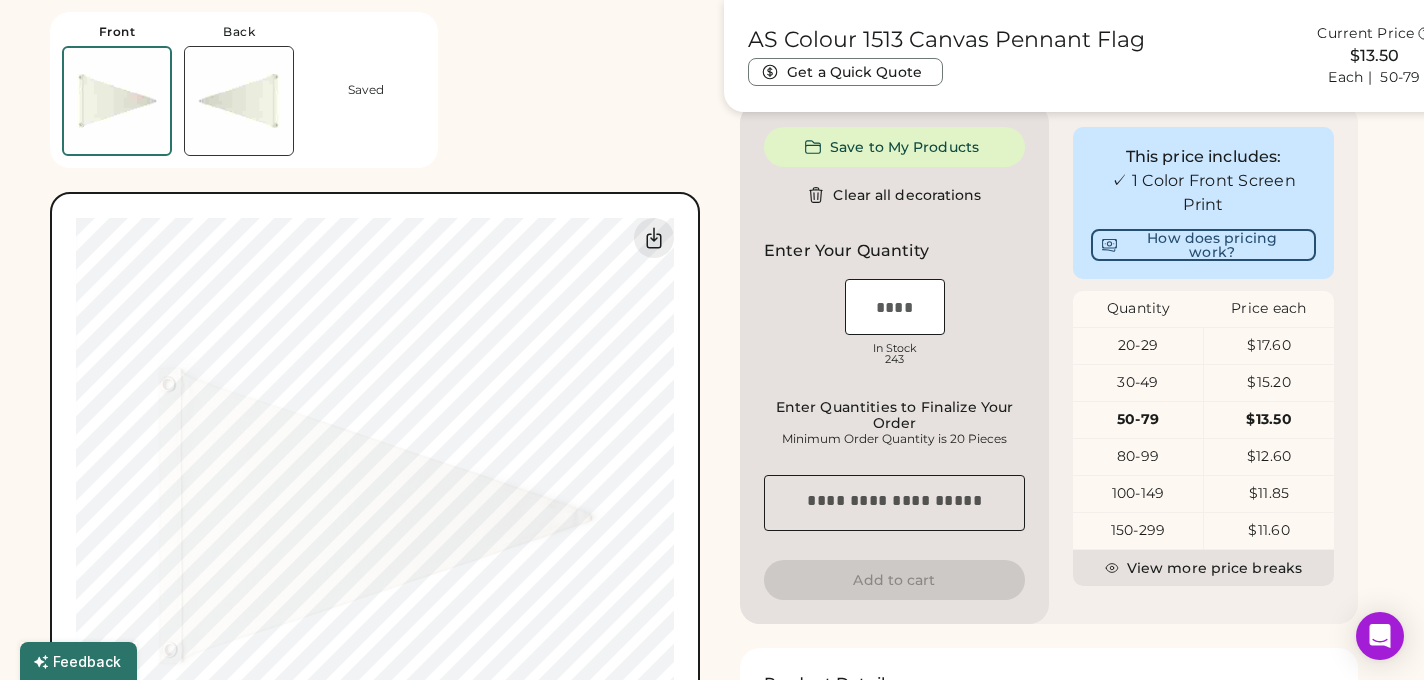 click at bounding box center (895, 307) 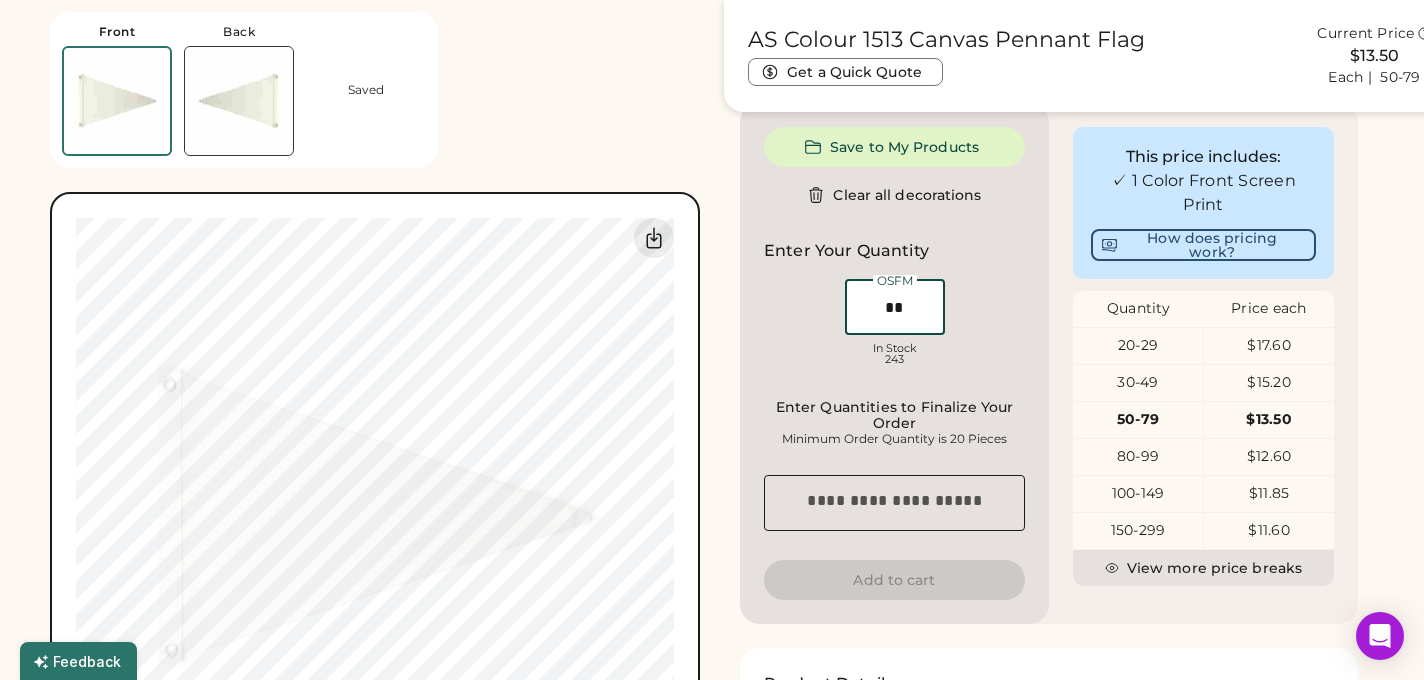 type on "**" 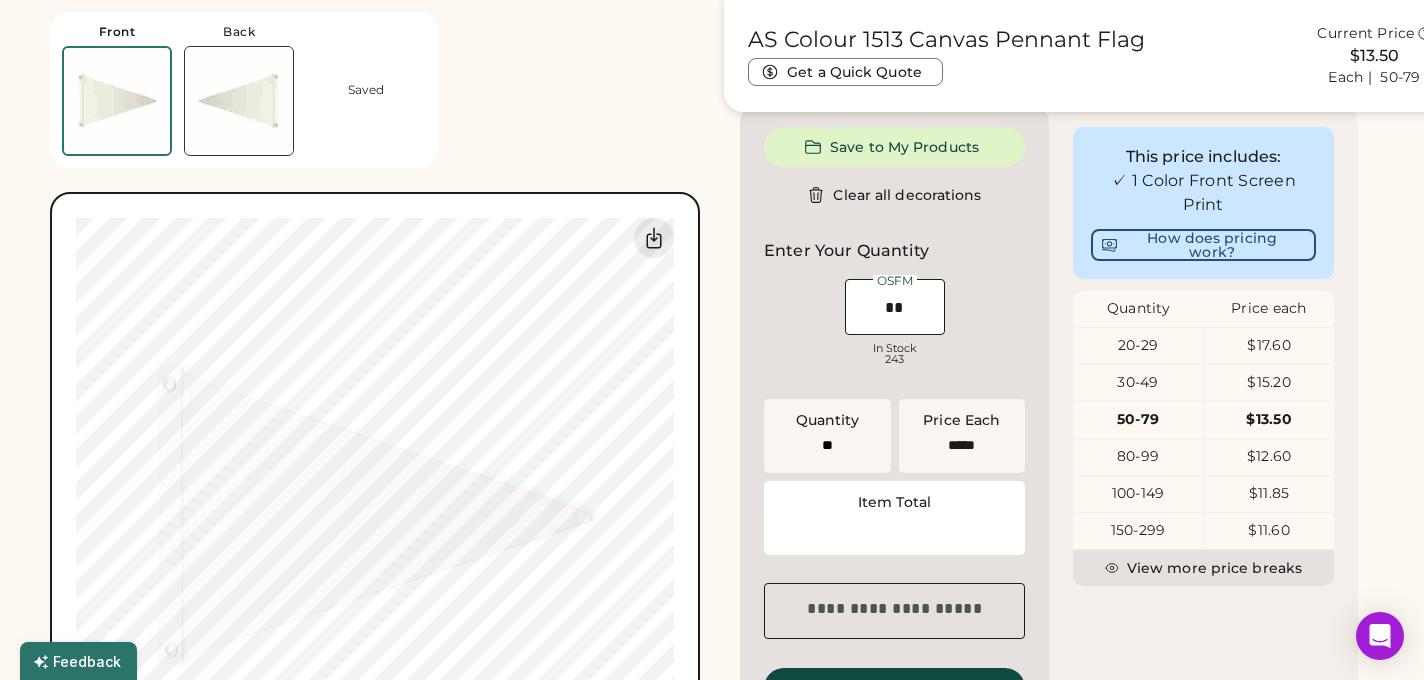 type on "******" 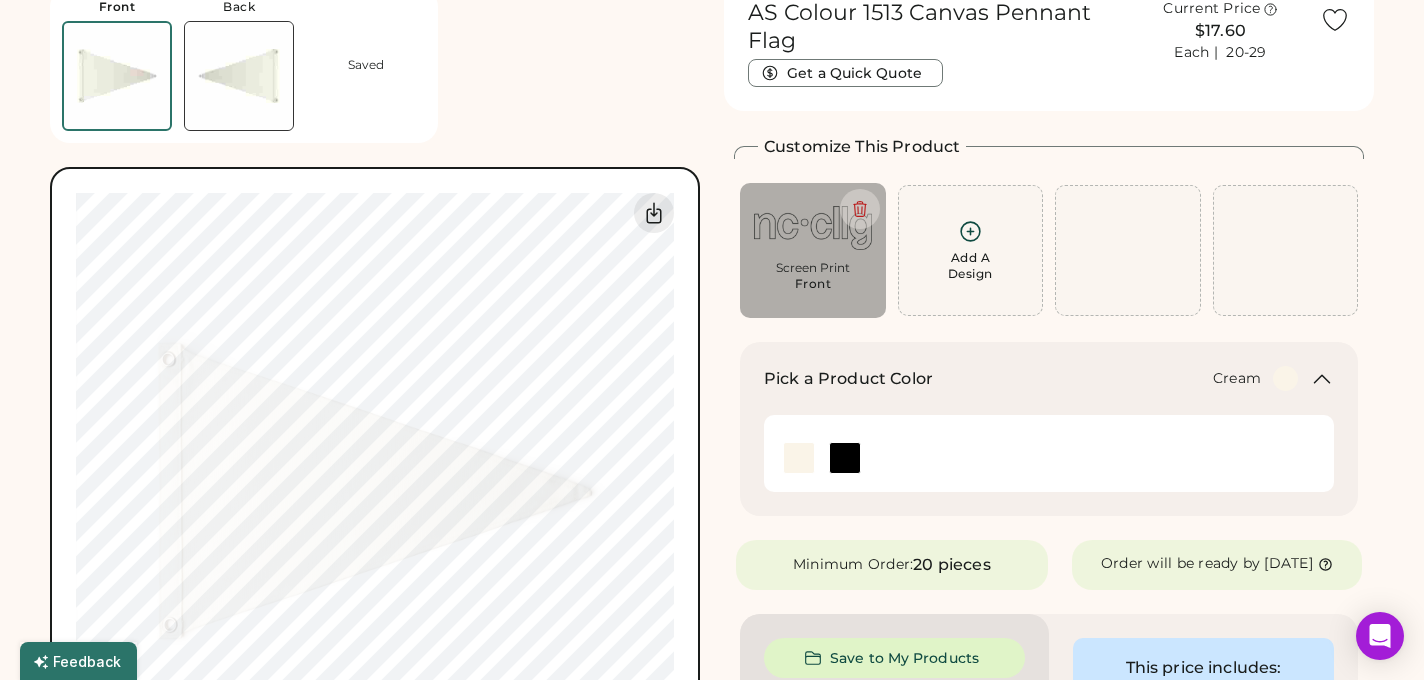 scroll, scrollTop: 0, scrollLeft: 0, axis: both 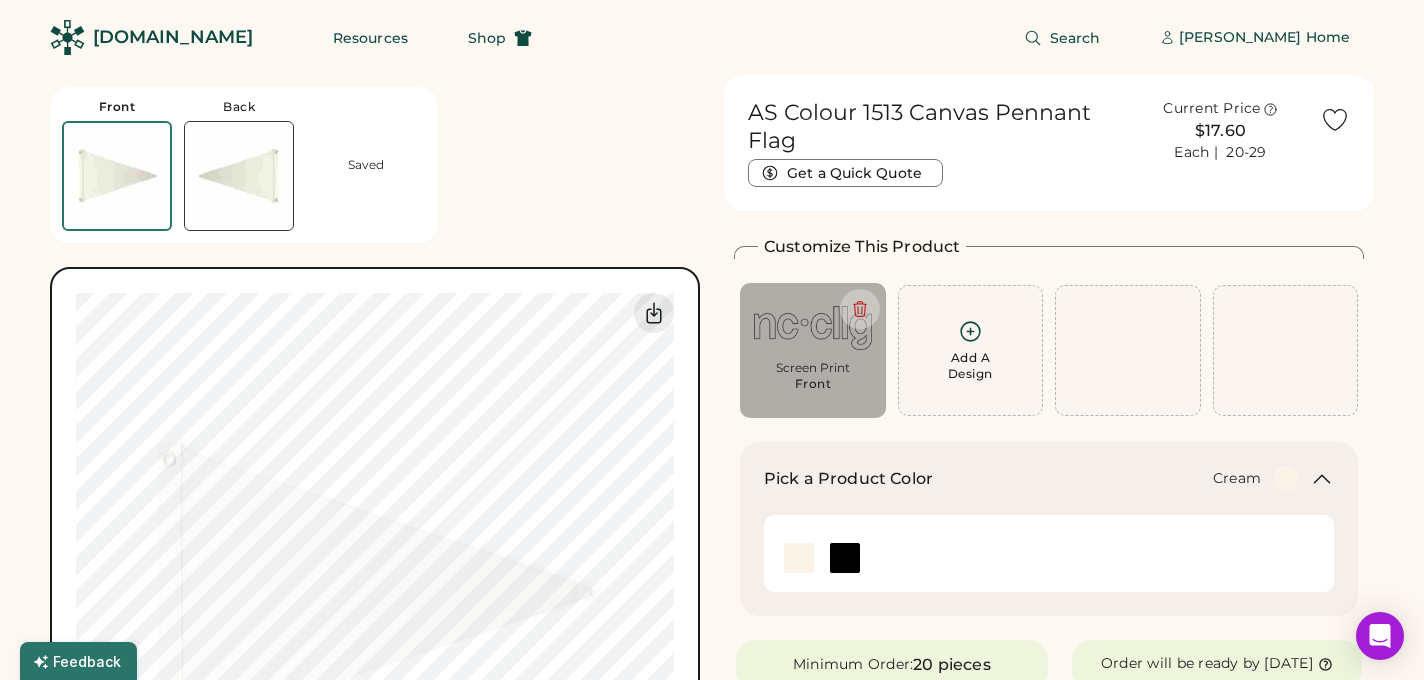 click on "[DOMAIN_NAME]" at bounding box center [173, 37] 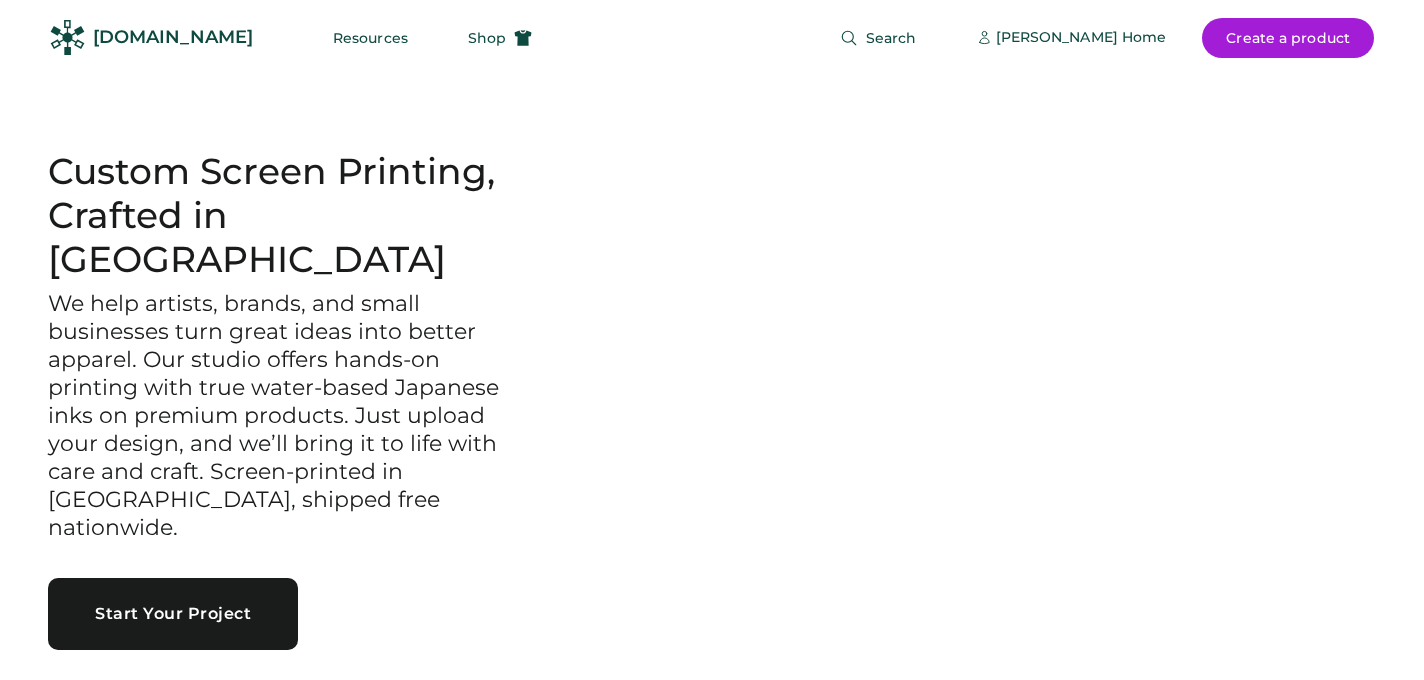 scroll, scrollTop: 0, scrollLeft: 0, axis: both 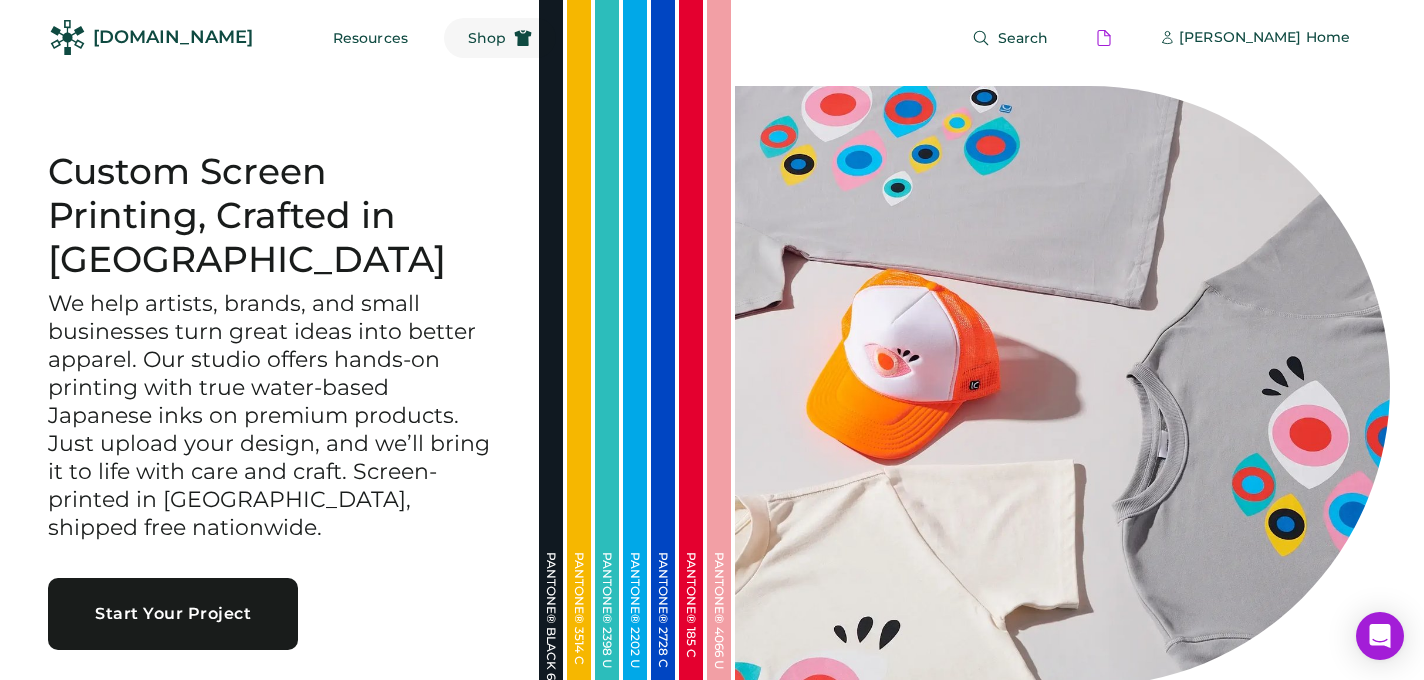 click 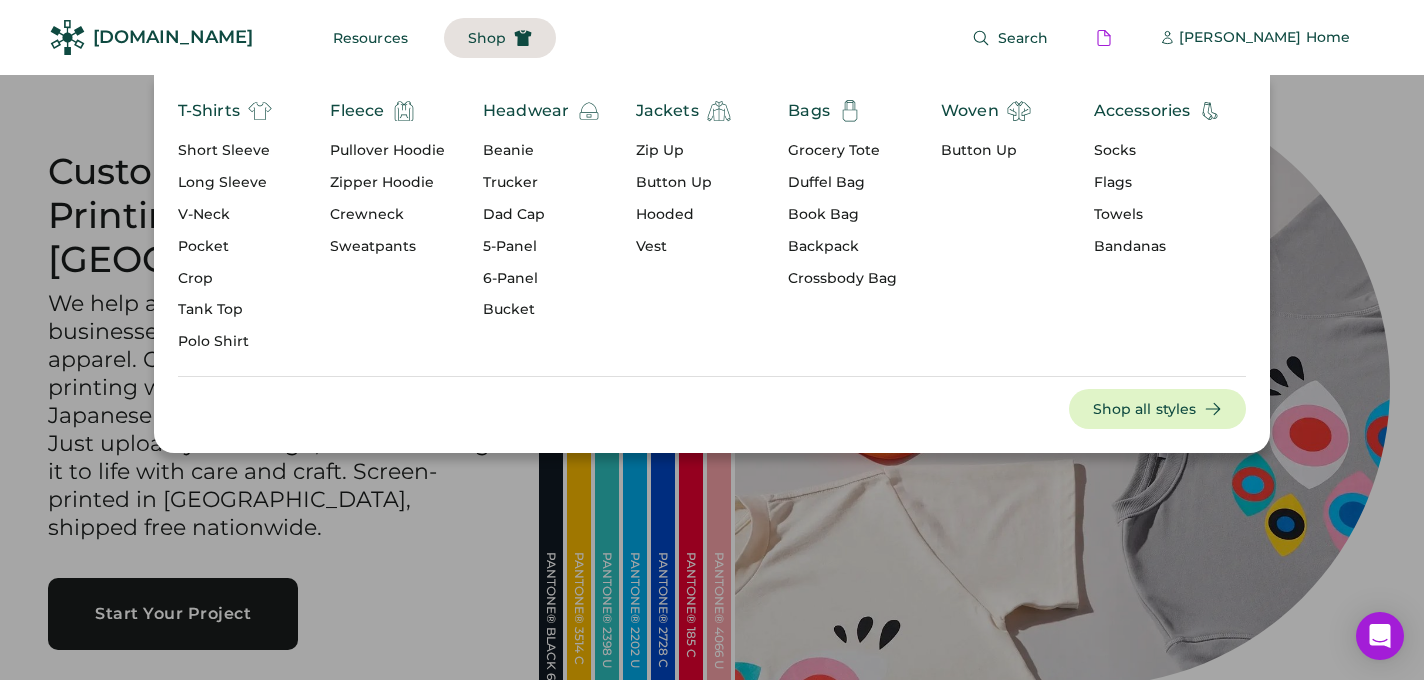 click on "Crewneck" at bounding box center (387, 215) 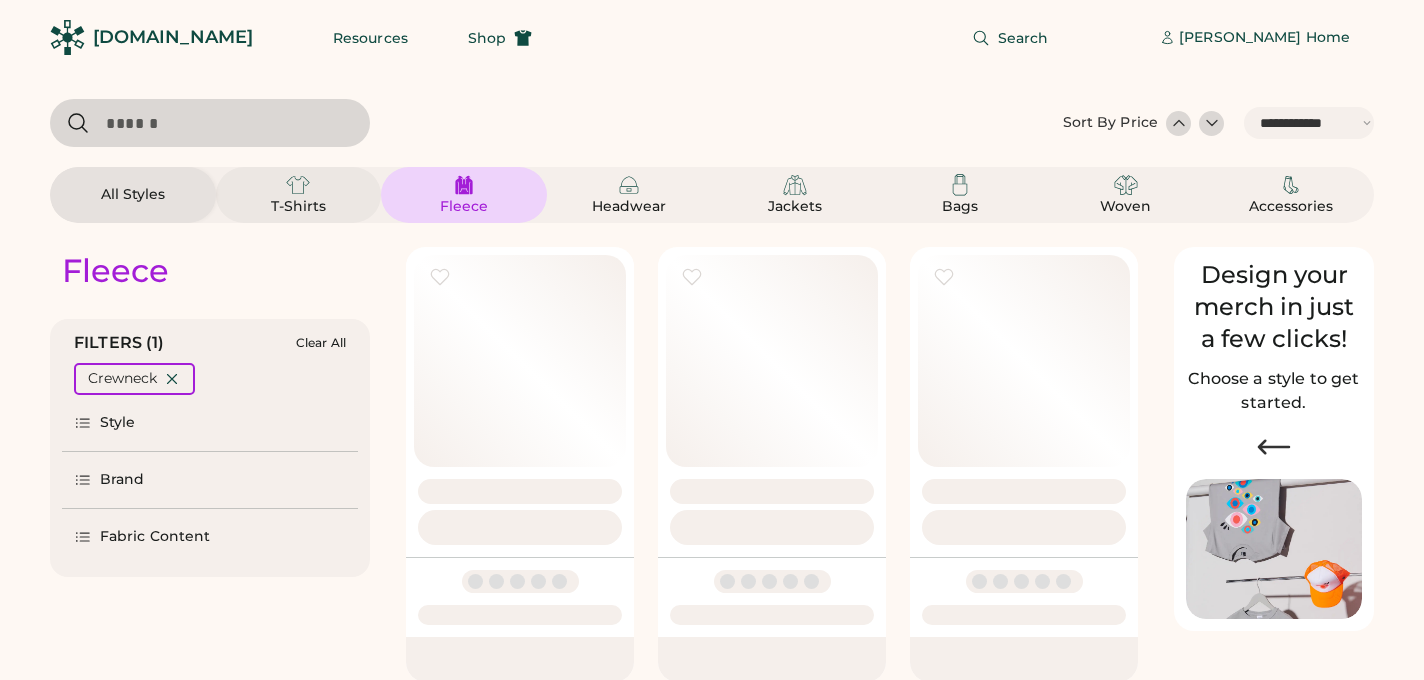 select on "*****" 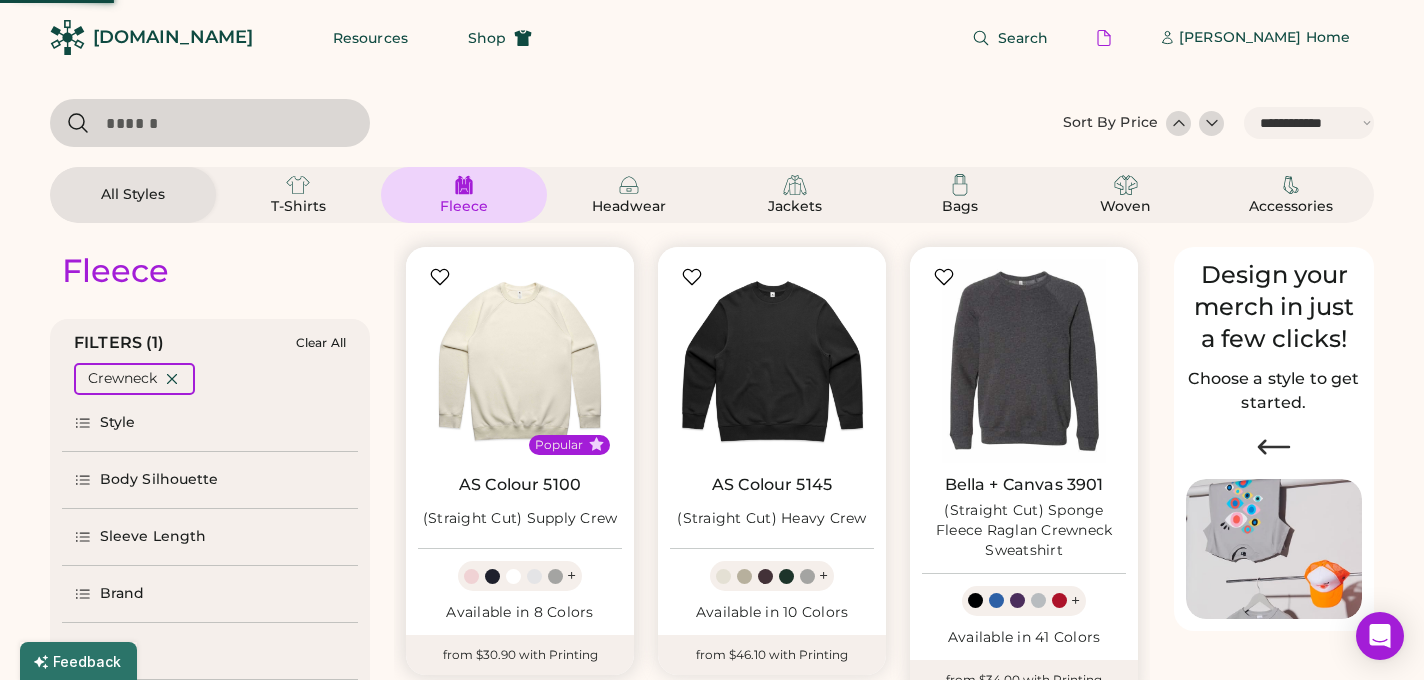 scroll, scrollTop: 0, scrollLeft: 0, axis: both 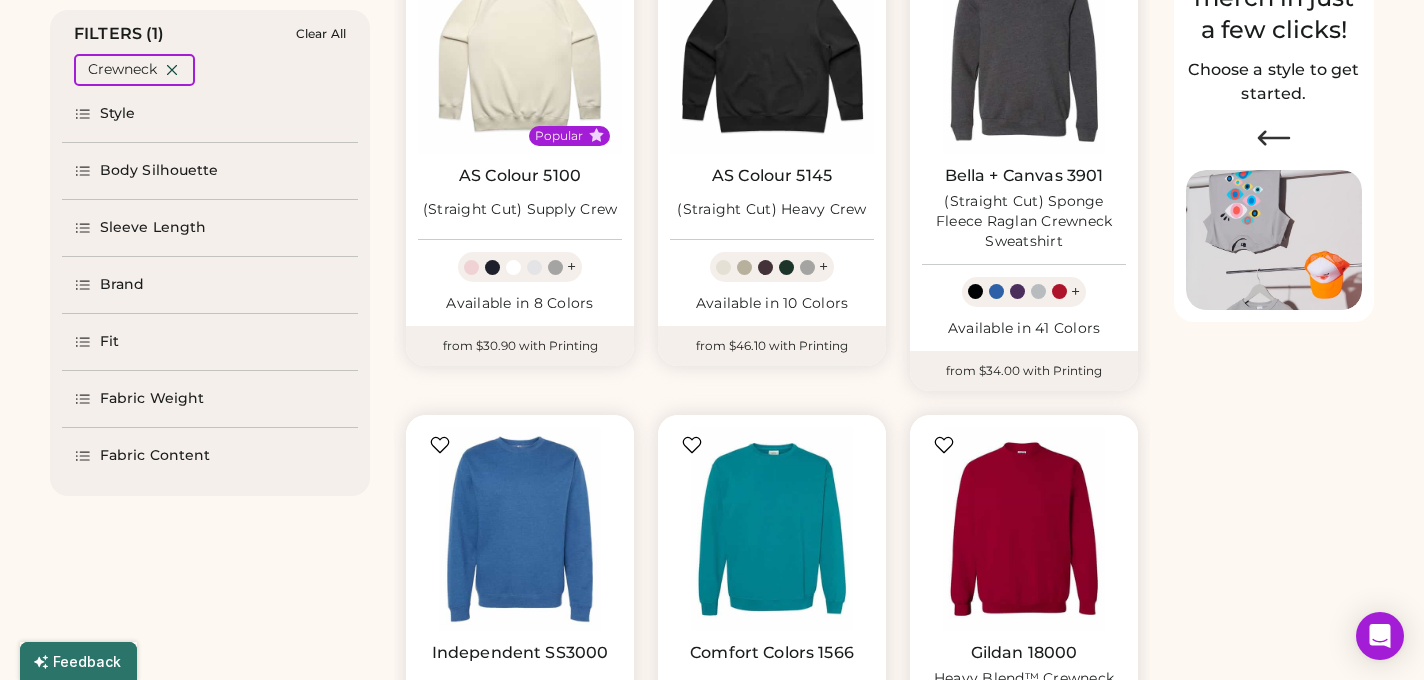 select on "*****" 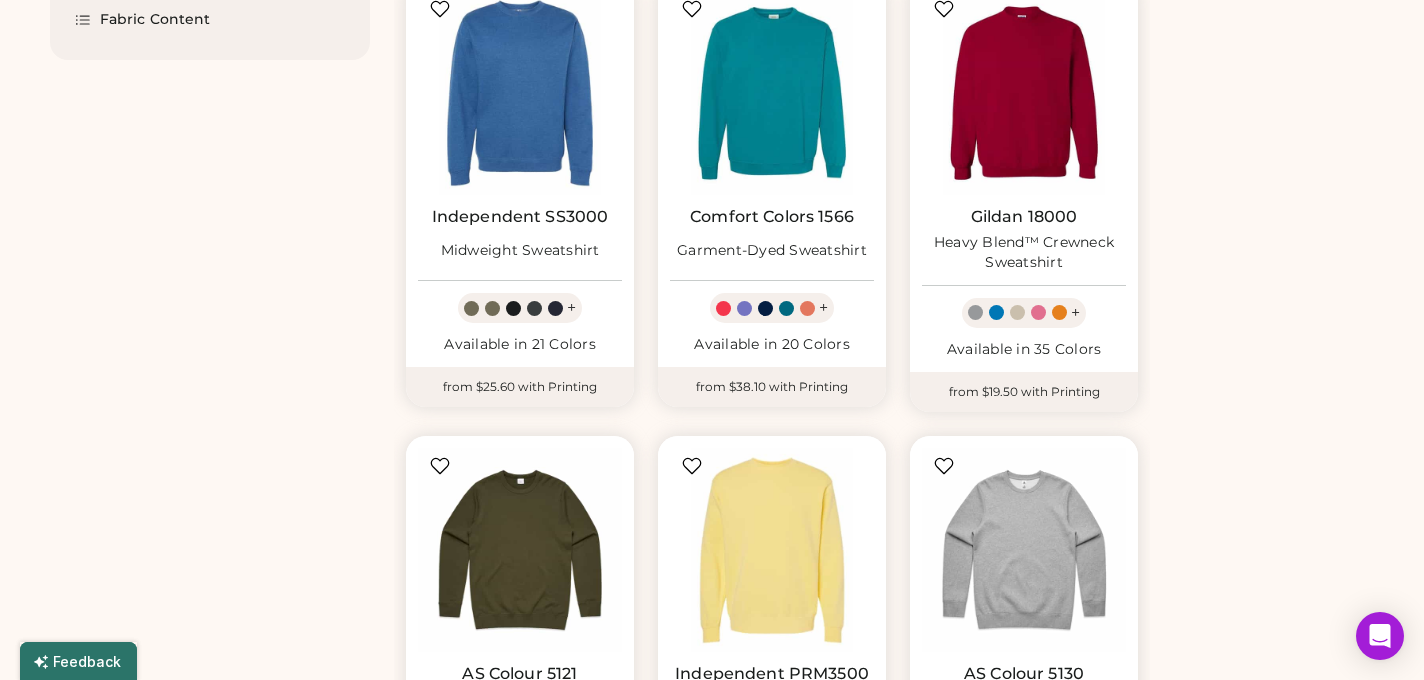 scroll, scrollTop: 724, scrollLeft: 0, axis: vertical 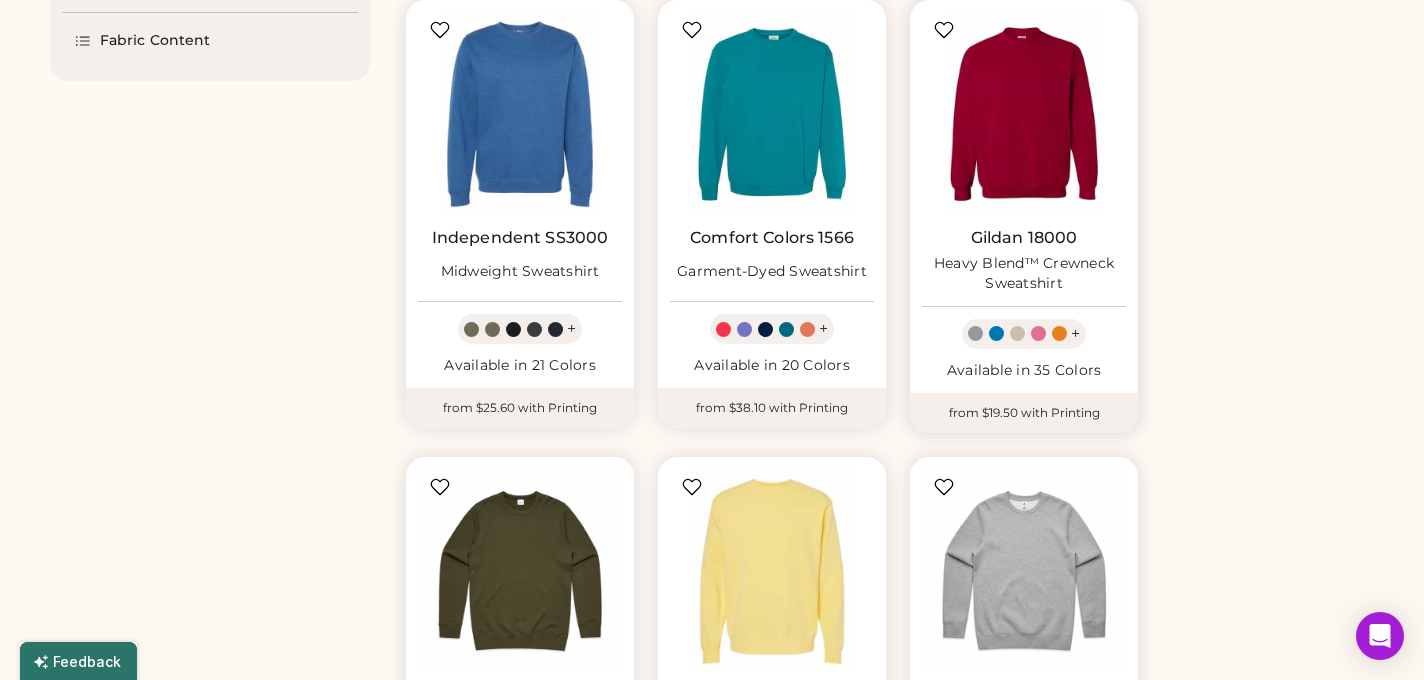 click at bounding box center [1024, 114] 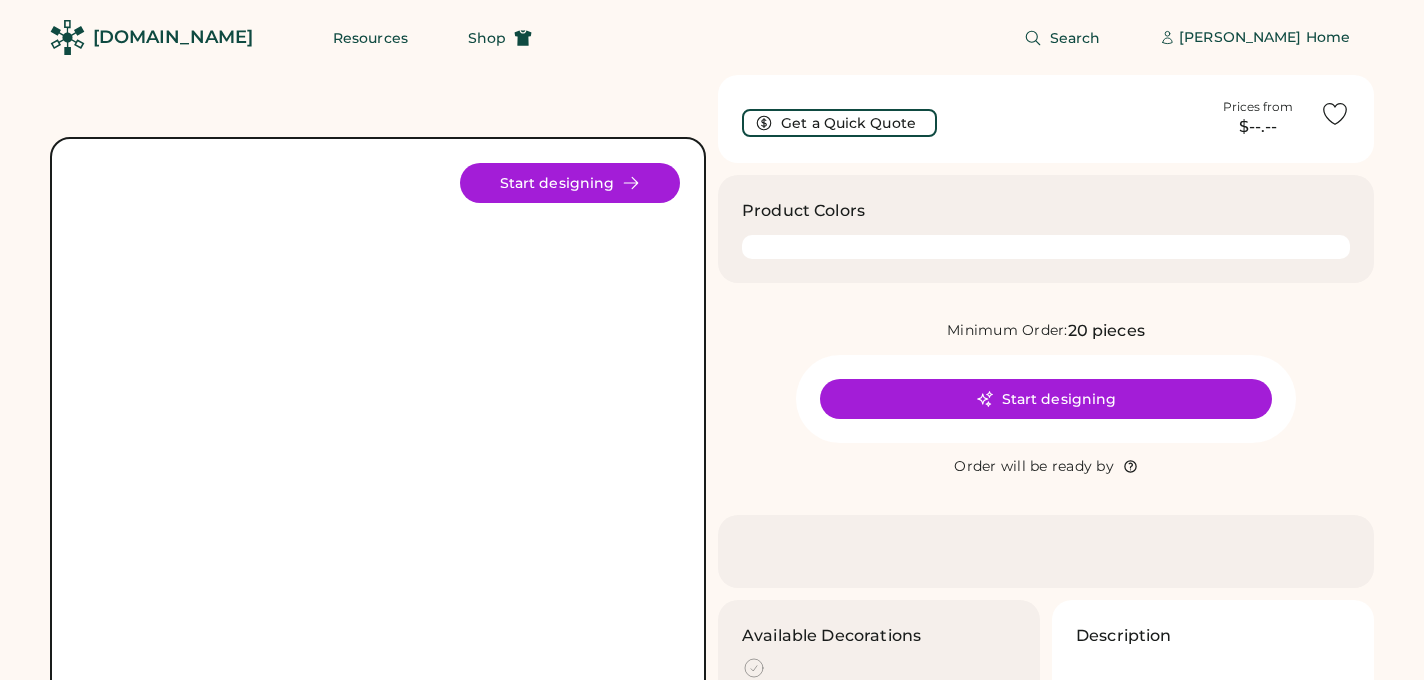 scroll, scrollTop: 0, scrollLeft: 0, axis: both 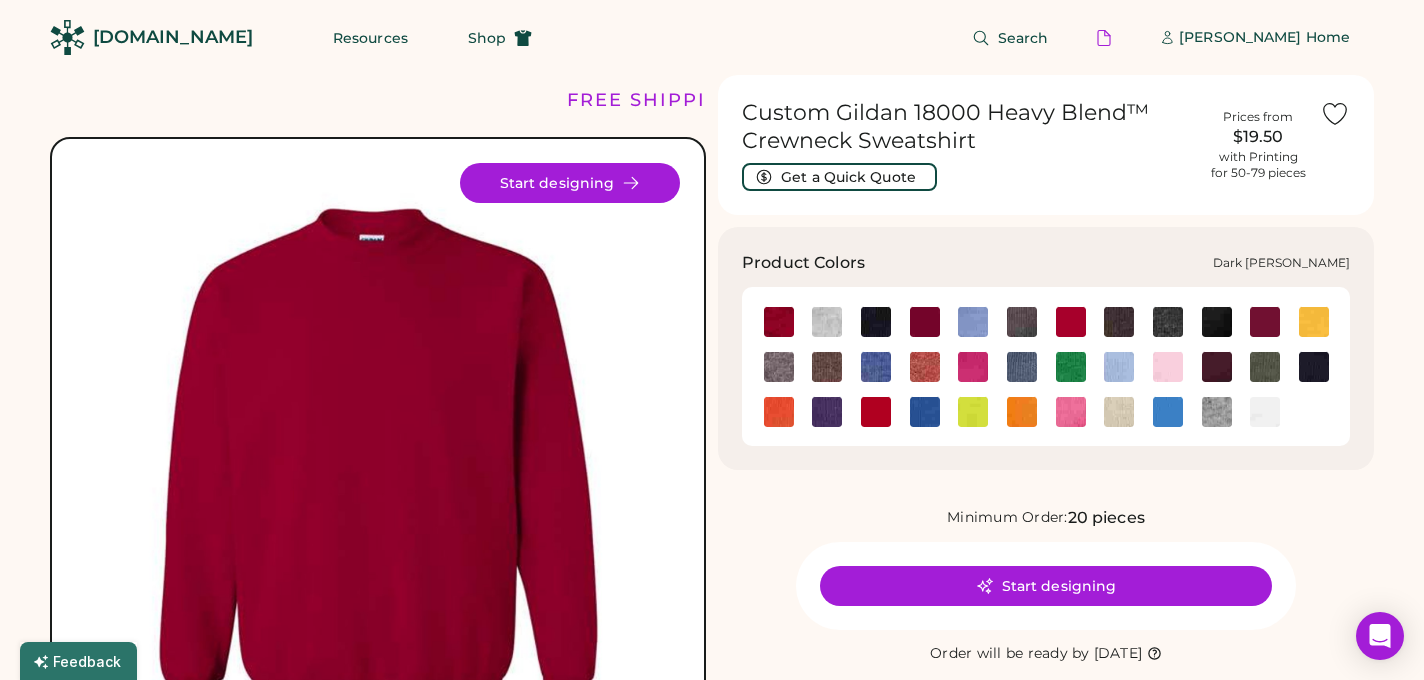 click 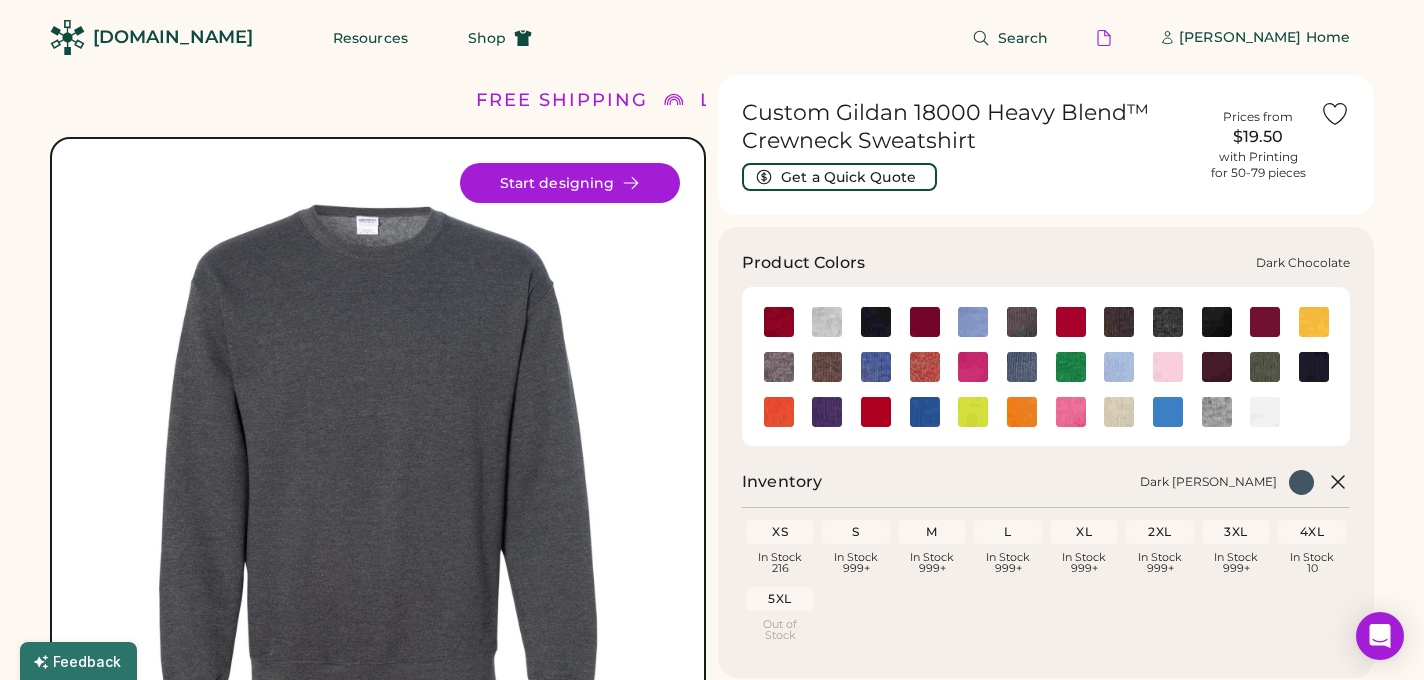 click 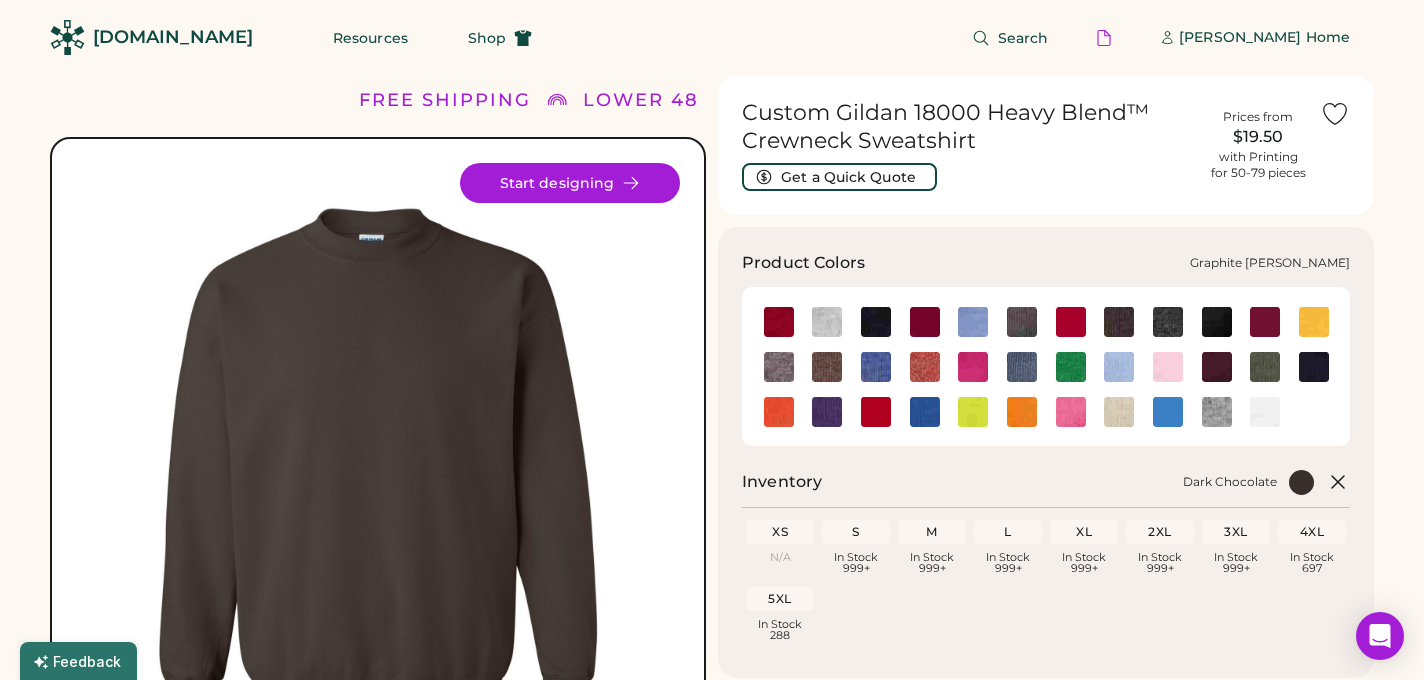 click 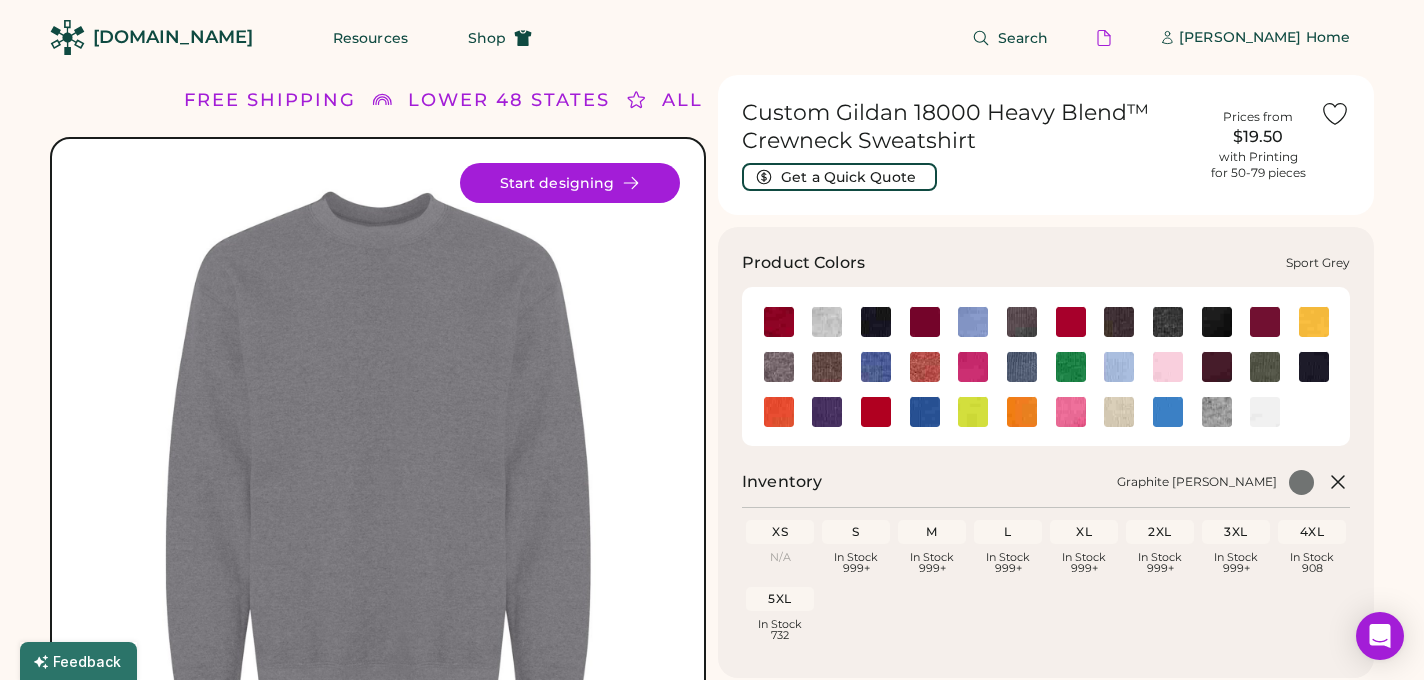 click 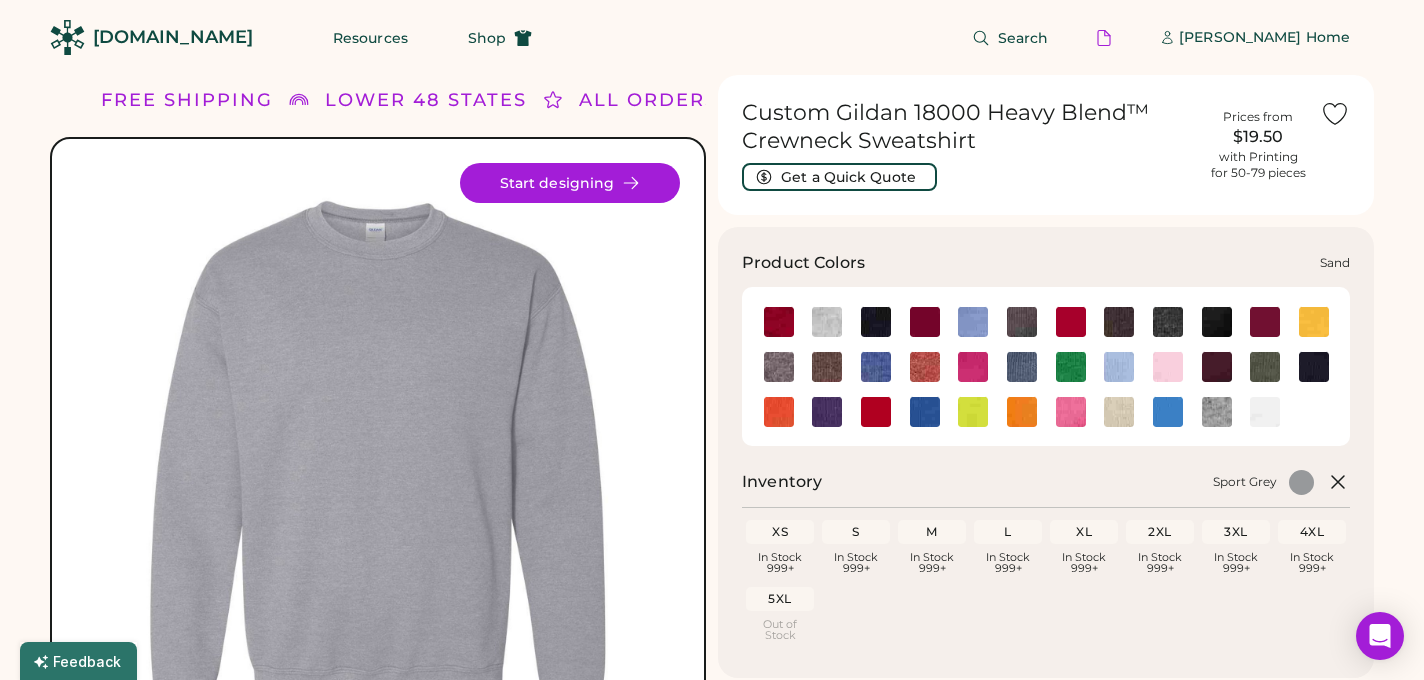 click 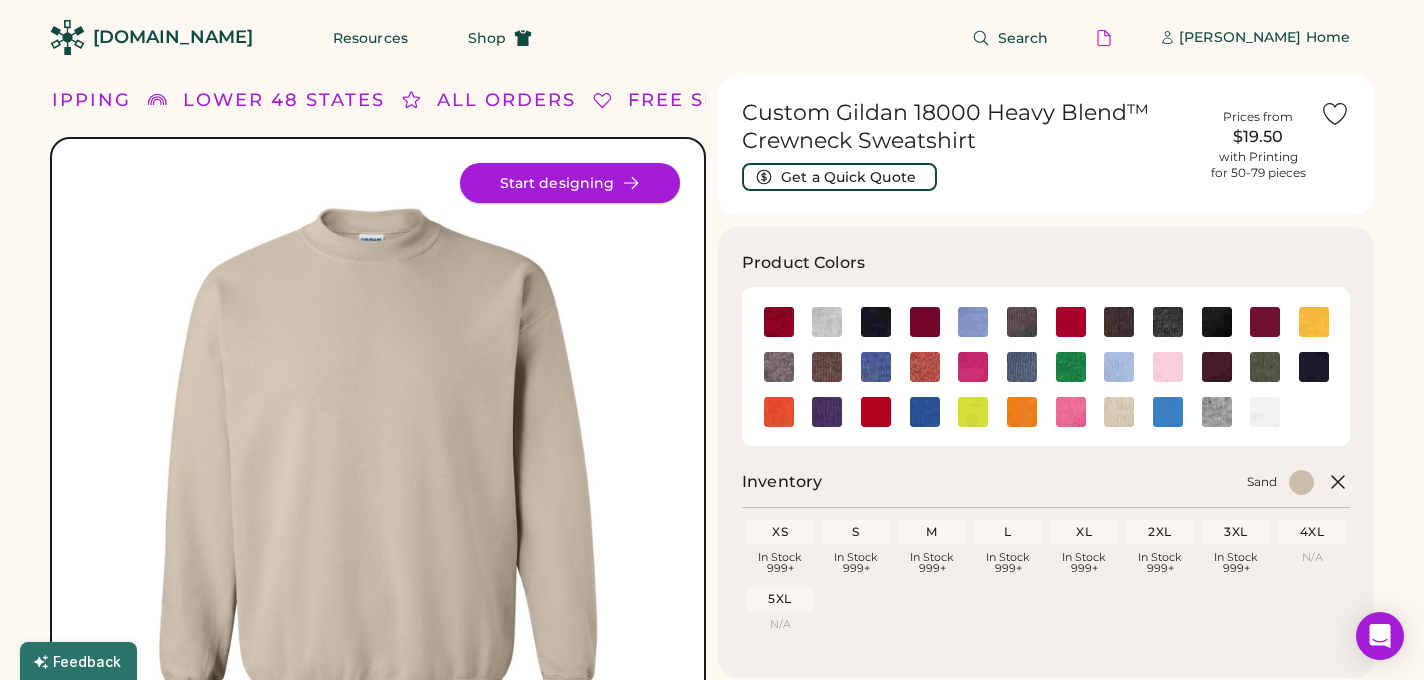click on "Start designing" at bounding box center [570, 183] 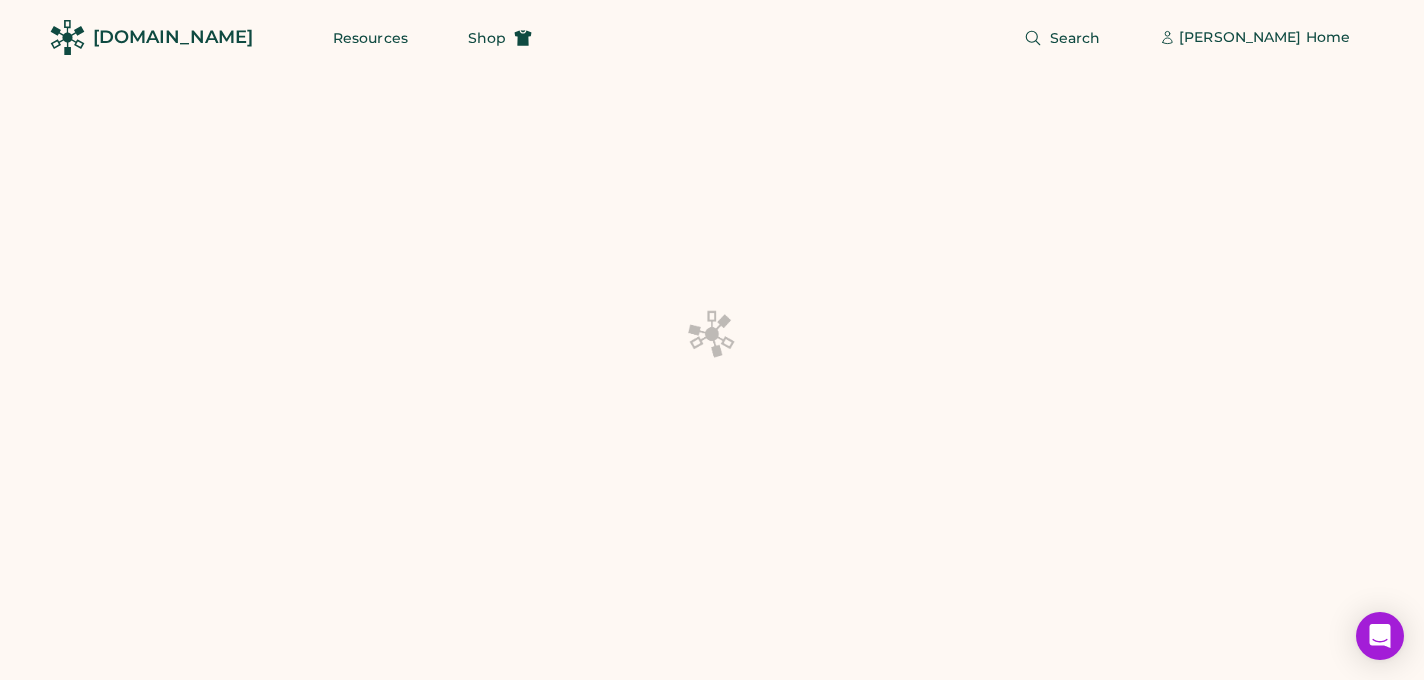 scroll, scrollTop: 0, scrollLeft: 0, axis: both 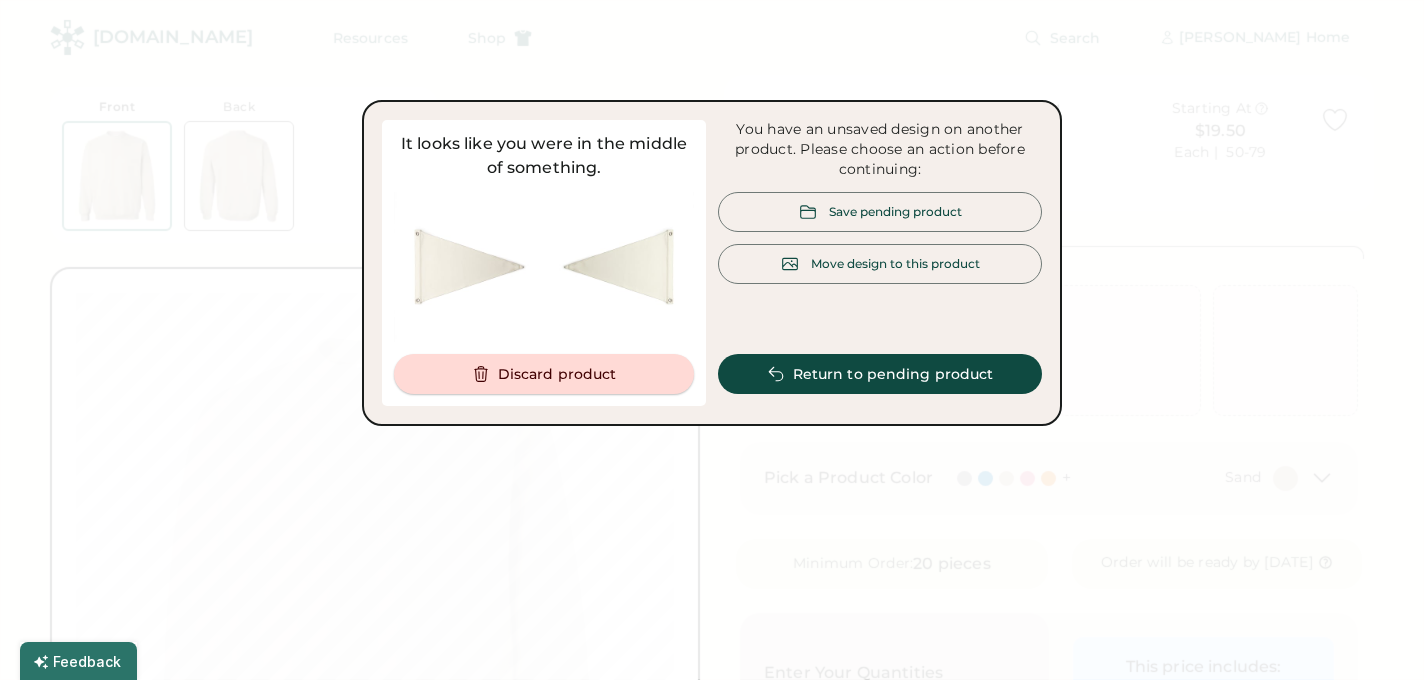 click on "Discard product" at bounding box center (544, 374) 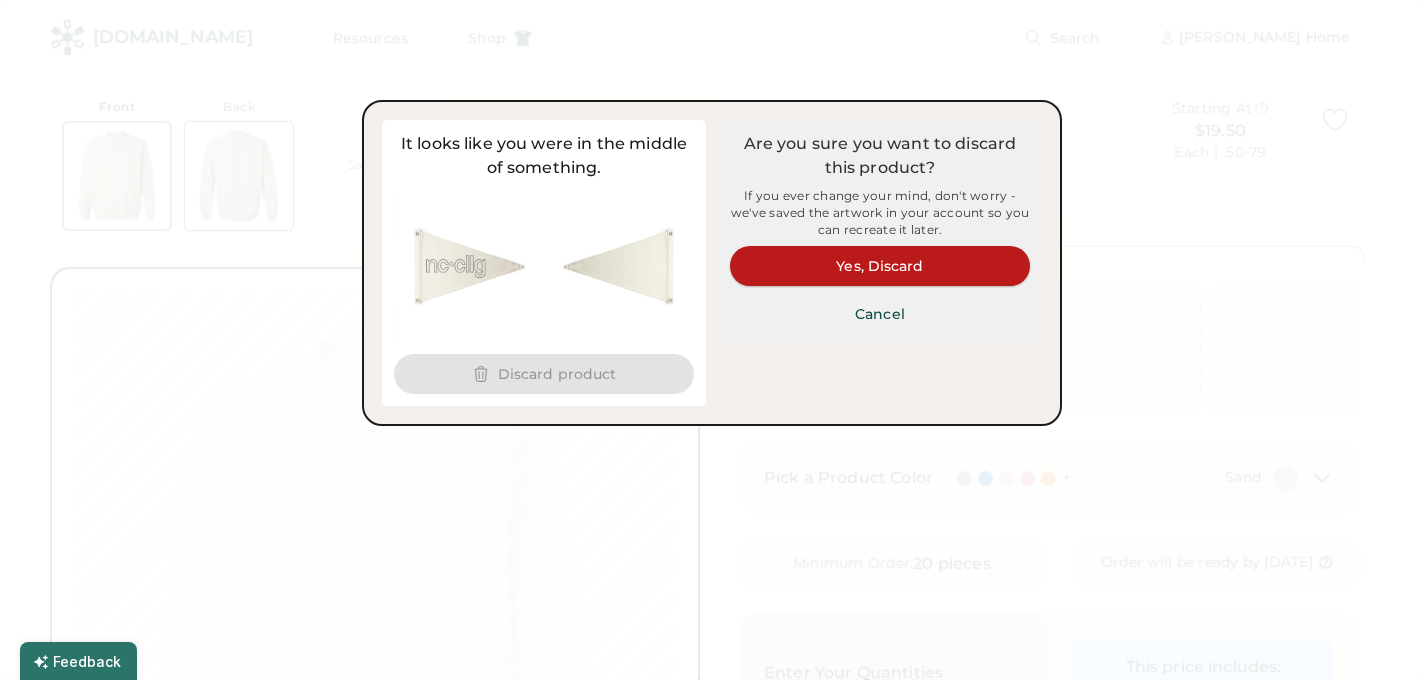 click on "Yes, Discard" at bounding box center [880, 266] 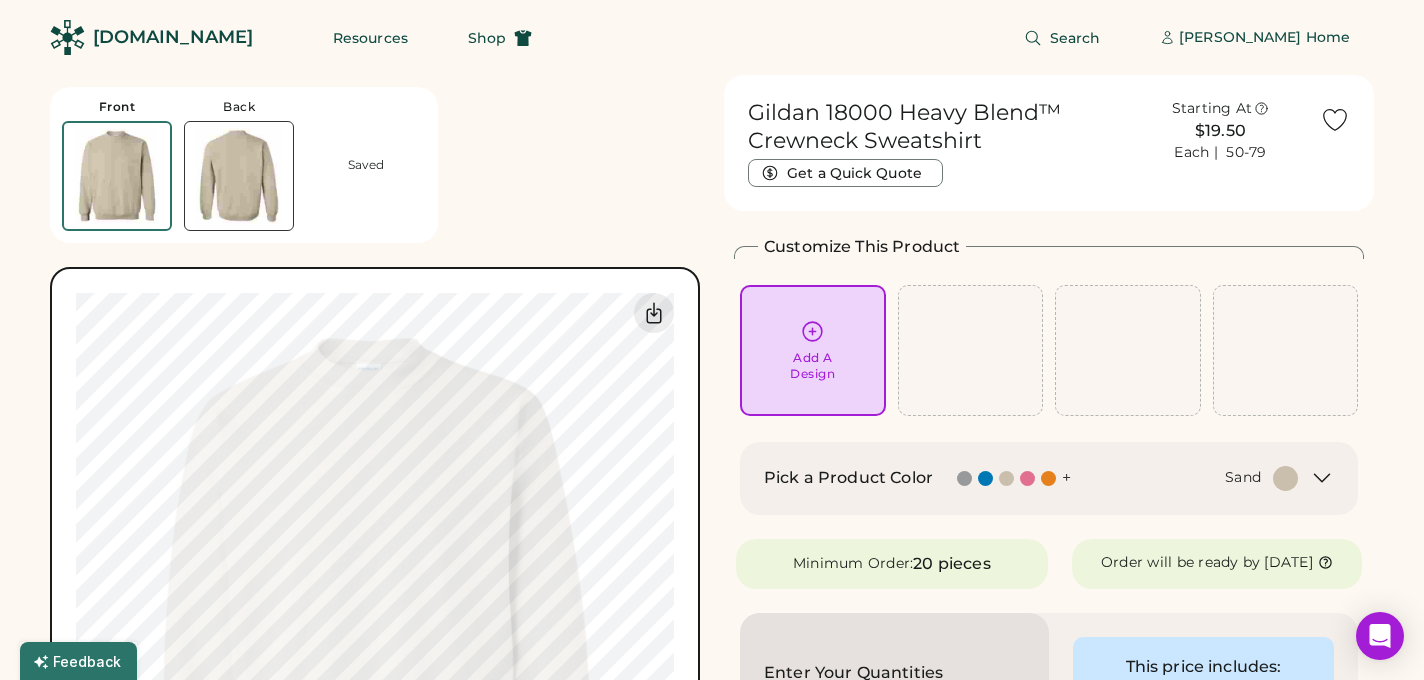 scroll, scrollTop: 140, scrollLeft: 0, axis: vertical 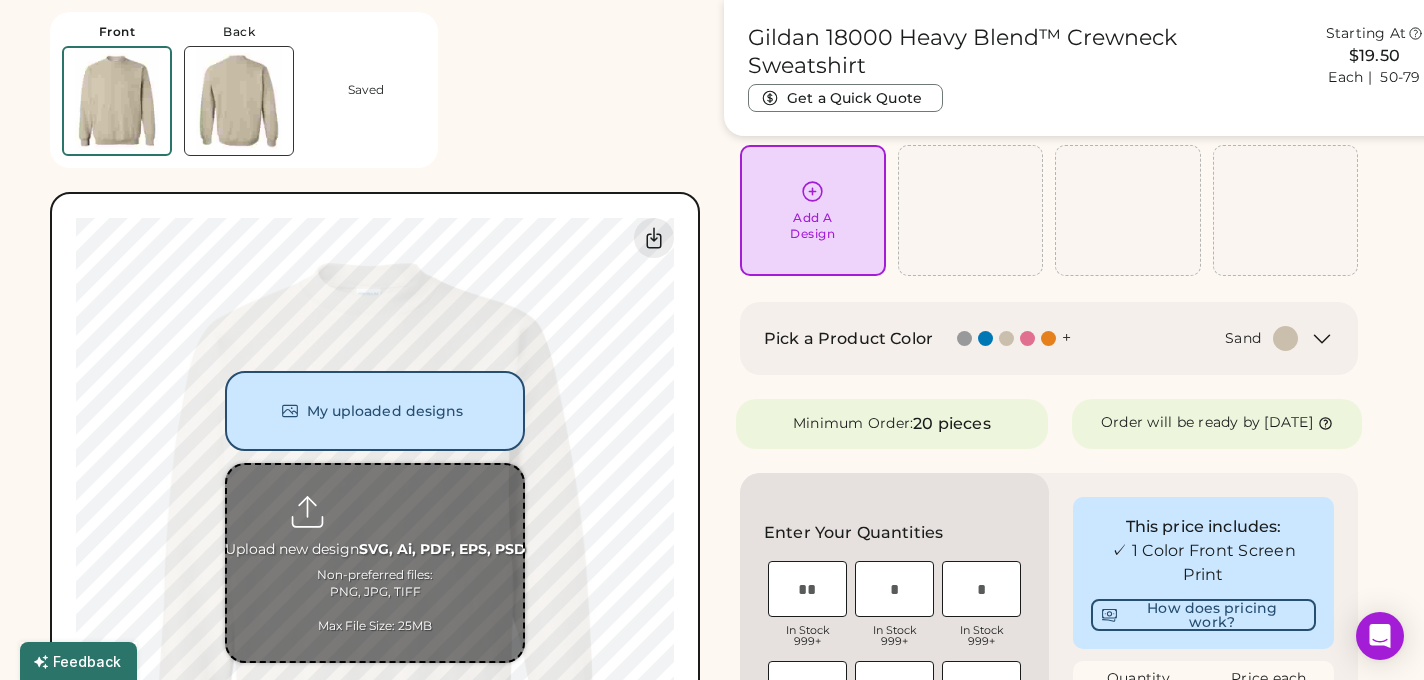 click at bounding box center (375, 563) 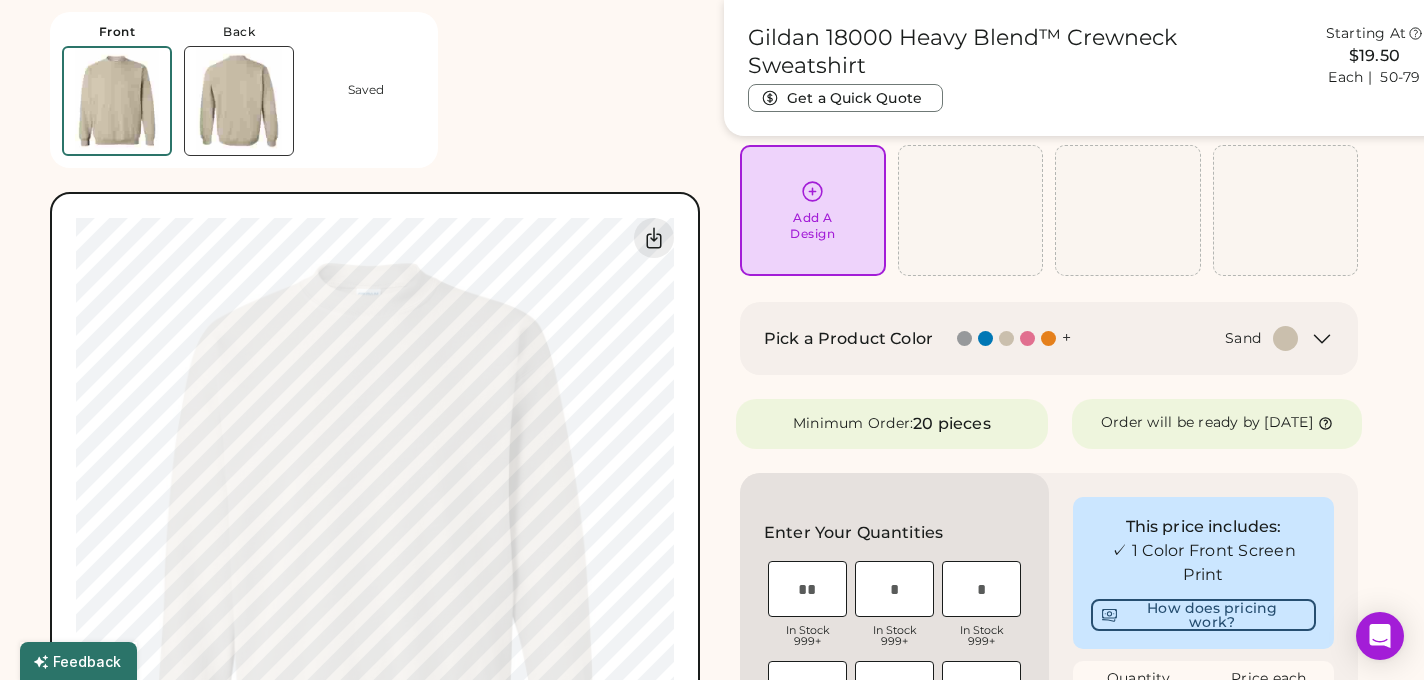 type on "**********" 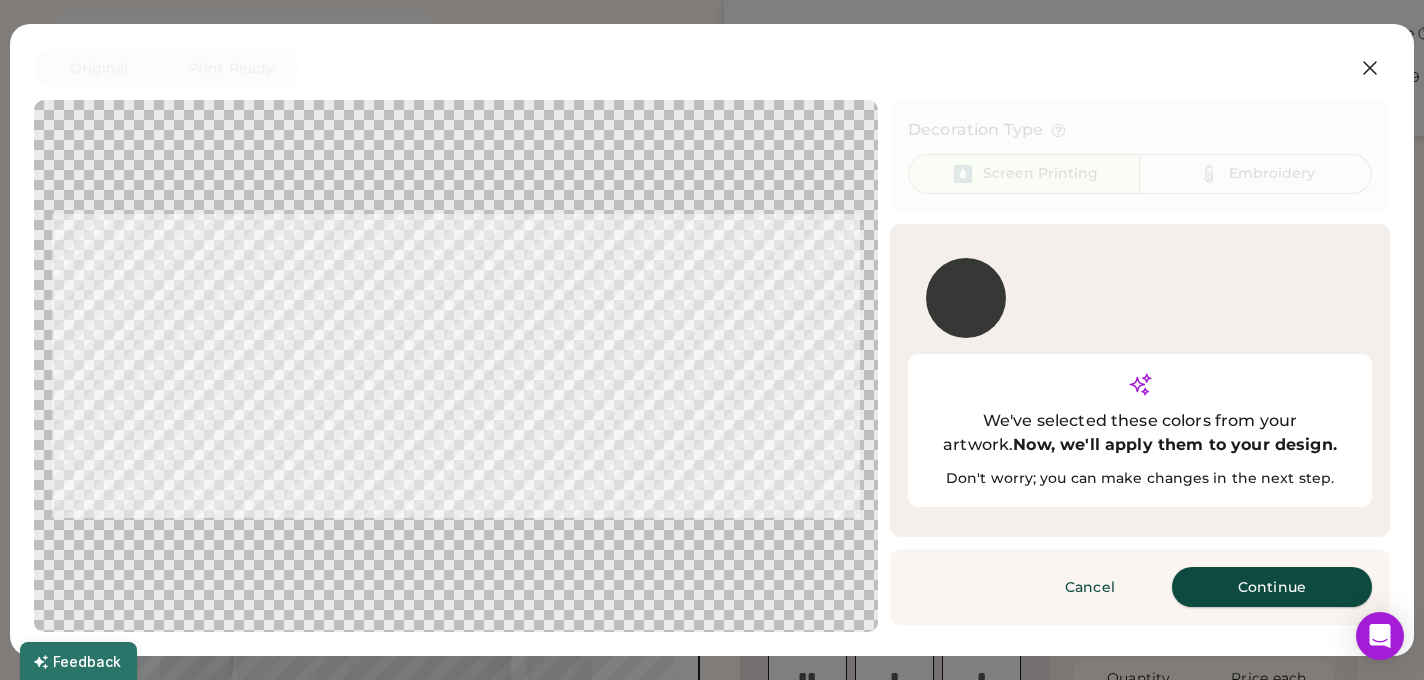 click on "Continue" at bounding box center [1272, 587] 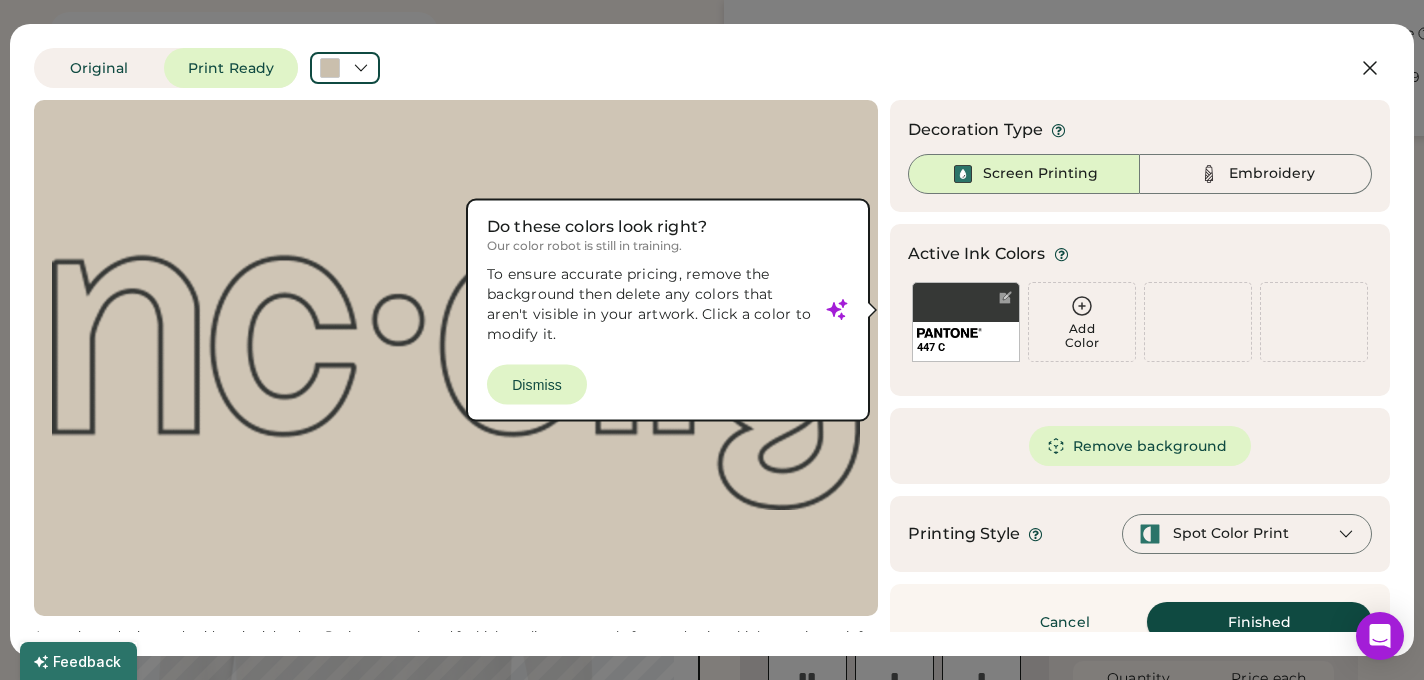 click on "Finished" at bounding box center (1259, 622) 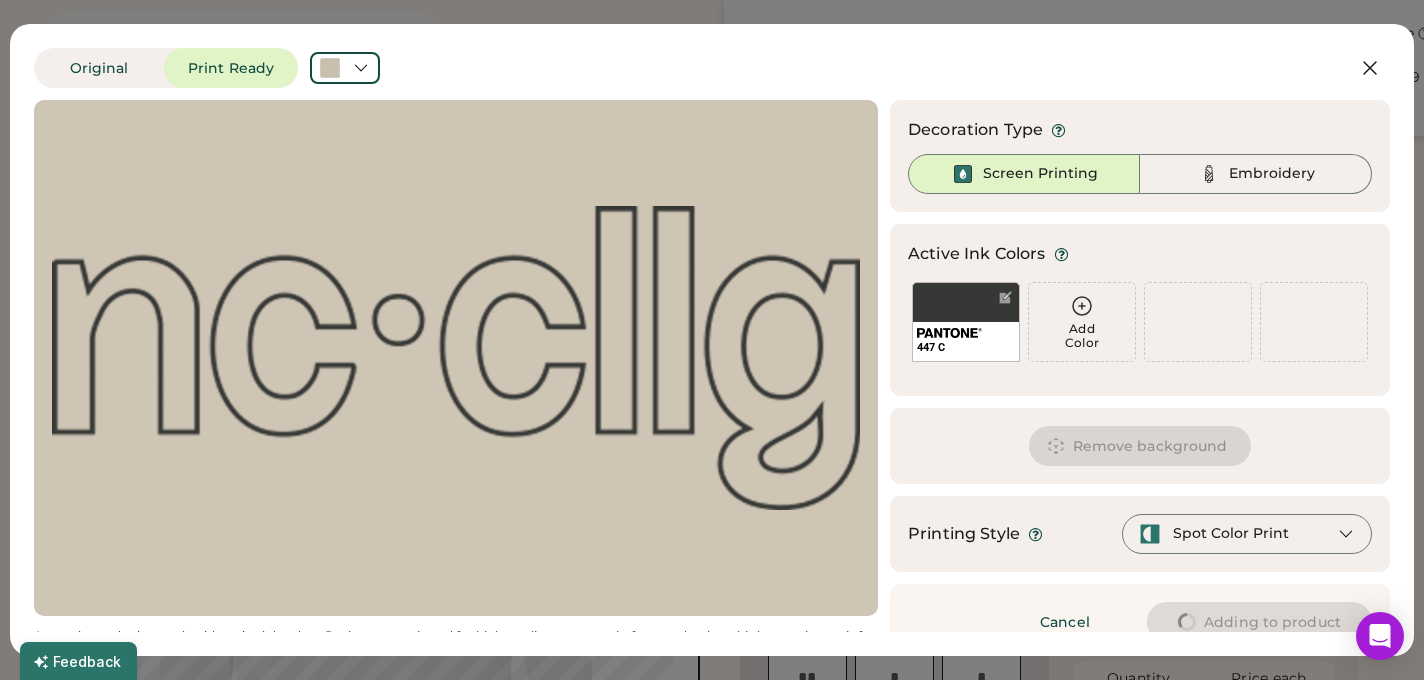 scroll, scrollTop: 140, scrollLeft: 0, axis: vertical 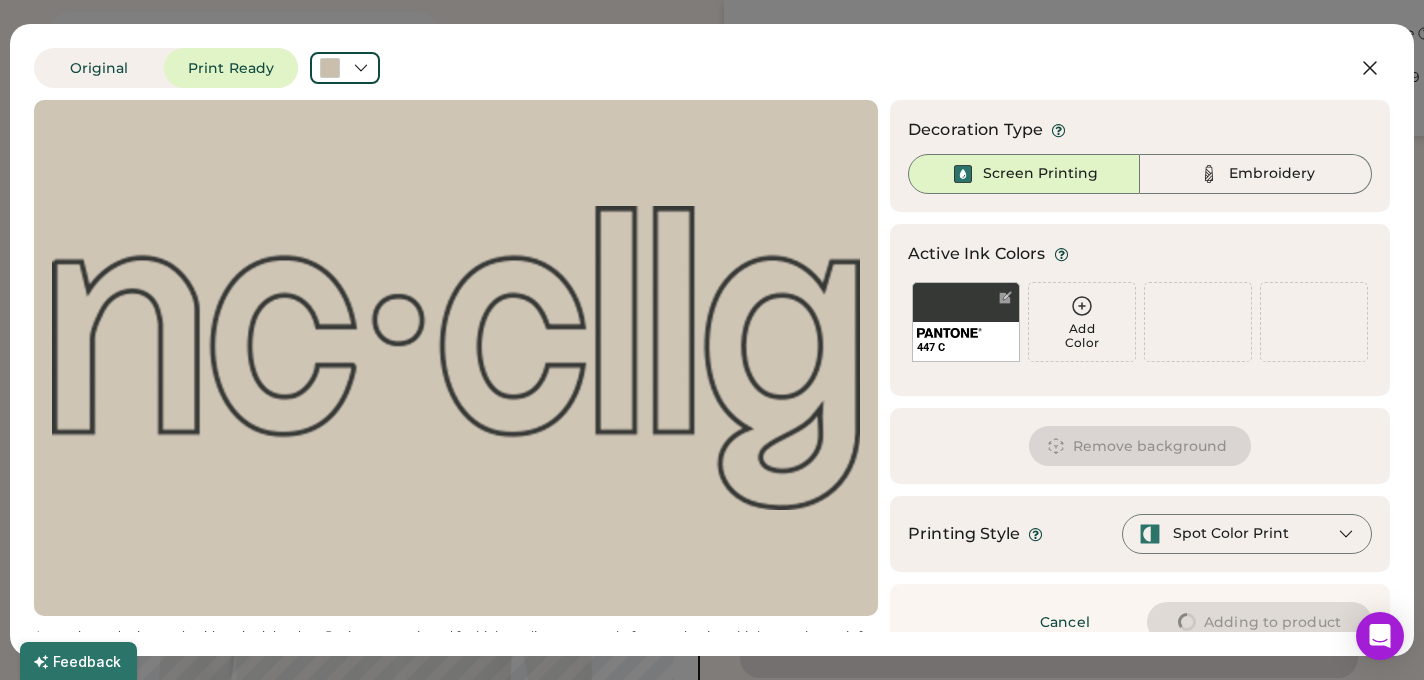 type on "****" 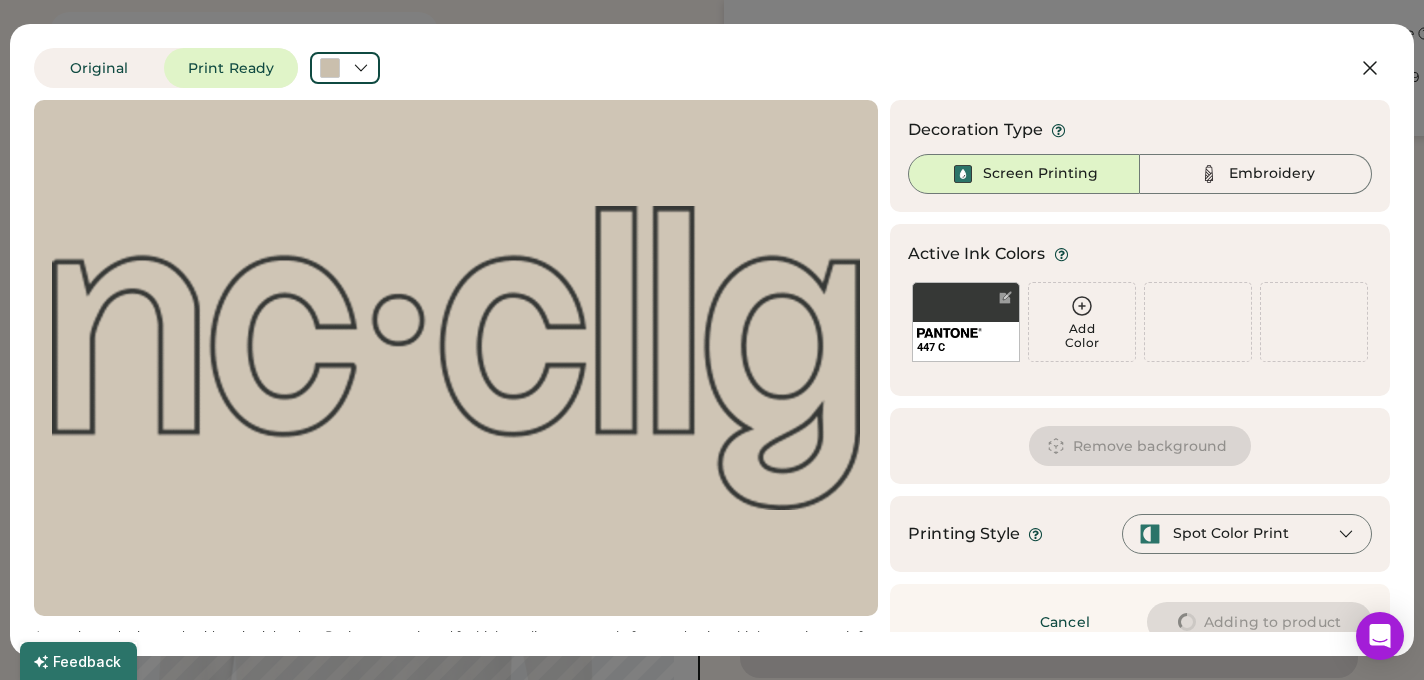 type on "****" 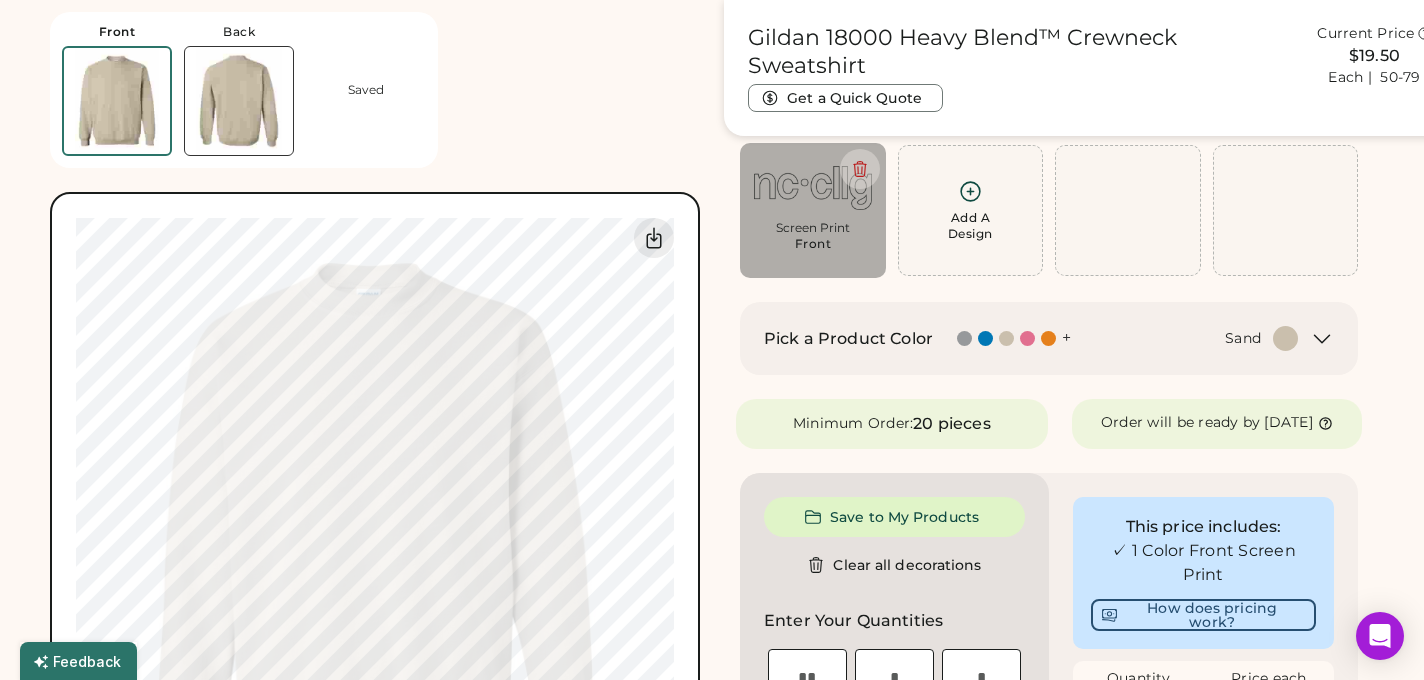 type on "****" 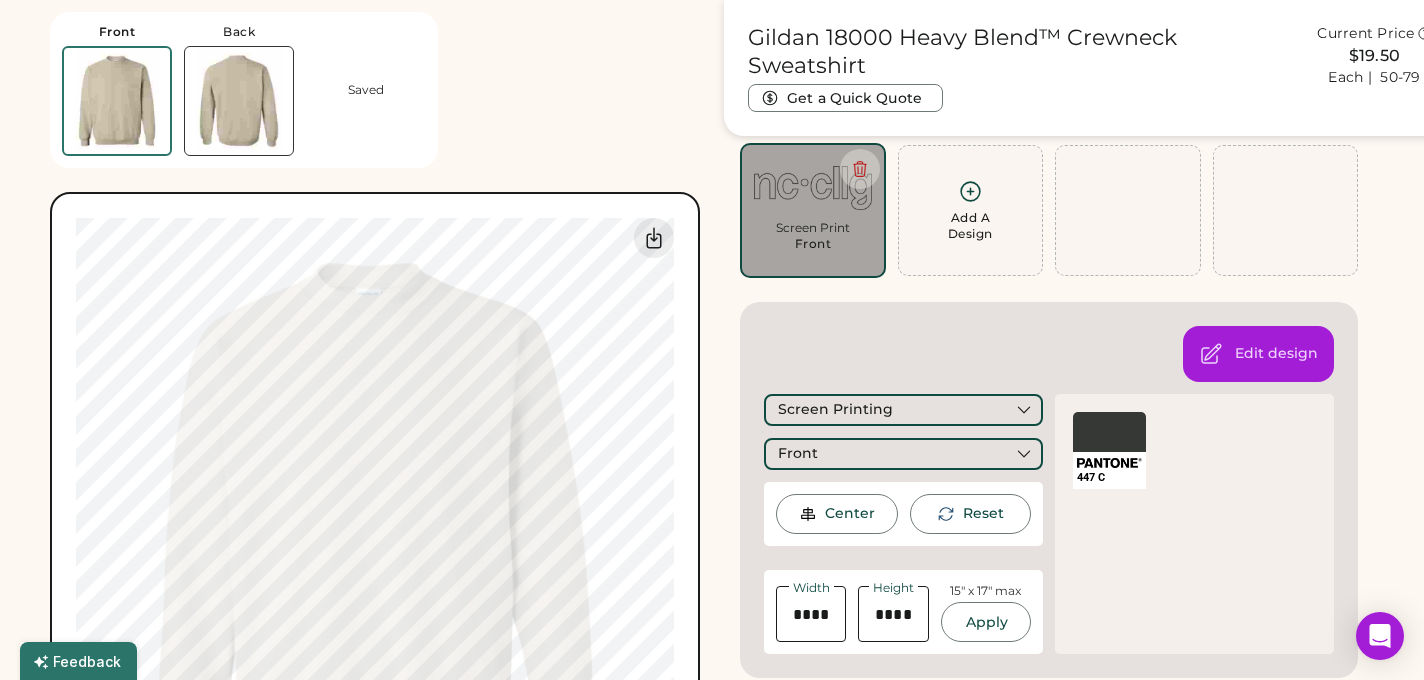 type on "****" 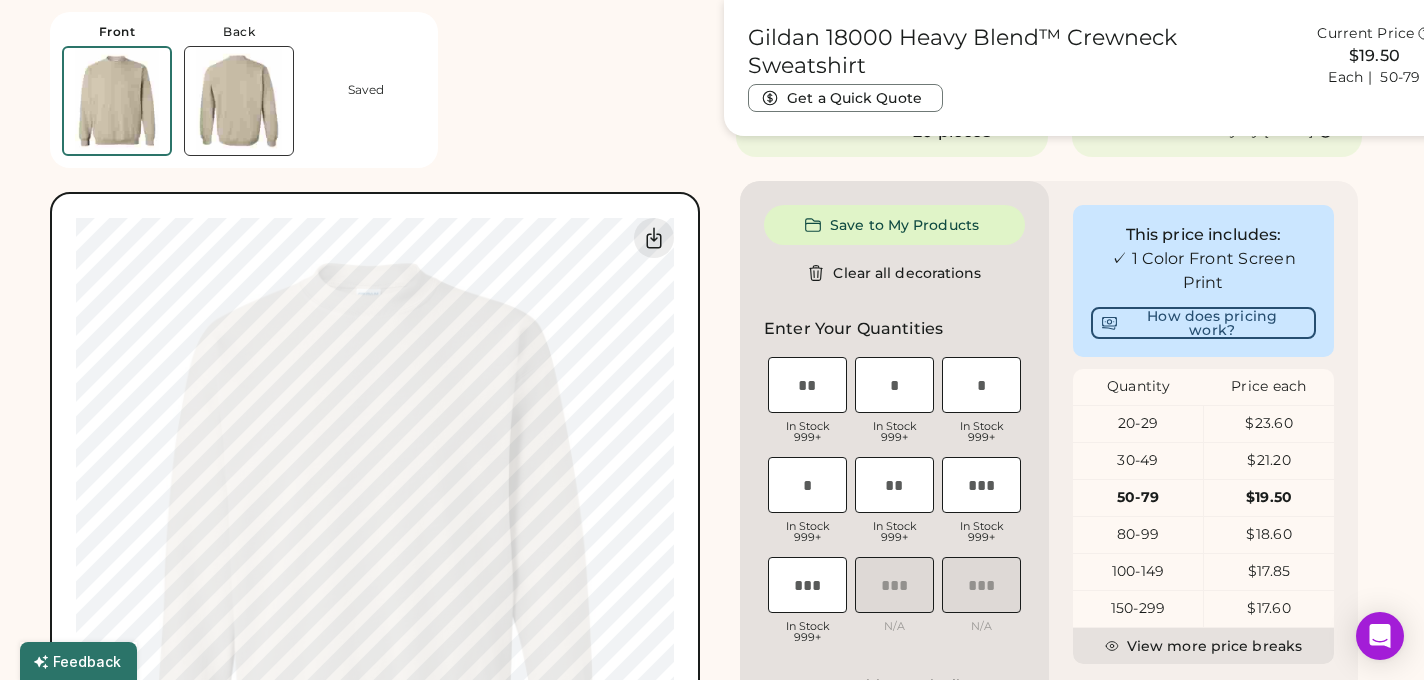 scroll, scrollTop: 428, scrollLeft: 0, axis: vertical 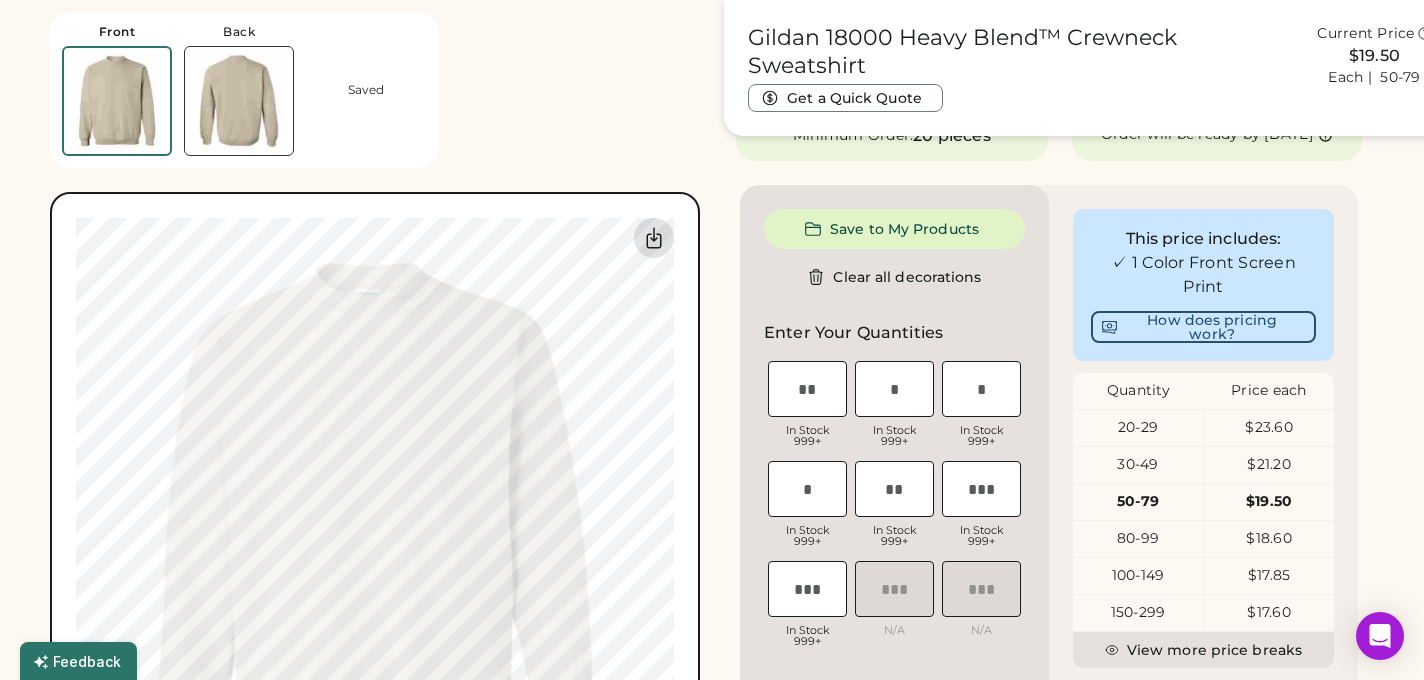 click 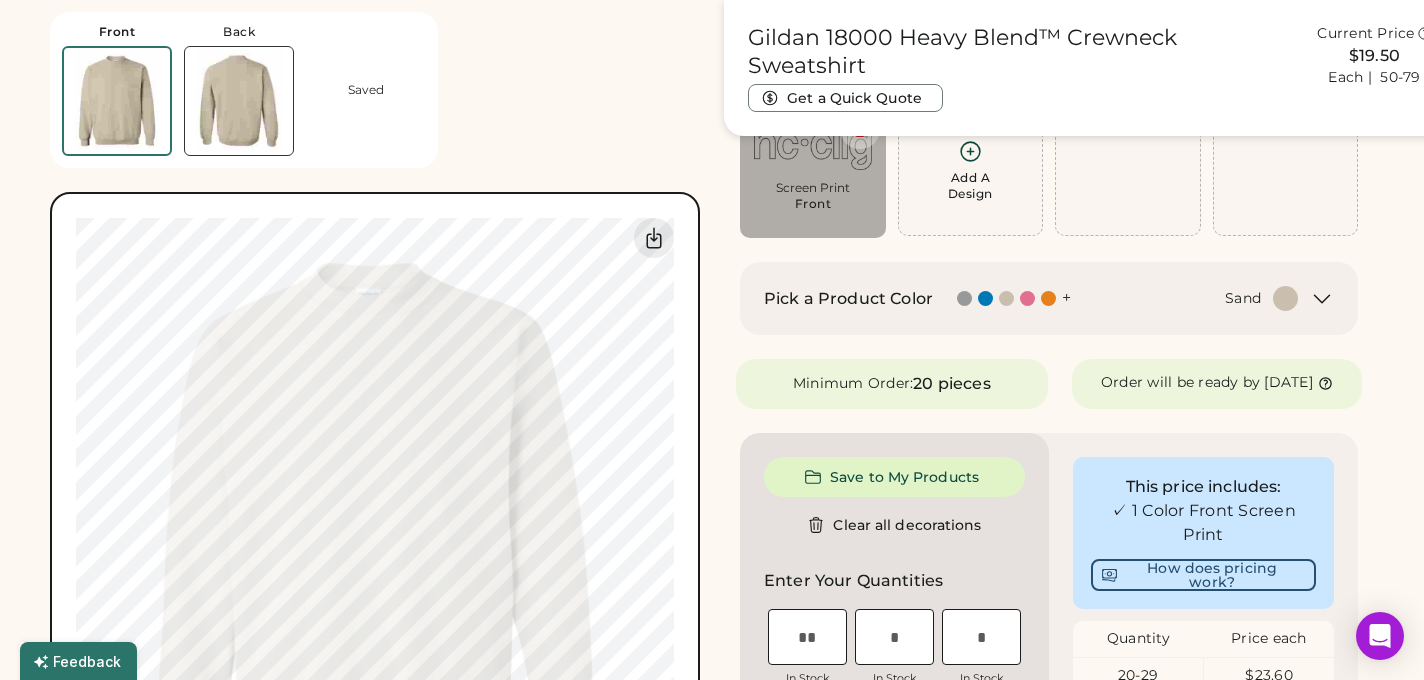 scroll, scrollTop: 105, scrollLeft: 0, axis: vertical 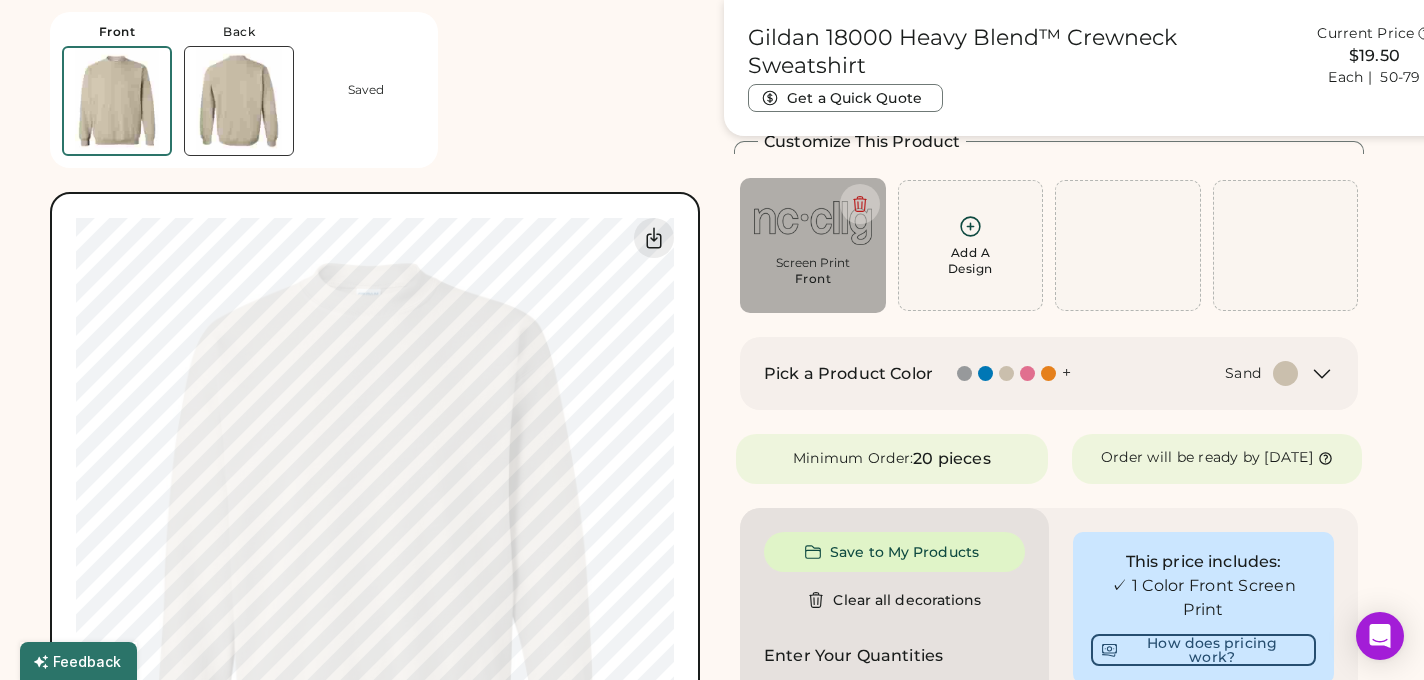 click 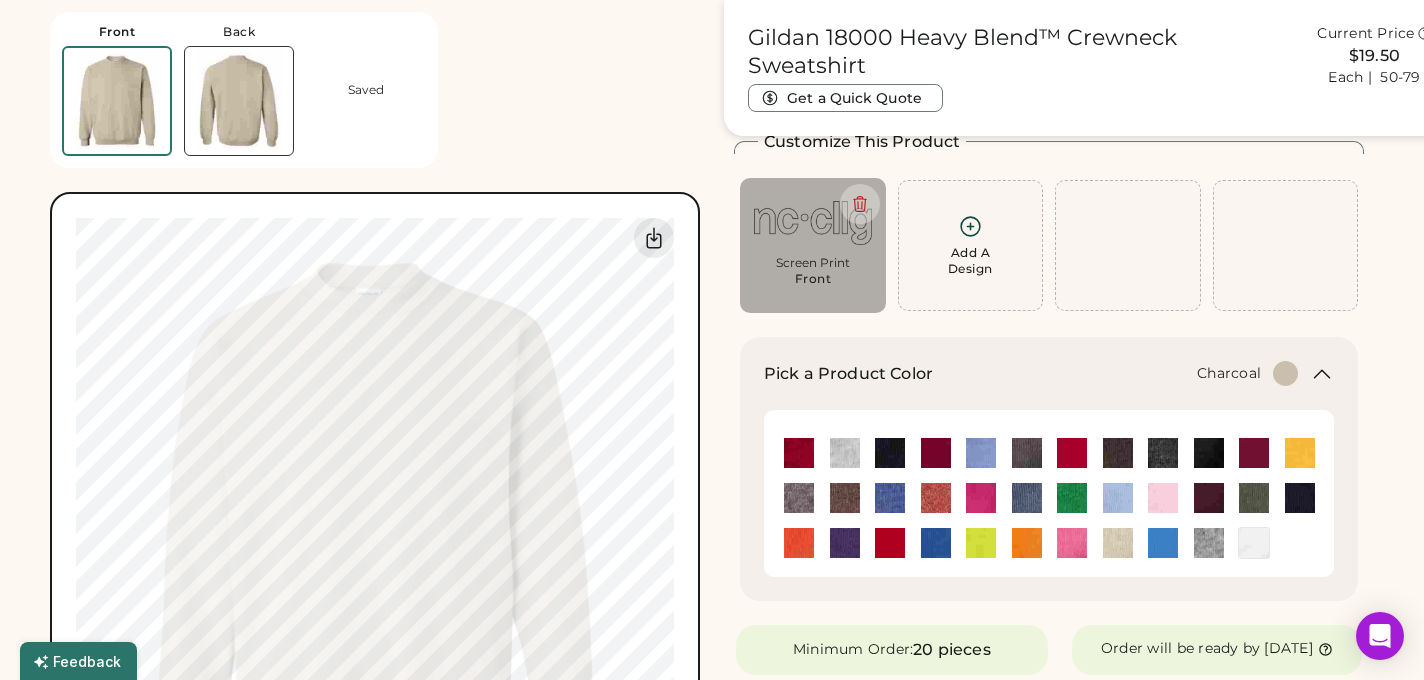 click at bounding box center (1027, 453) 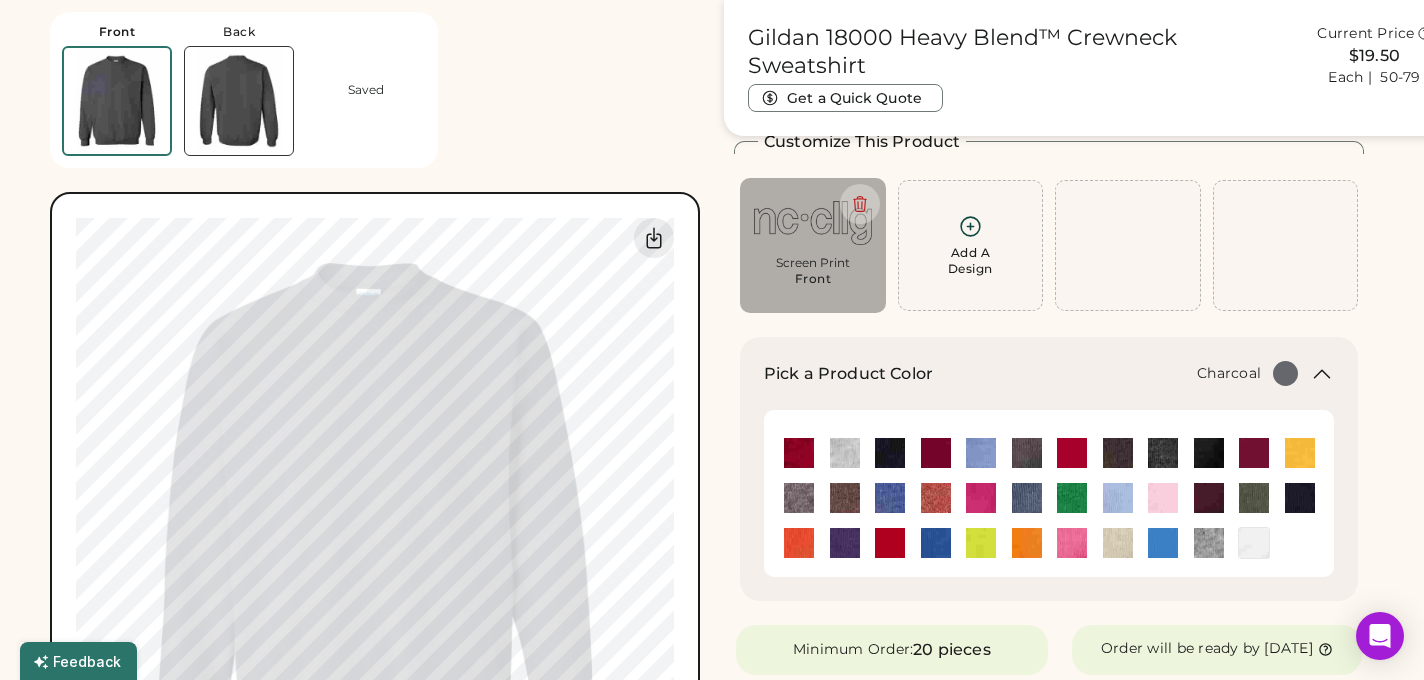 type on "****" 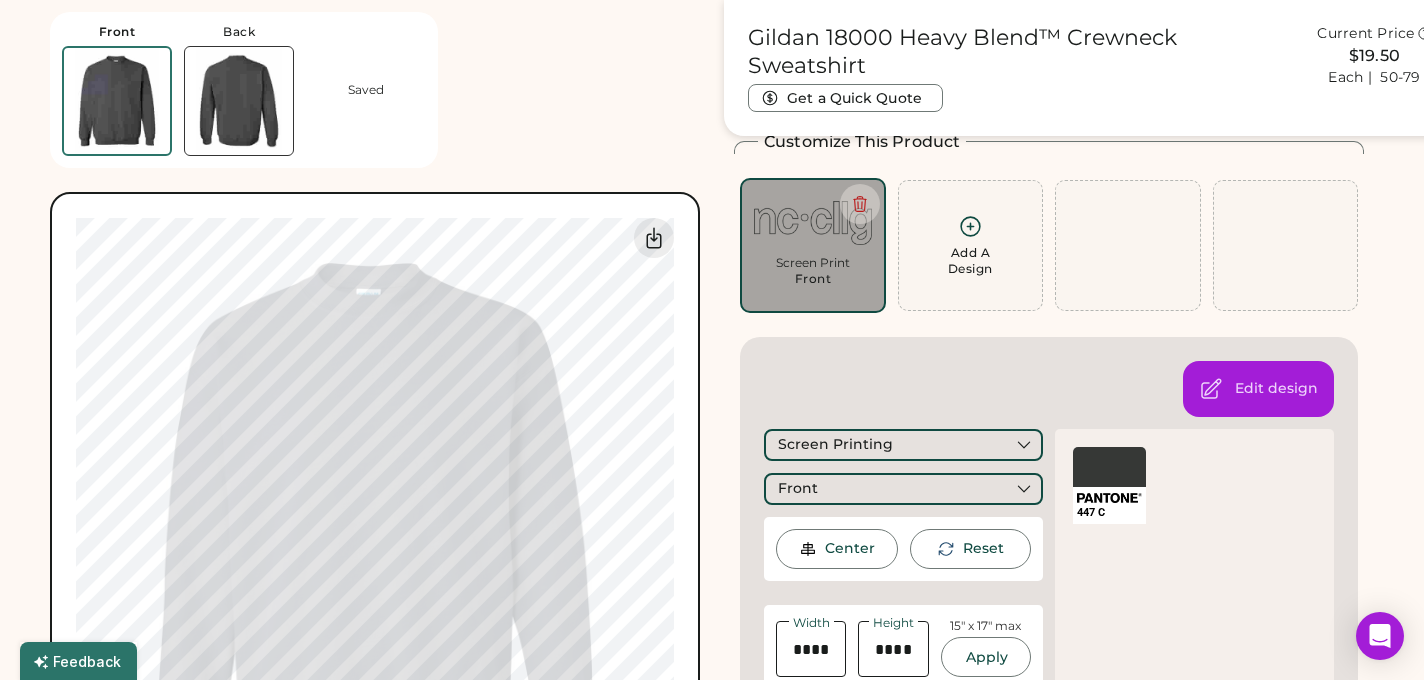 click at bounding box center (1109, 467) 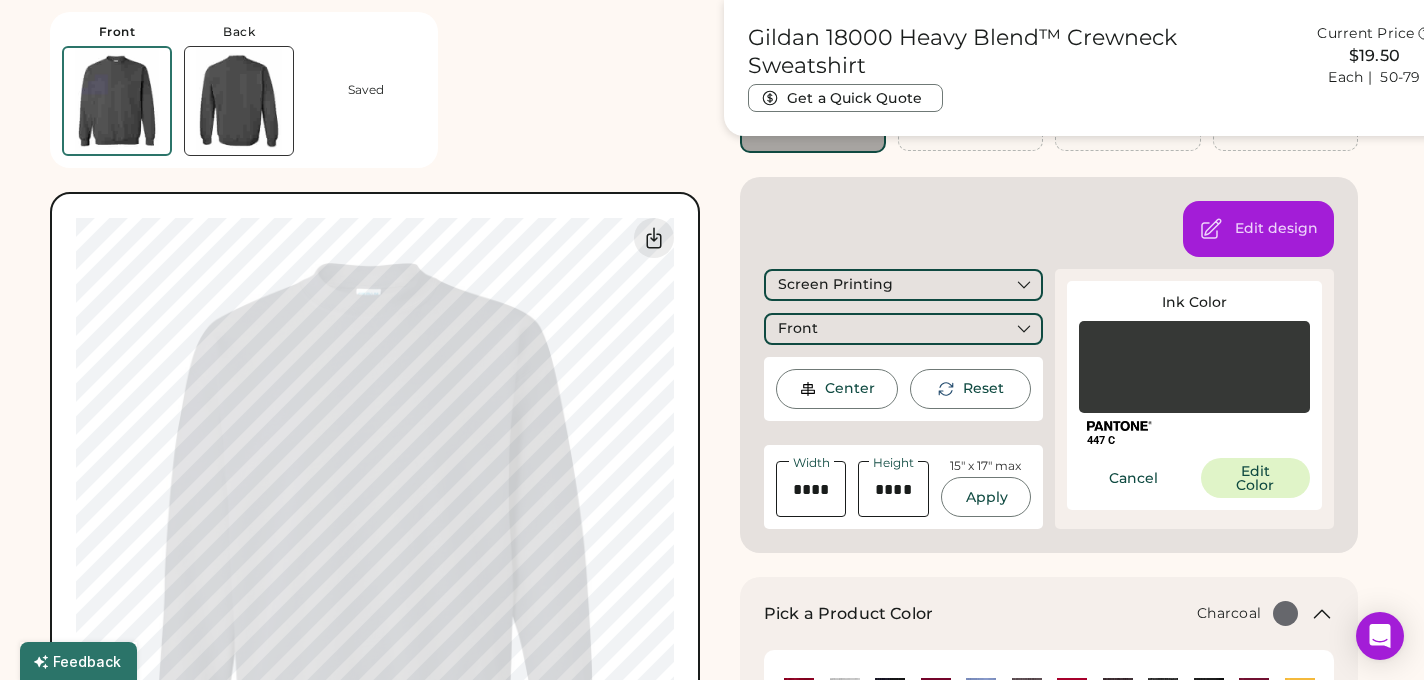 scroll, scrollTop: 326, scrollLeft: 0, axis: vertical 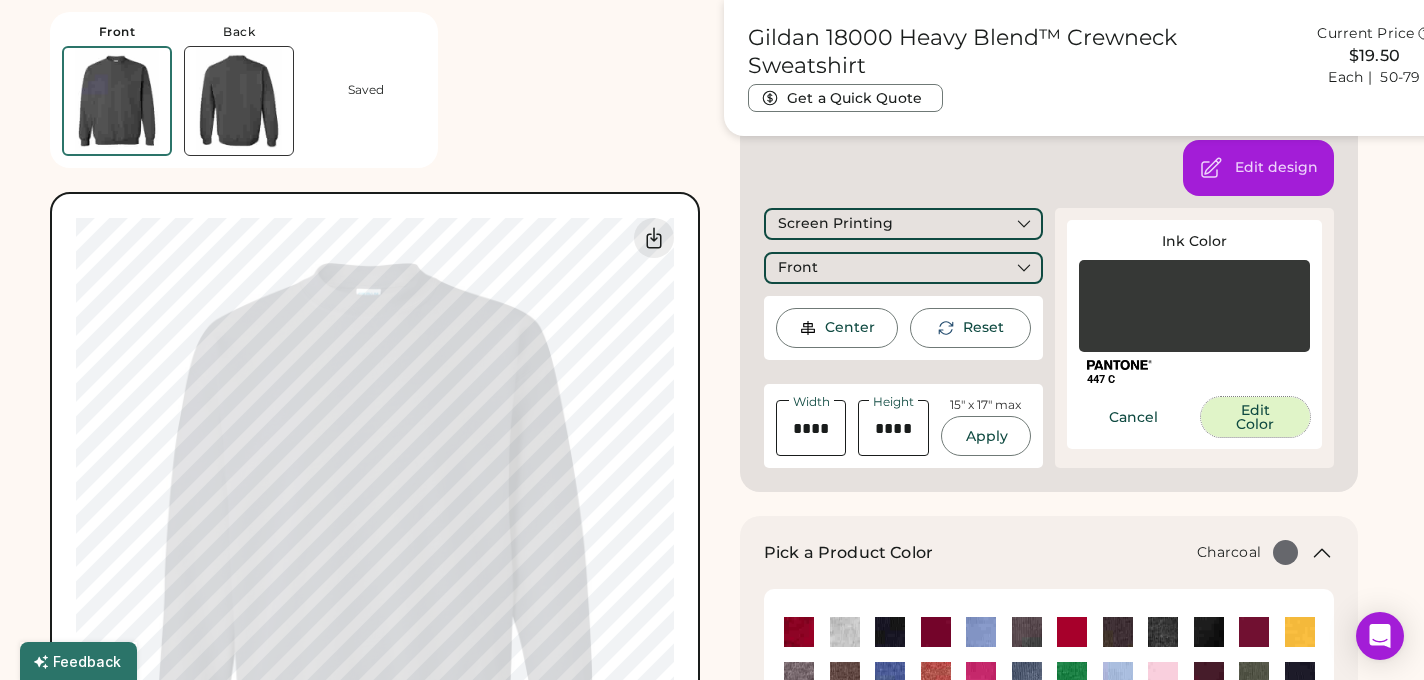 click on "Edit Color" at bounding box center (1256, 417) 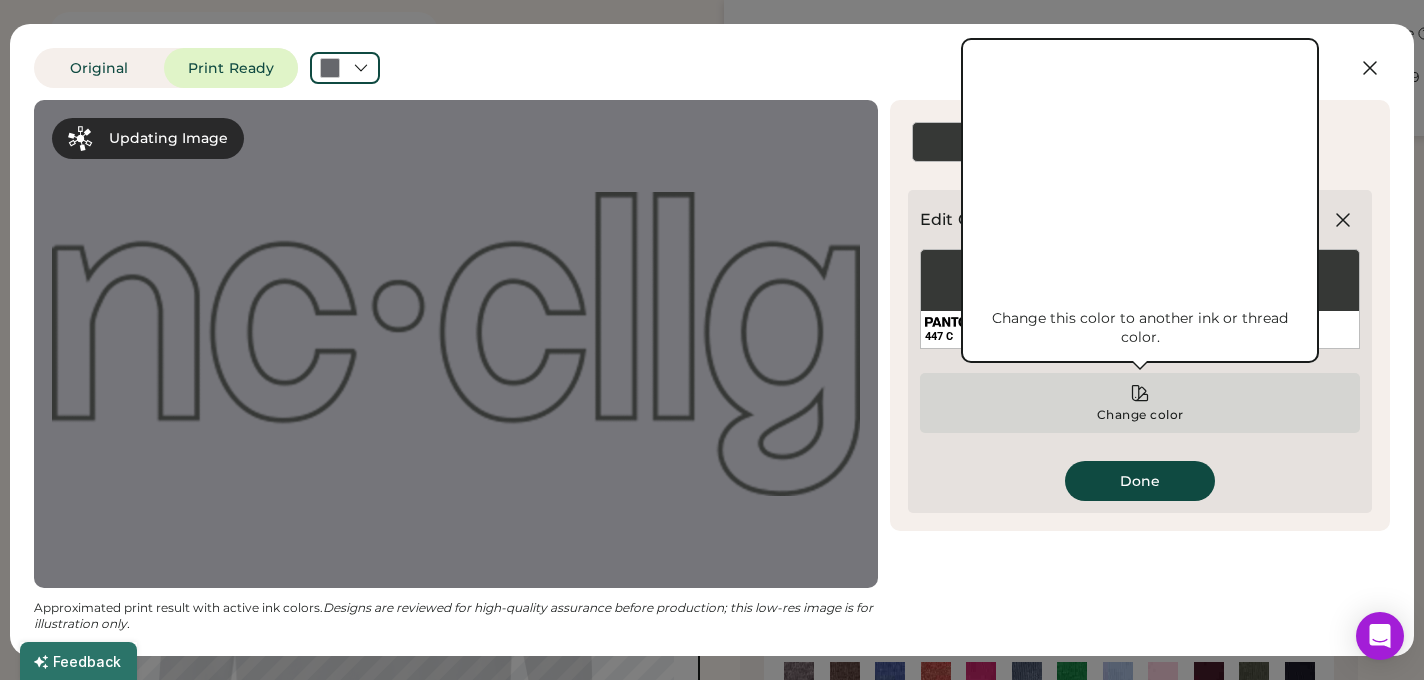 click on "Change color" at bounding box center [1140, 403] 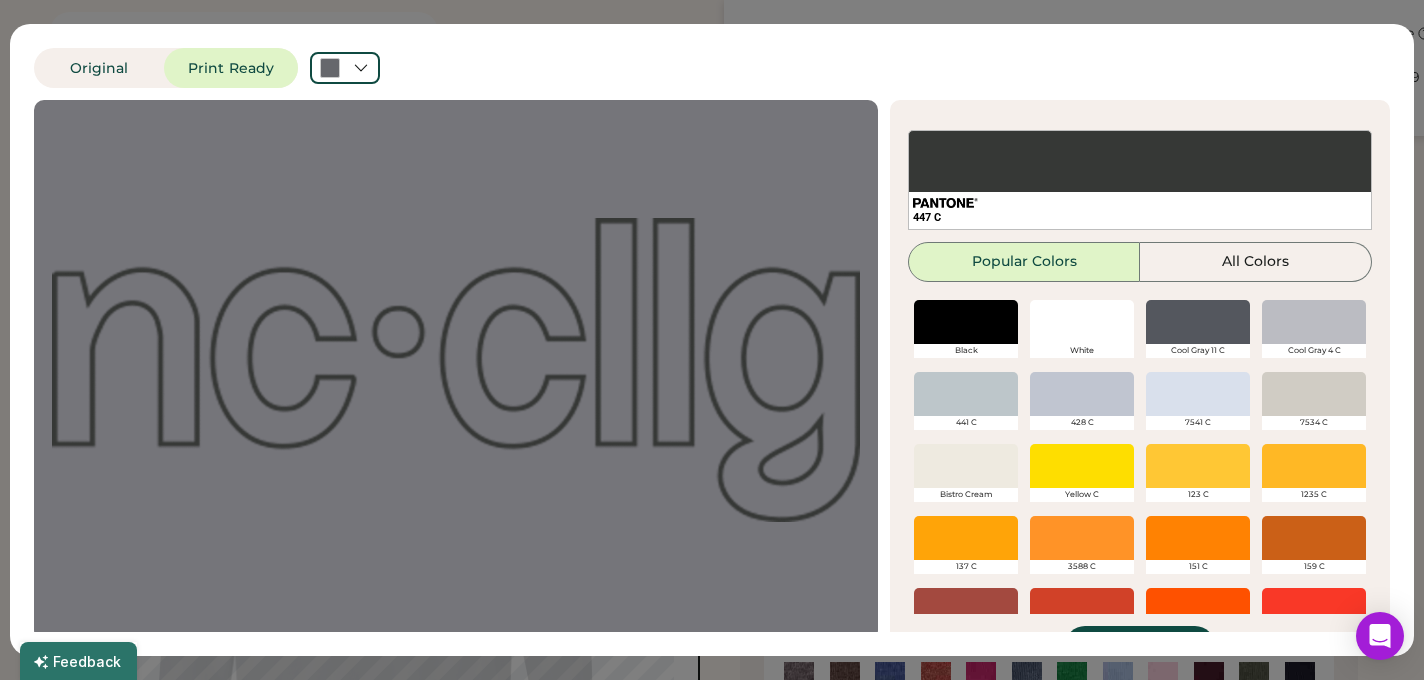 click at bounding box center [1082, 322] 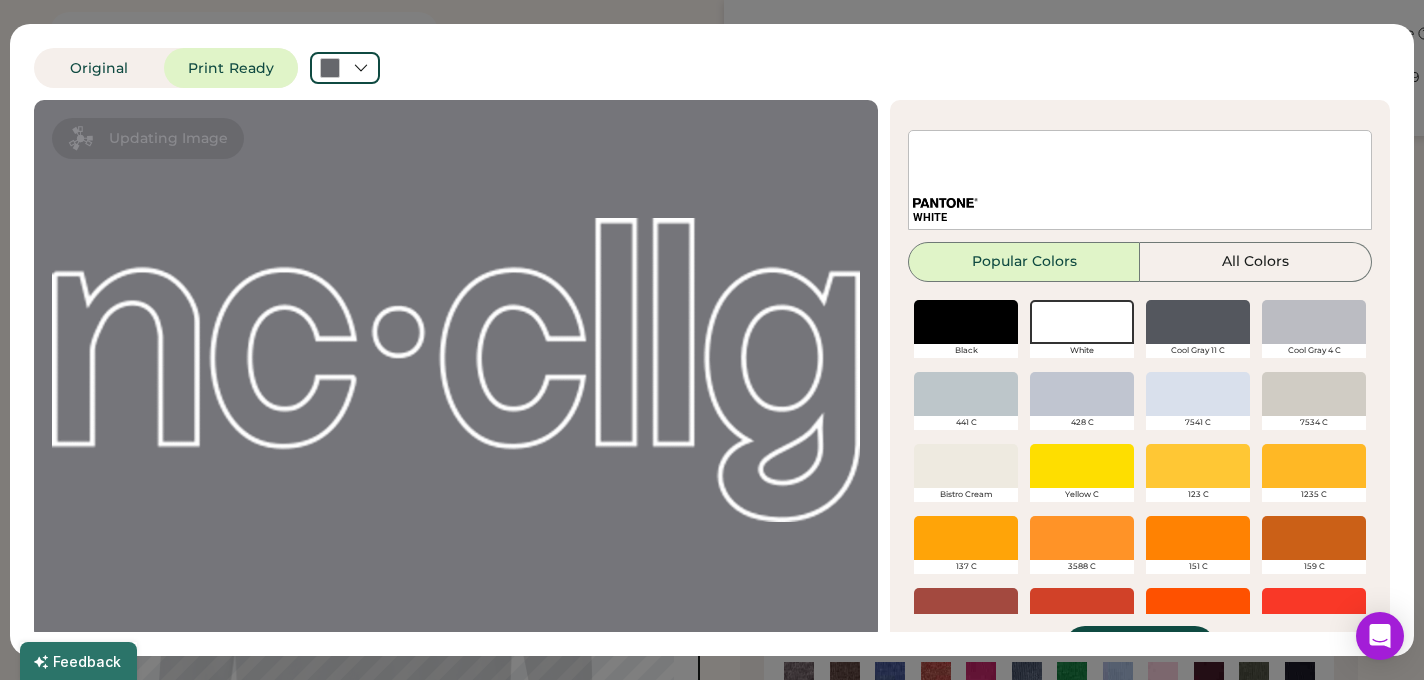 click at bounding box center [1314, 394] 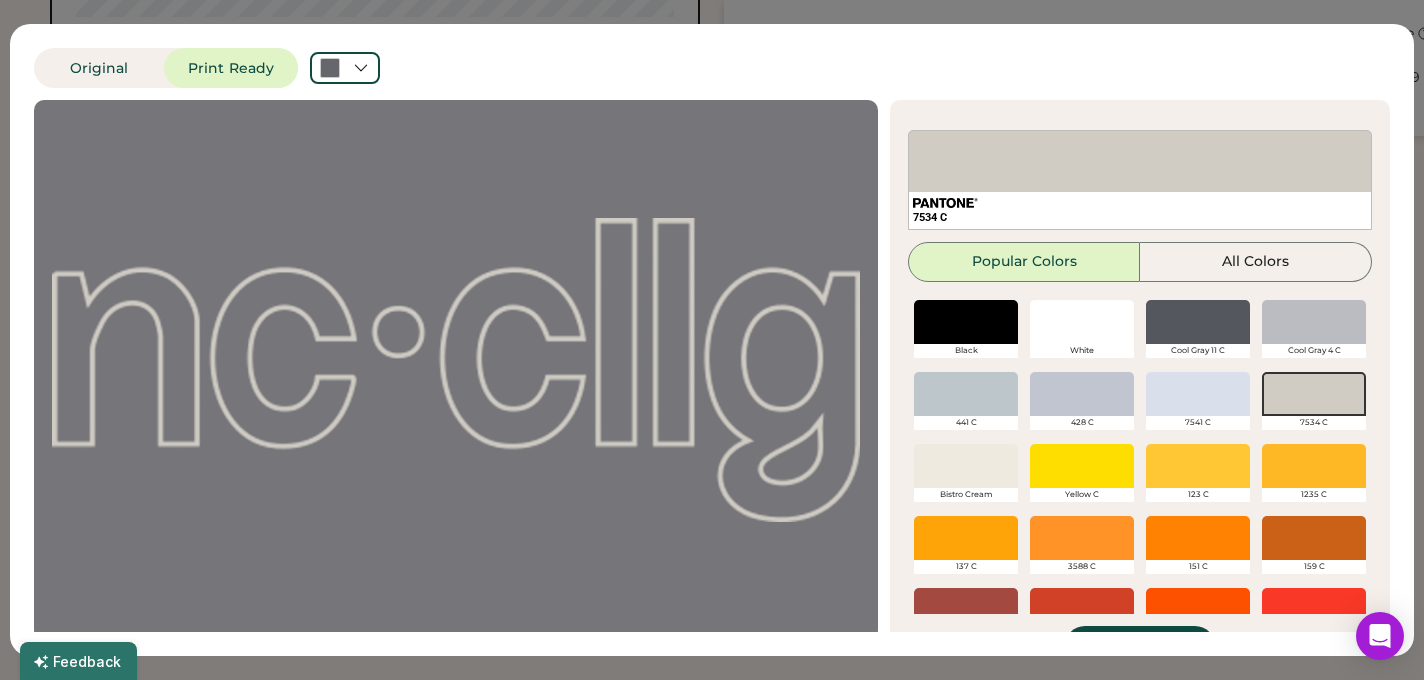scroll, scrollTop: 1644, scrollLeft: 0, axis: vertical 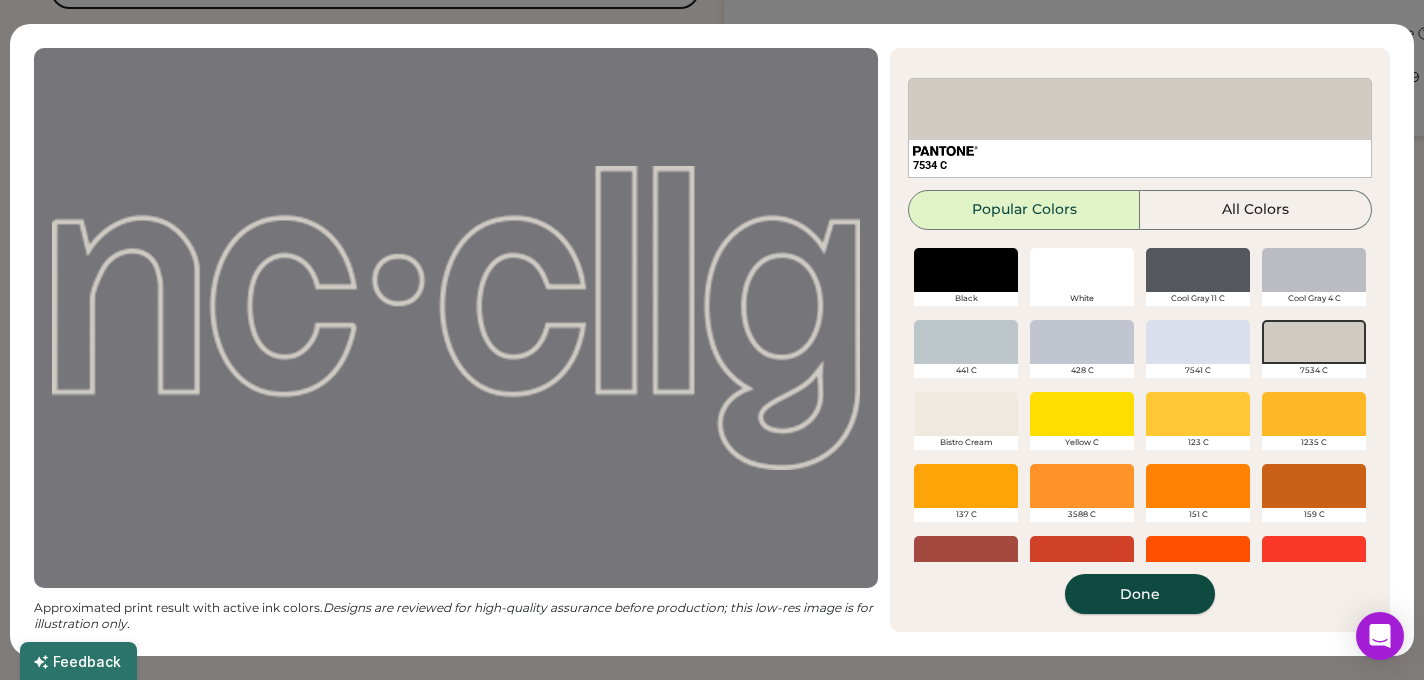 click on "Done" at bounding box center [1140, 594] 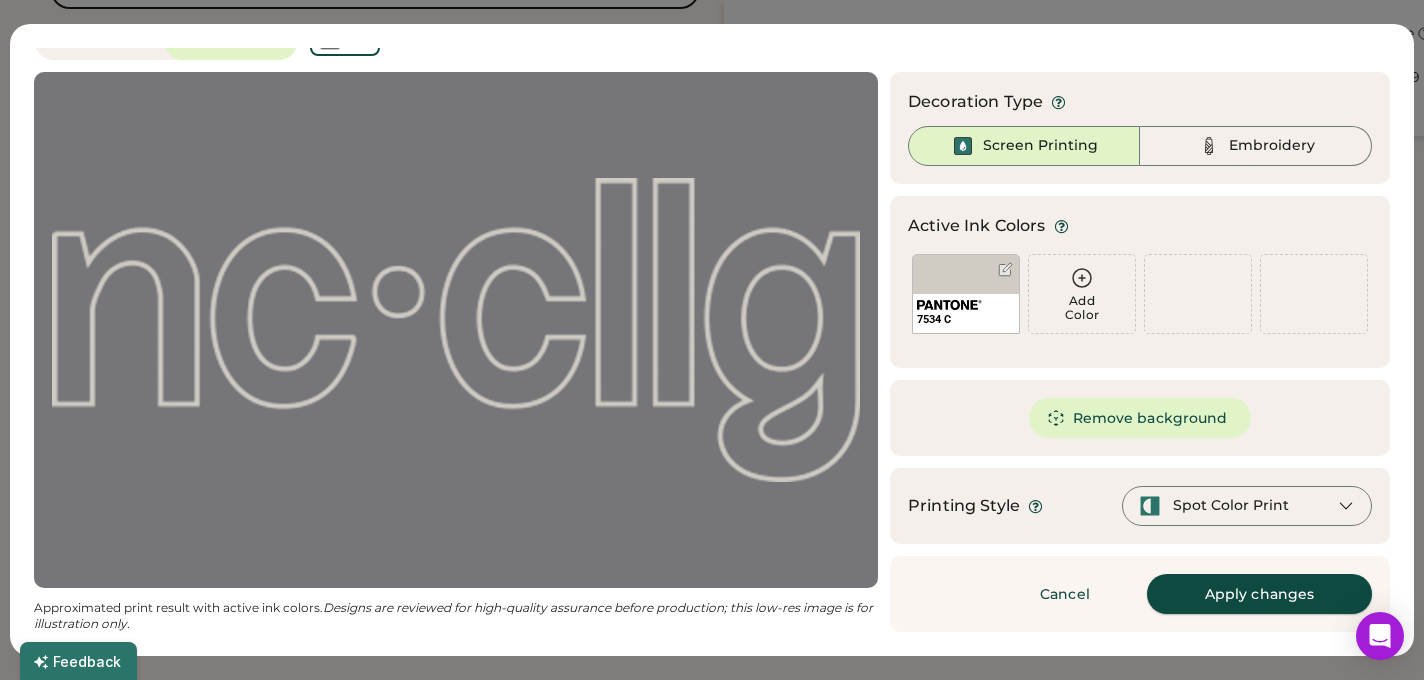 scroll, scrollTop: 28, scrollLeft: 0, axis: vertical 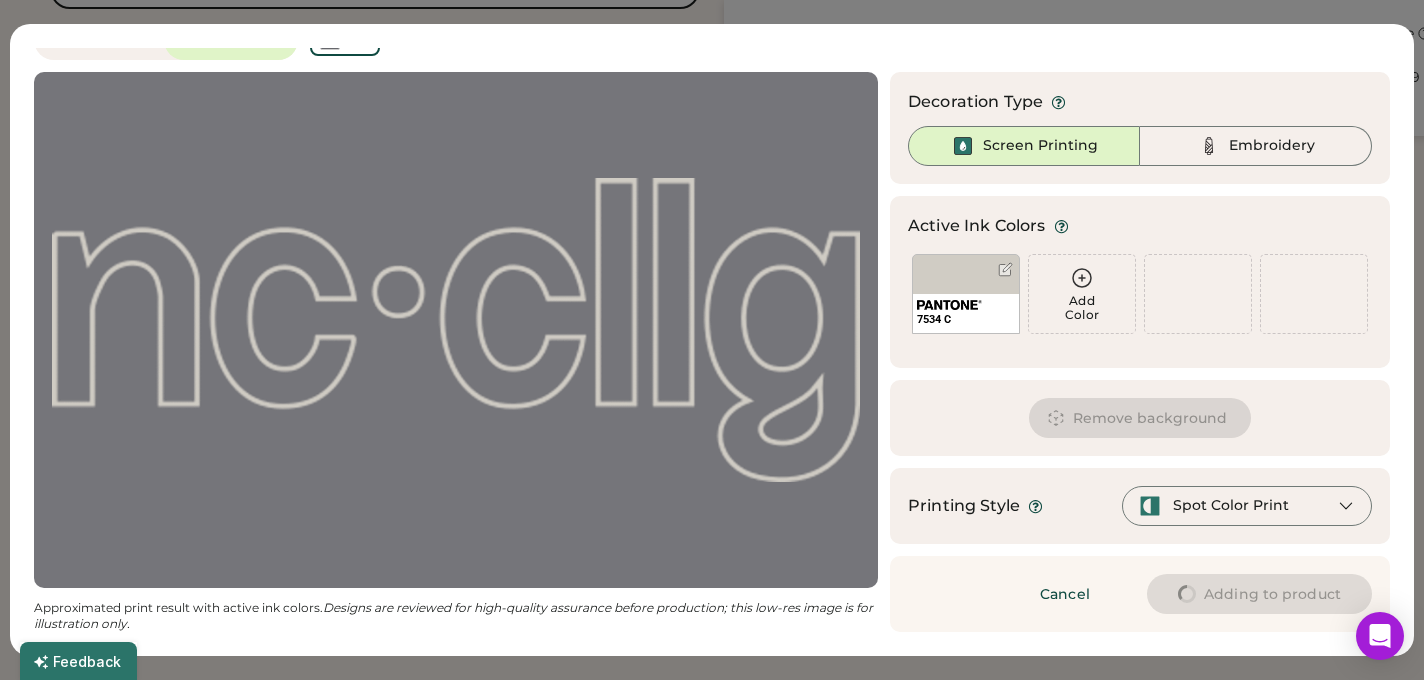 type on "****" 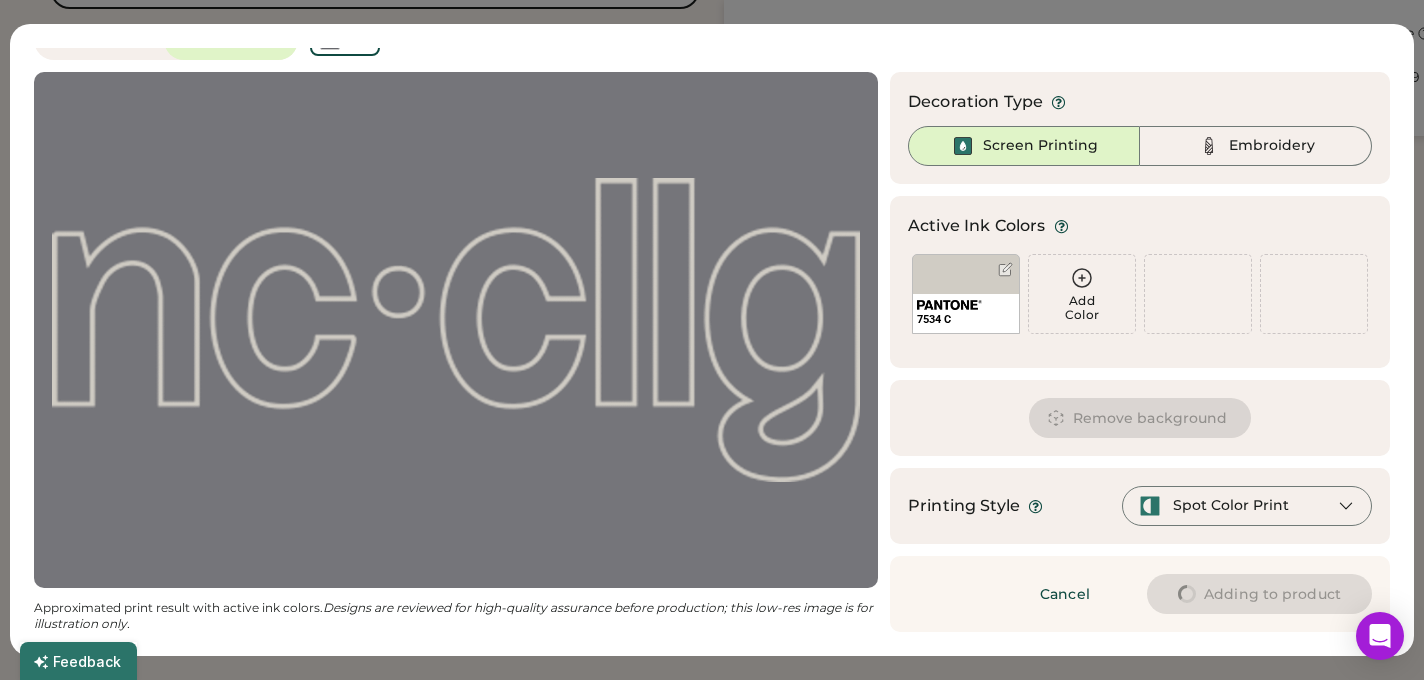 type on "****" 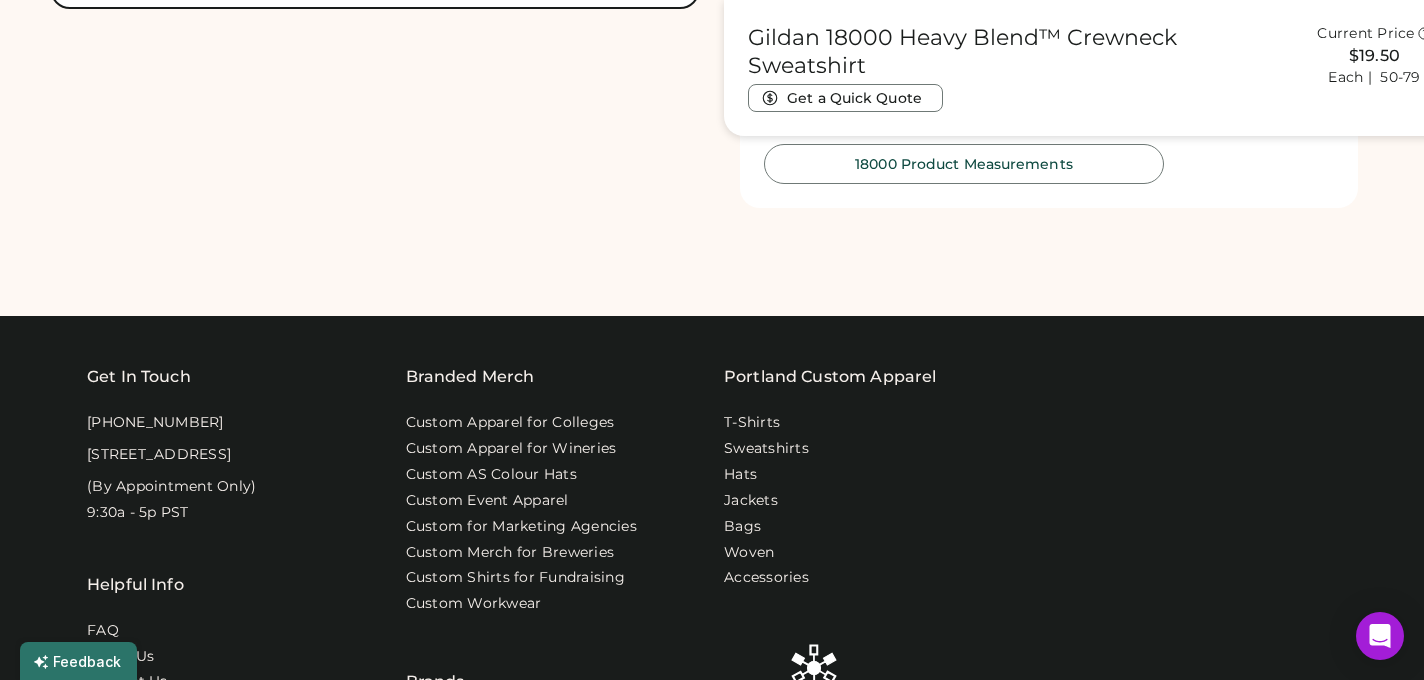 type on "****" 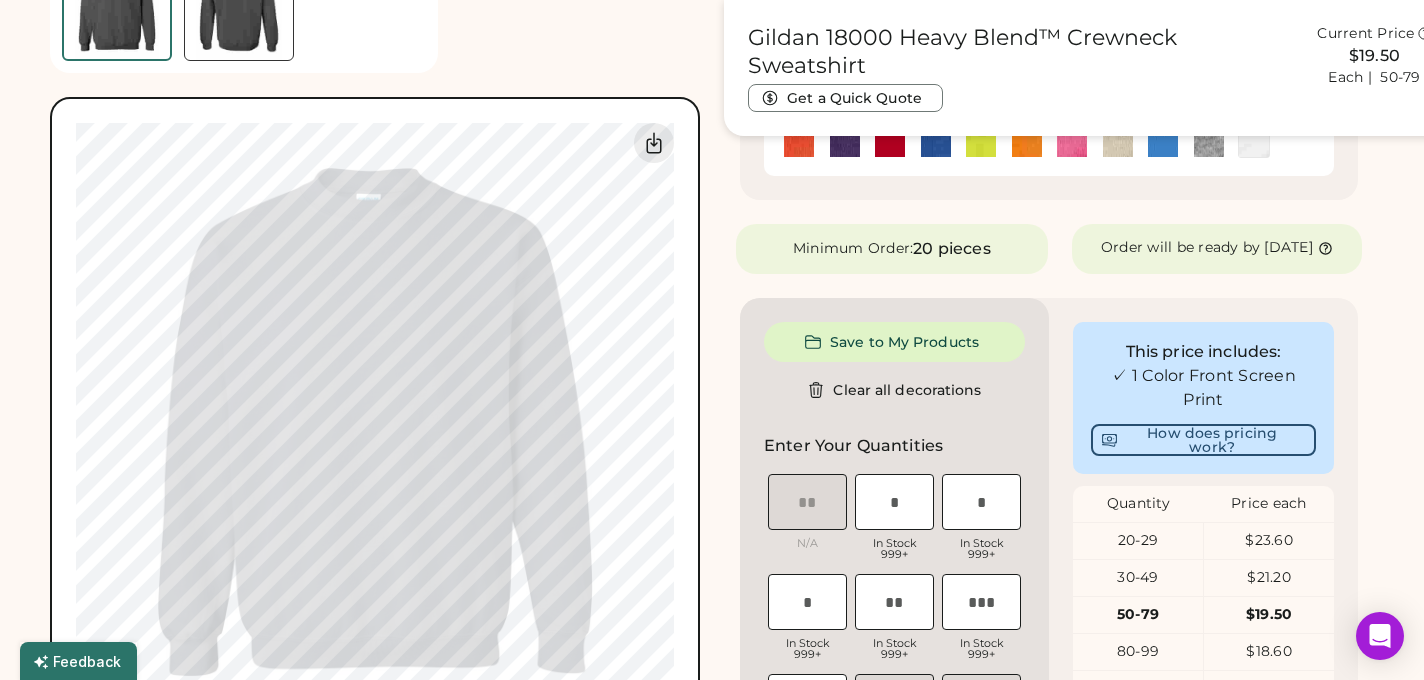 scroll, scrollTop: 913, scrollLeft: 0, axis: vertical 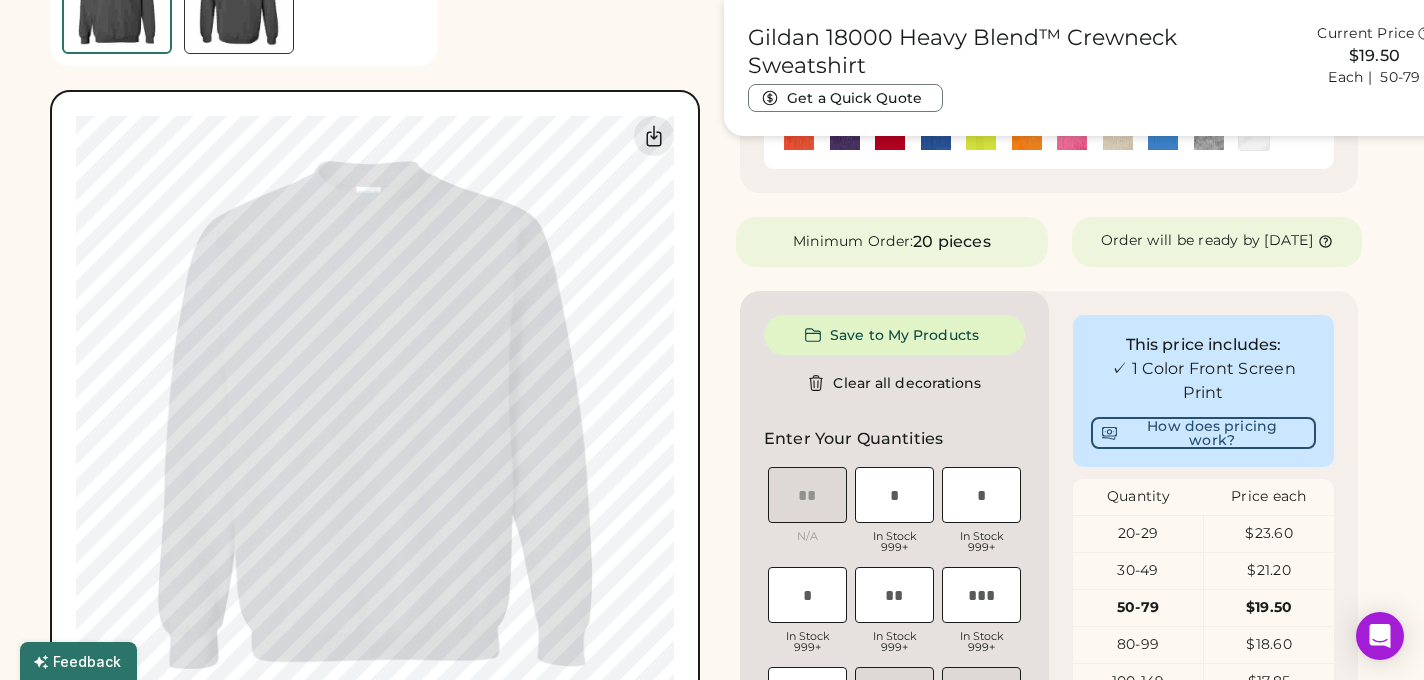 type on "****" 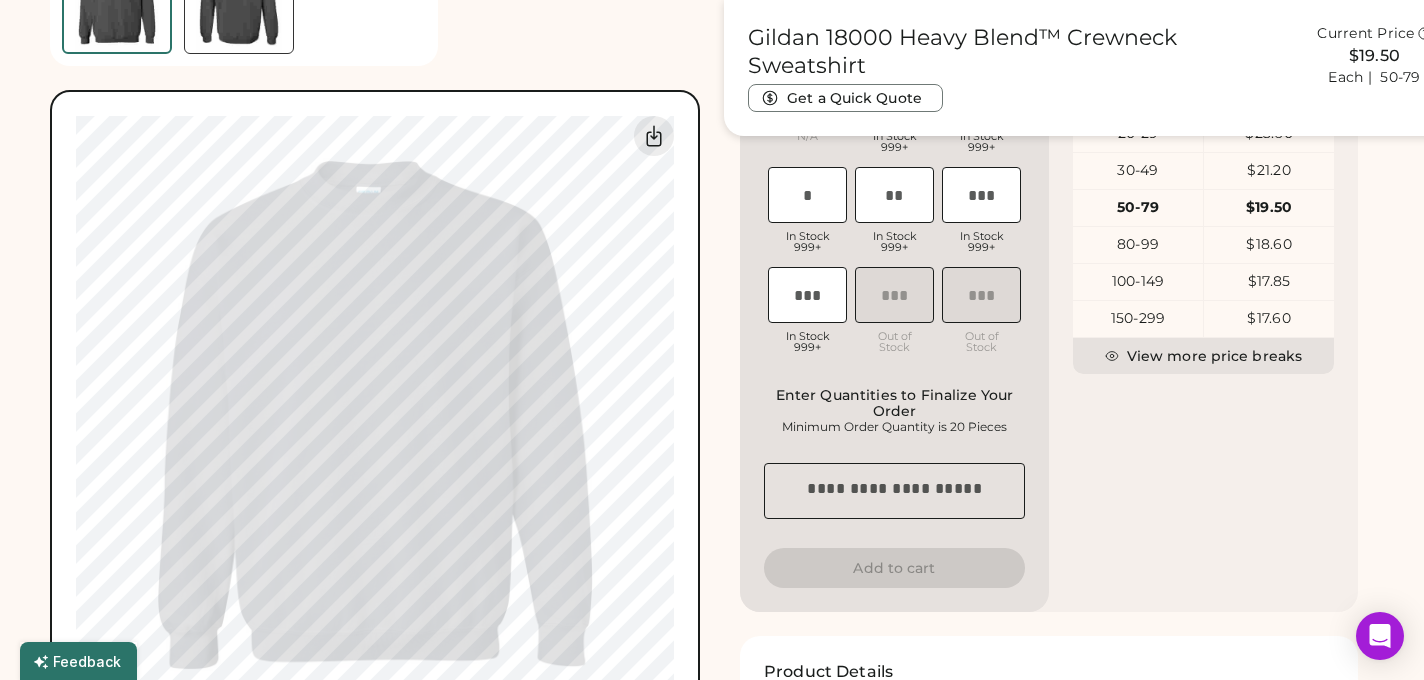 type on "****" 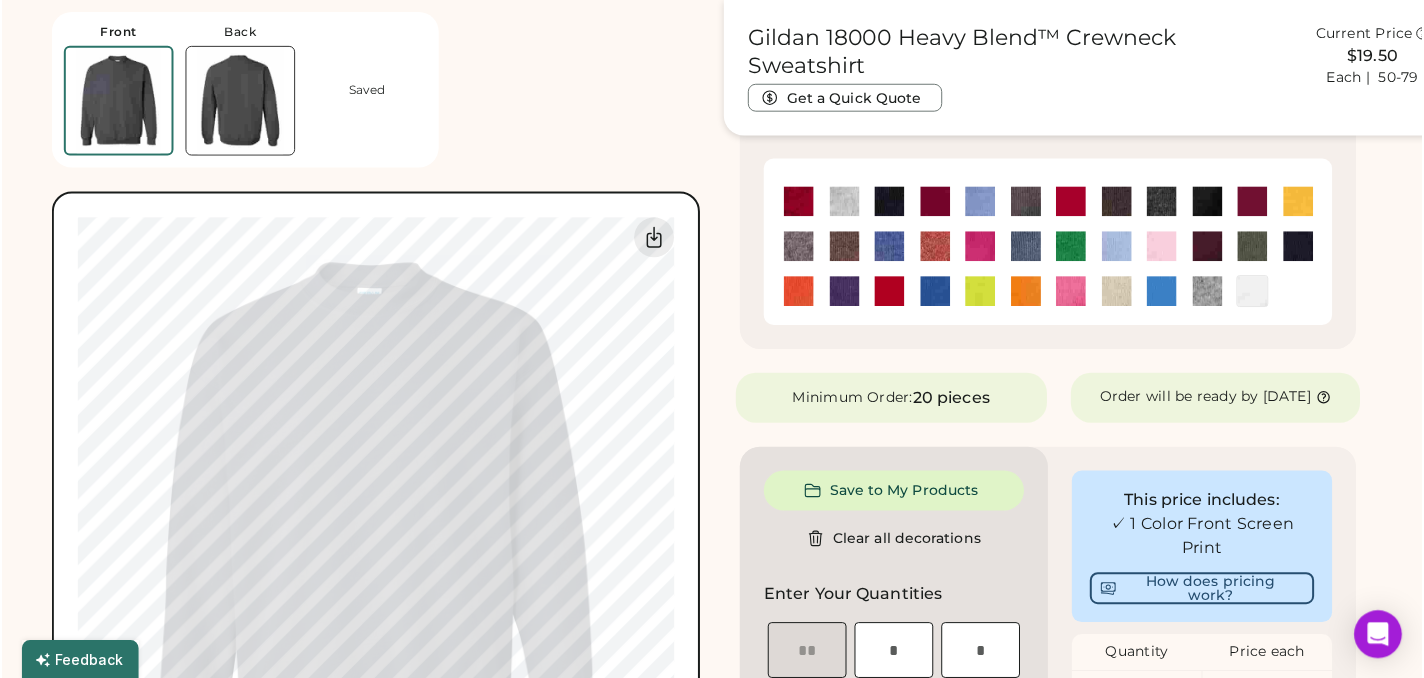 scroll, scrollTop: 322, scrollLeft: 0, axis: vertical 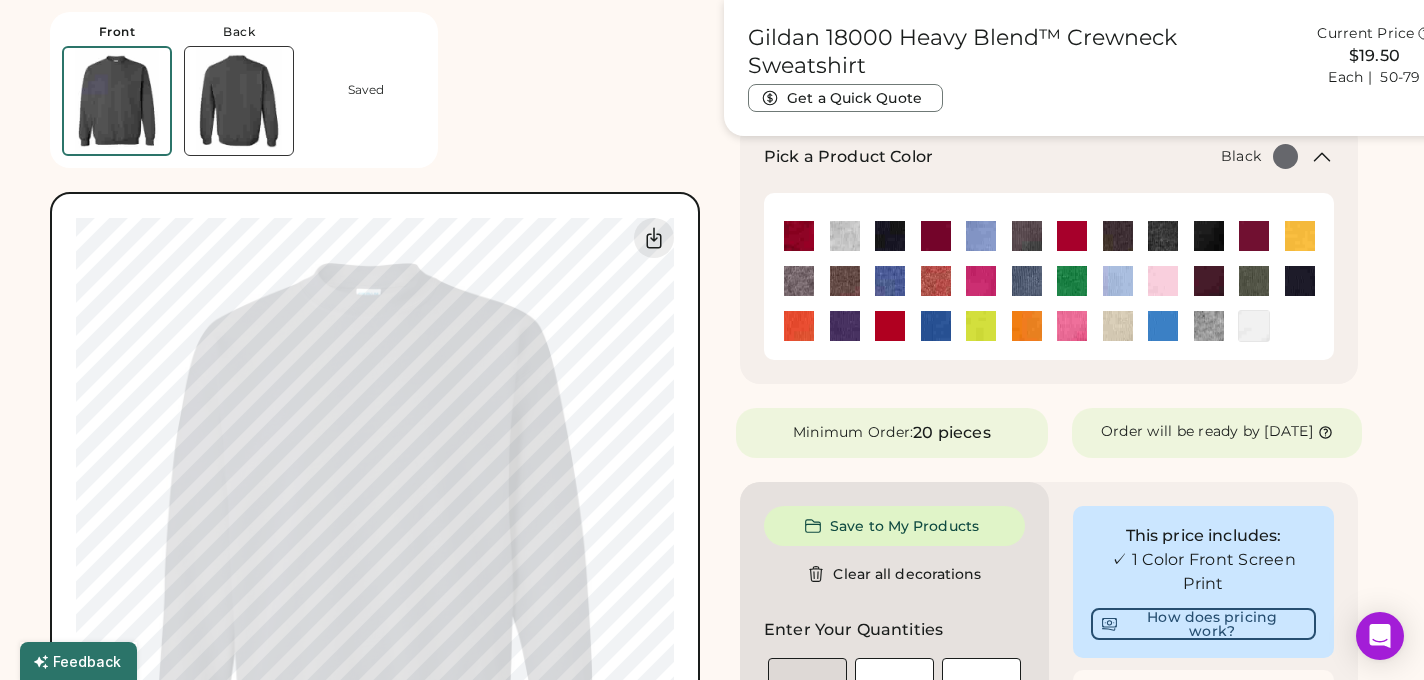 click at bounding box center (890, 236) 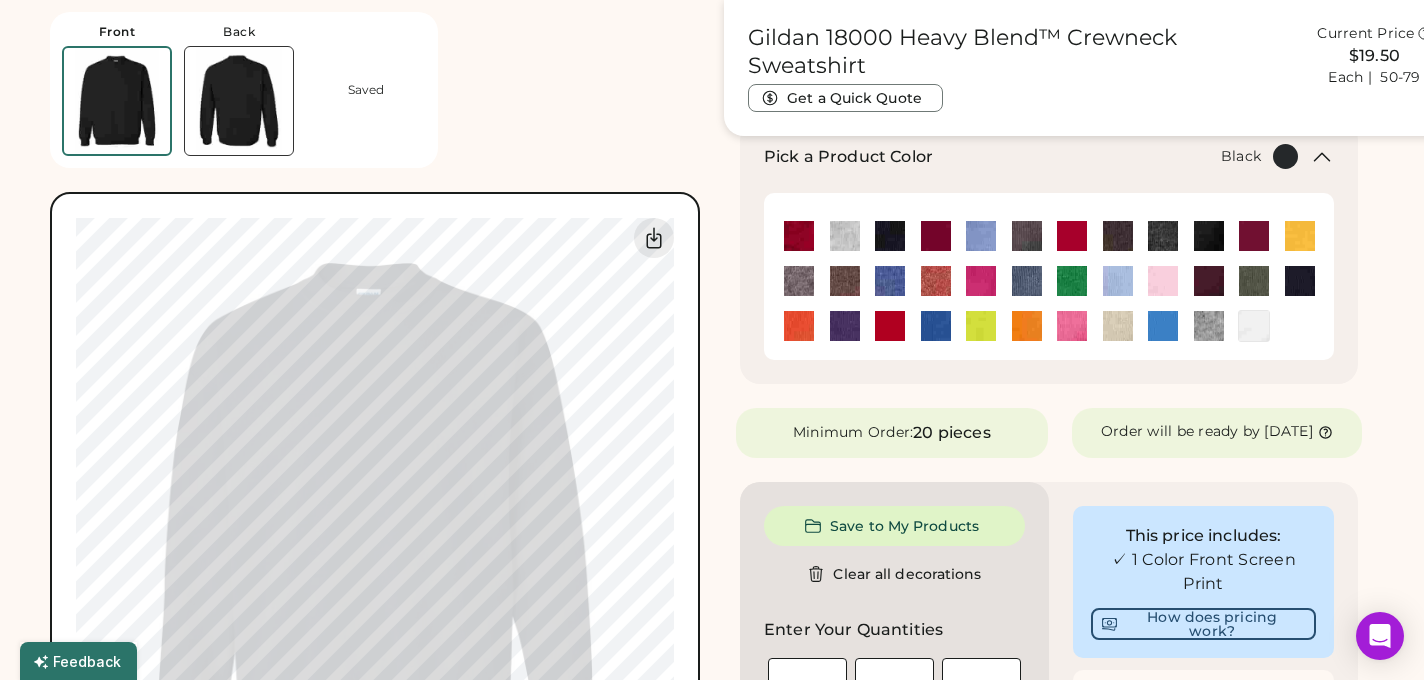 type on "****" 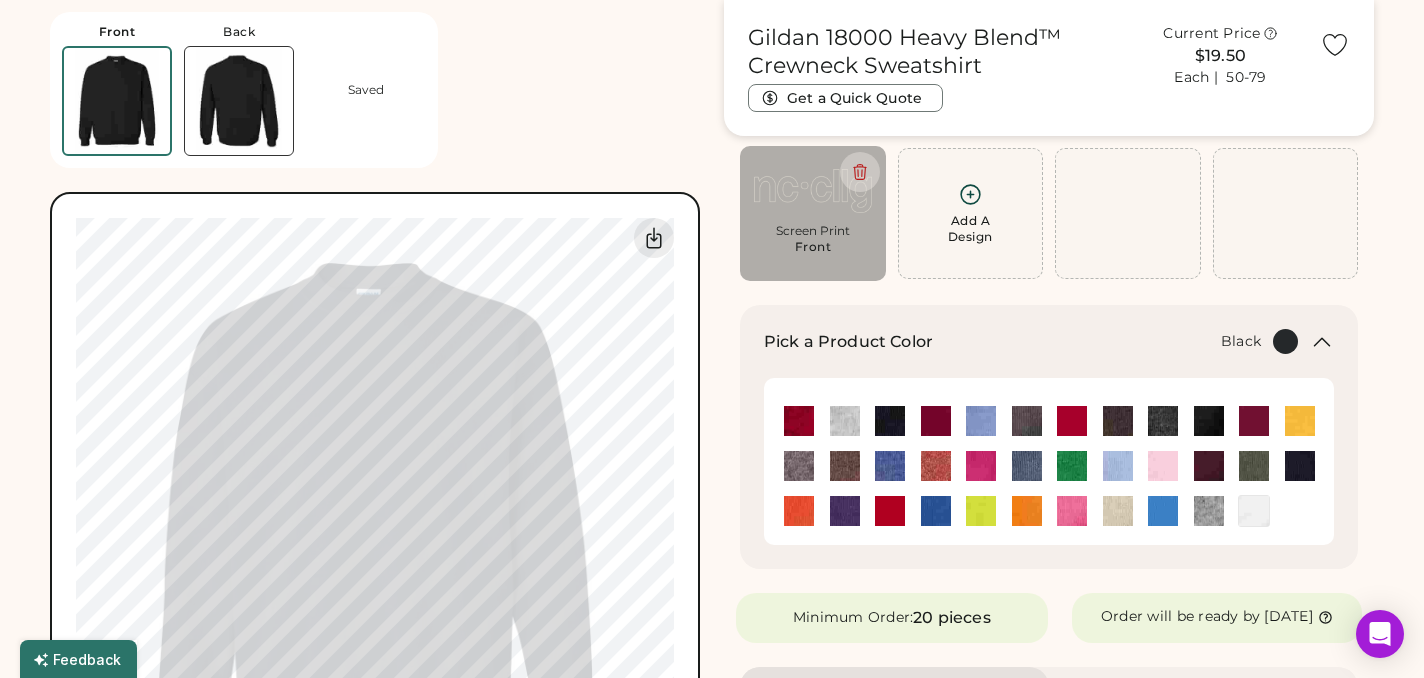 scroll, scrollTop: 0, scrollLeft: 0, axis: both 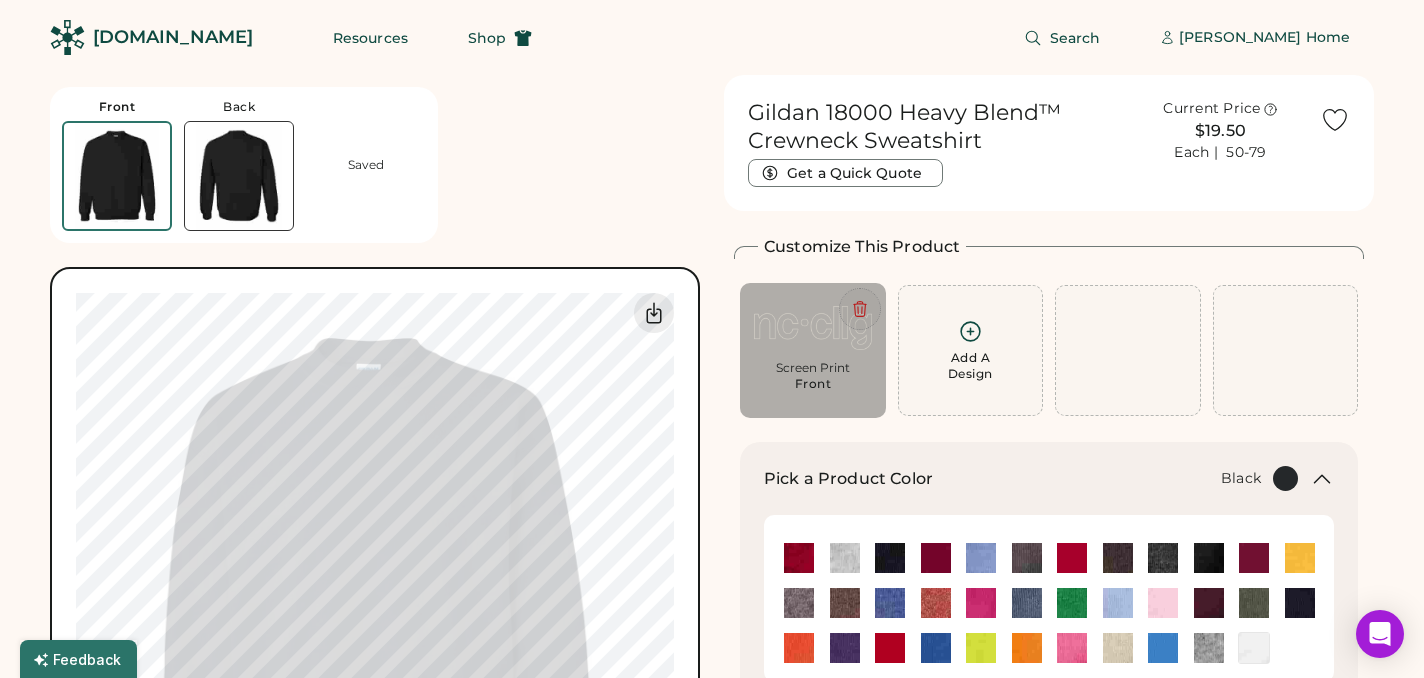 click 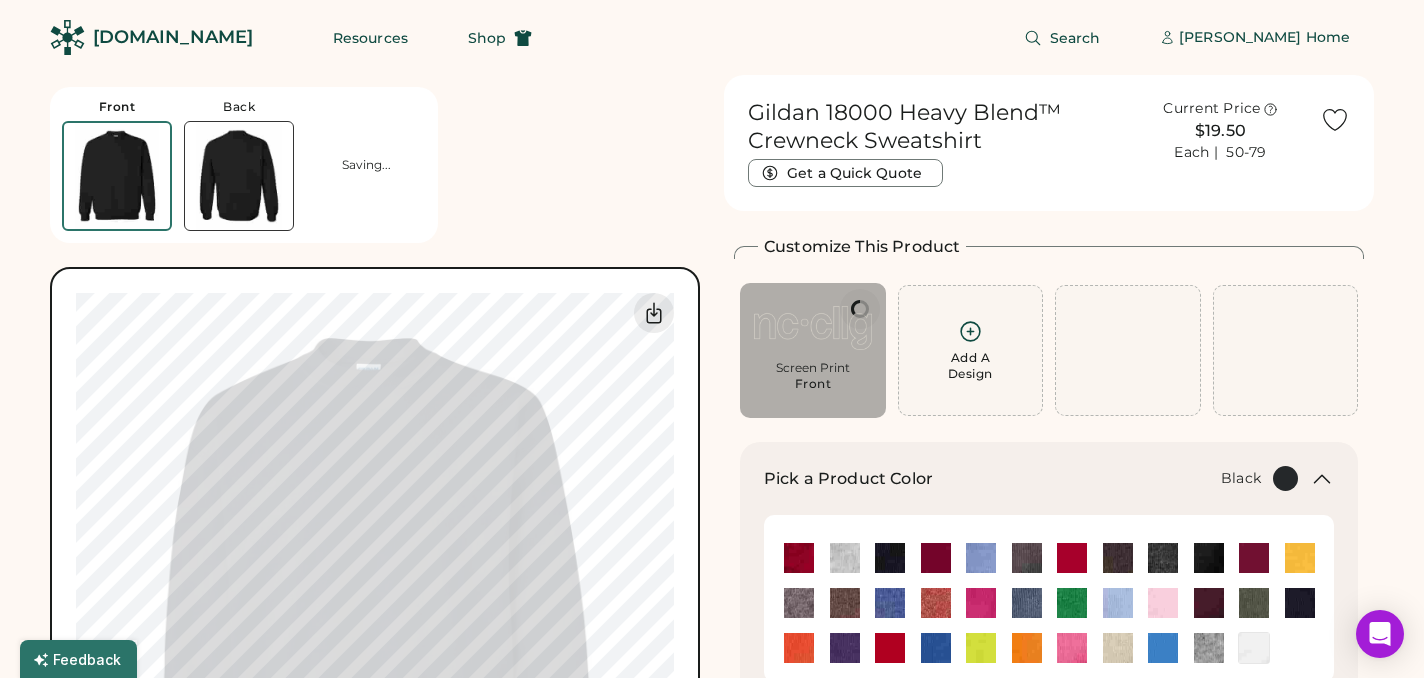 type on "****" 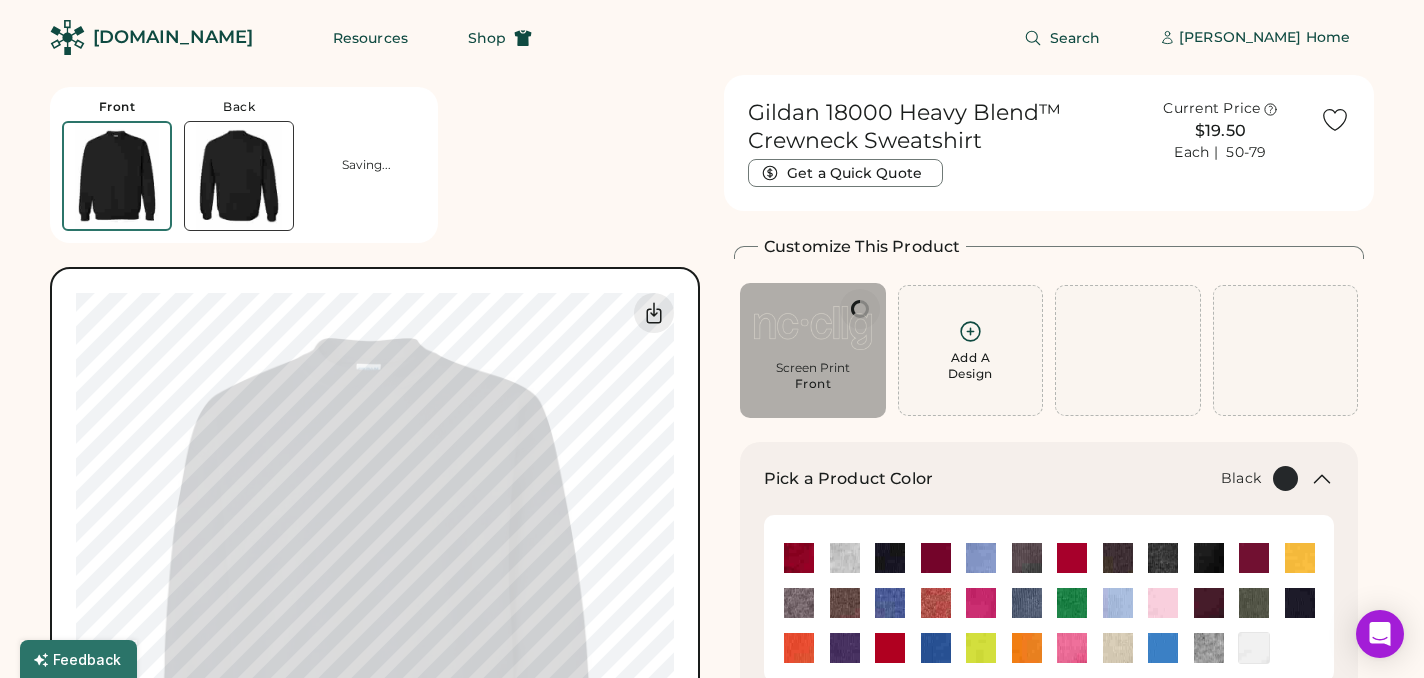 type on "****" 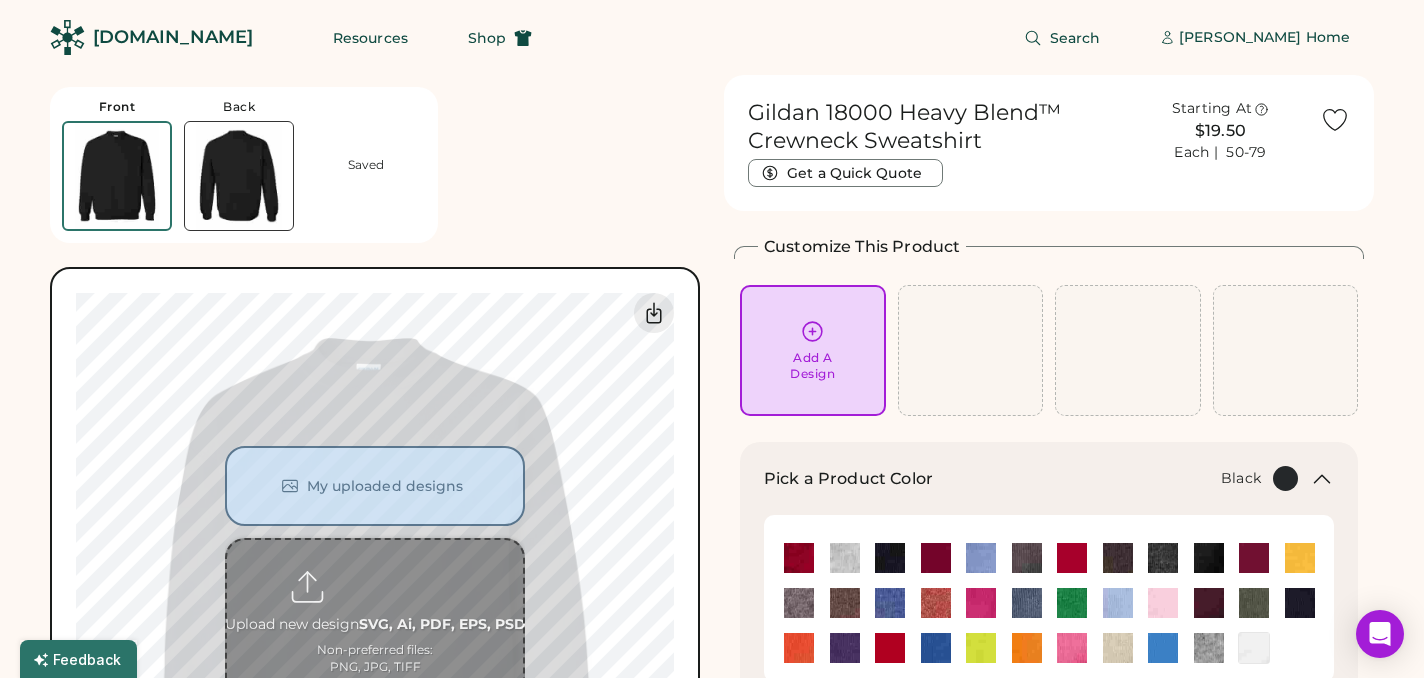 click at bounding box center (375, 638) 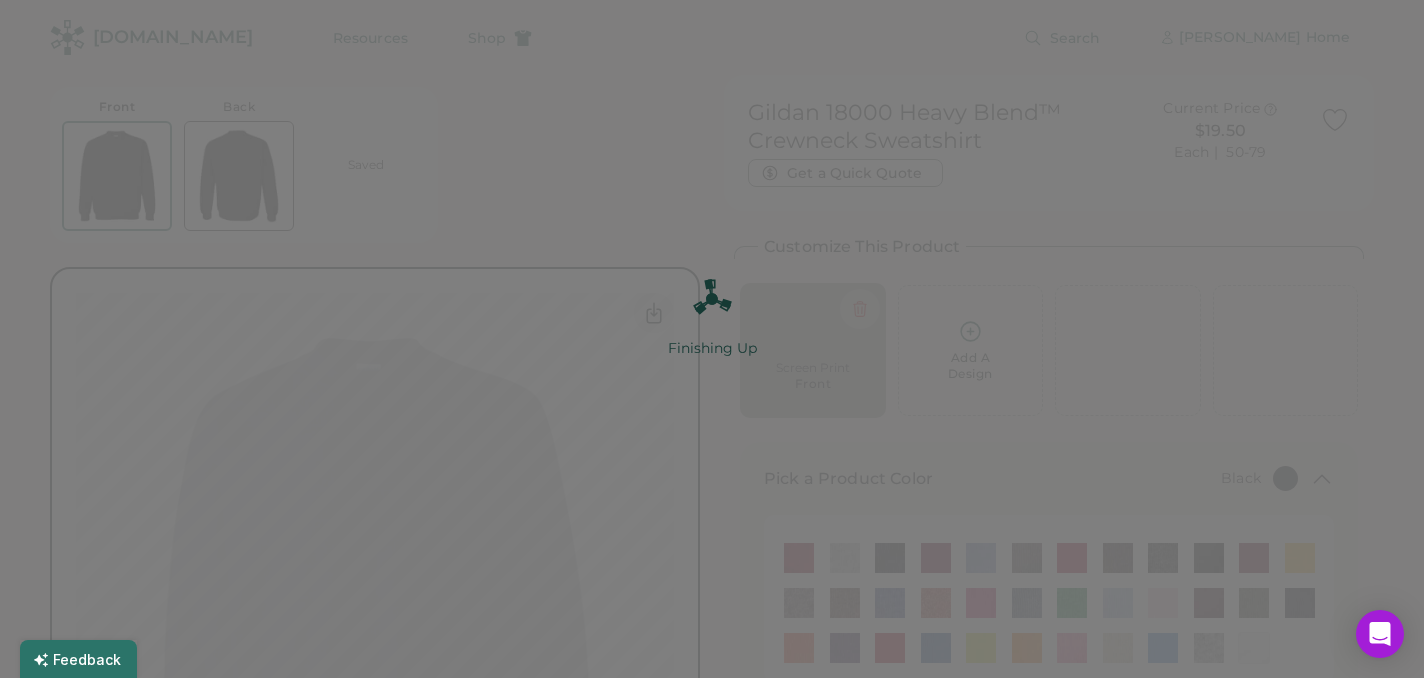 scroll, scrollTop: 0, scrollLeft: 0, axis: both 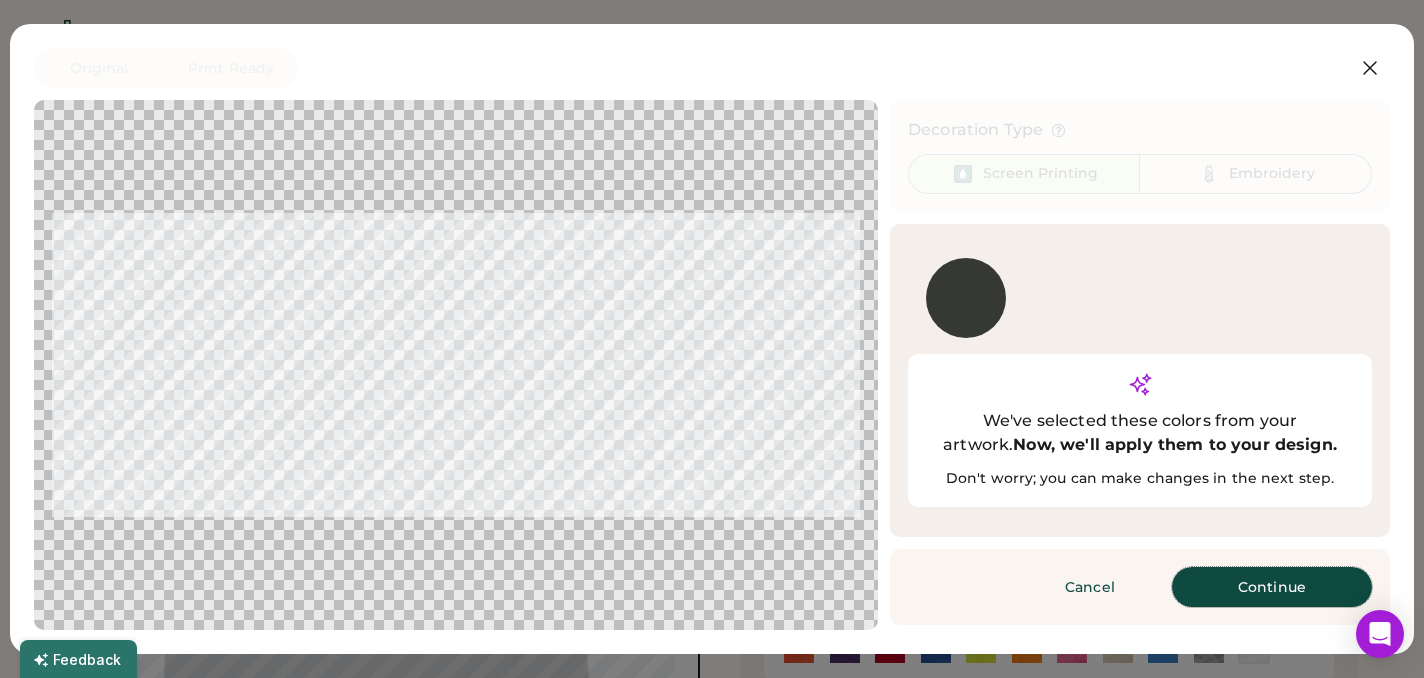 click on "Continue" at bounding box center [1272, 587] 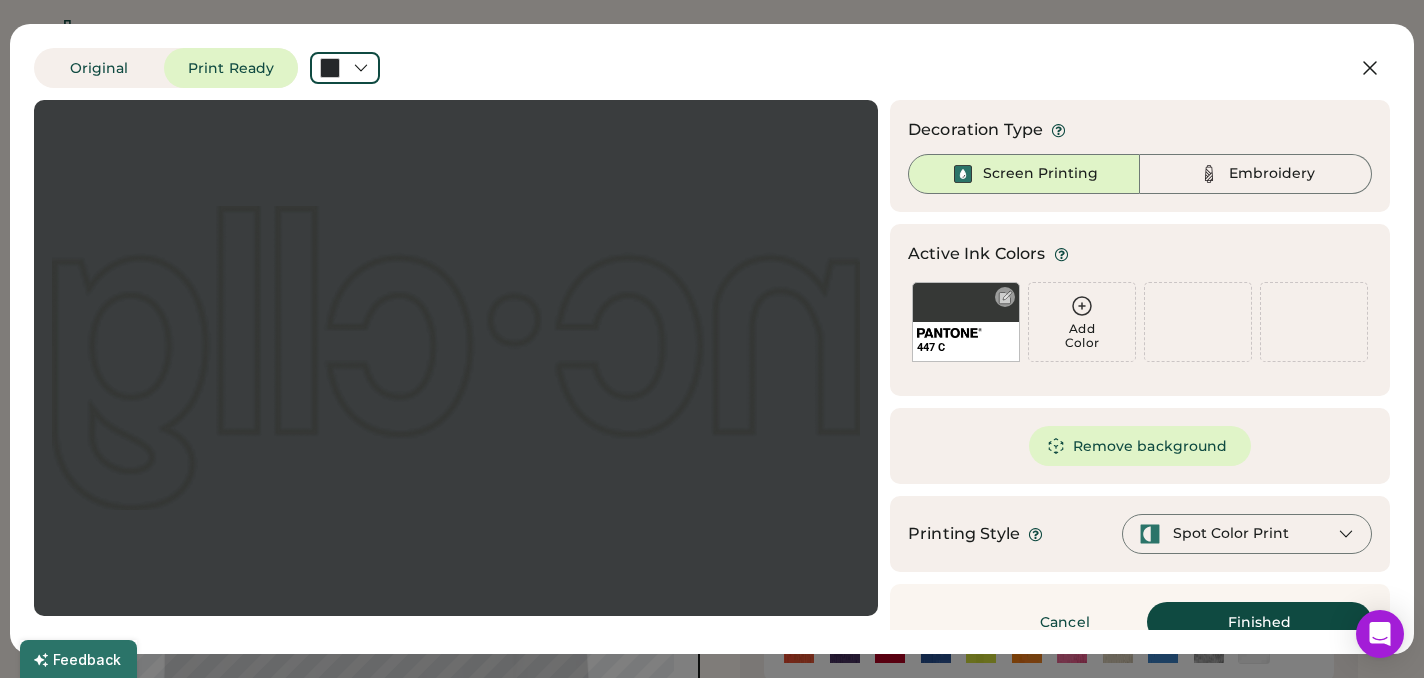 click on "447 C" at bounding box center [966, 347] 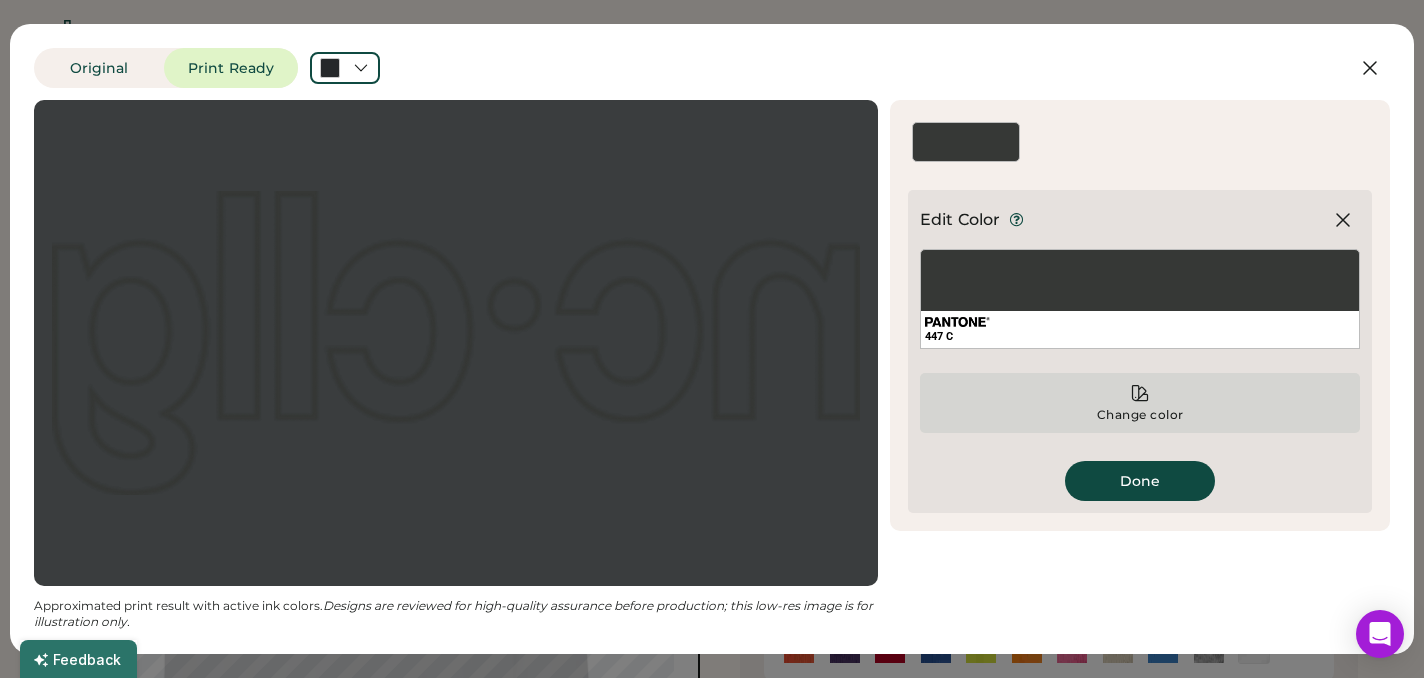 click on "Change color" at bounding box center (1140, 415) 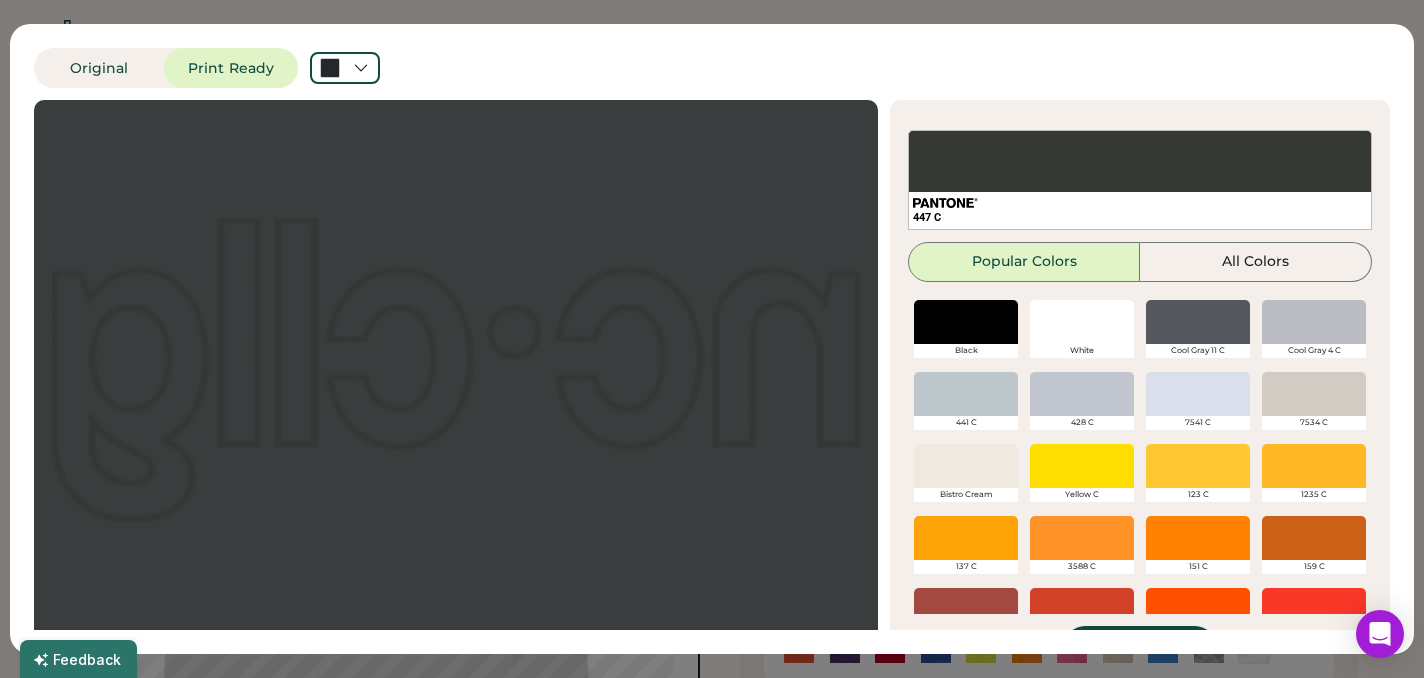 click at bounding box center [1314, 394] 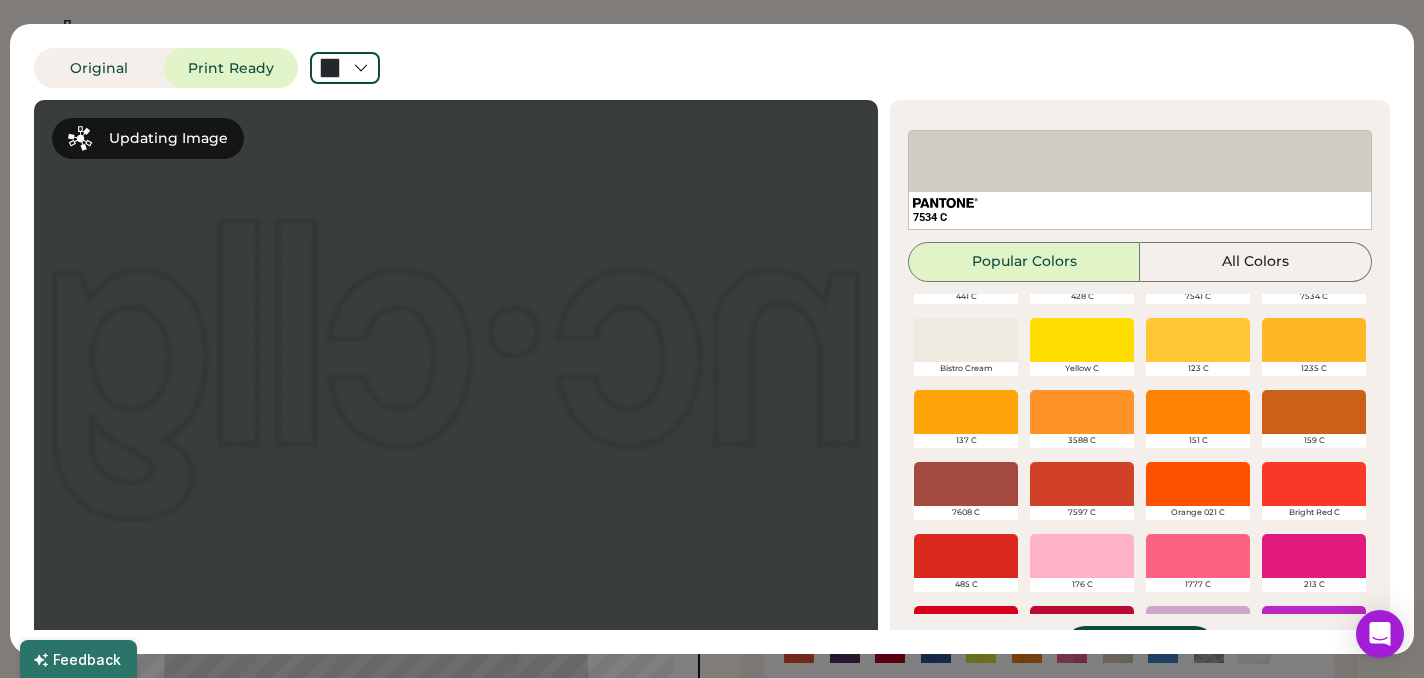 scroll, scrollTop: 128, scrollLeft: 0, axis: vertical 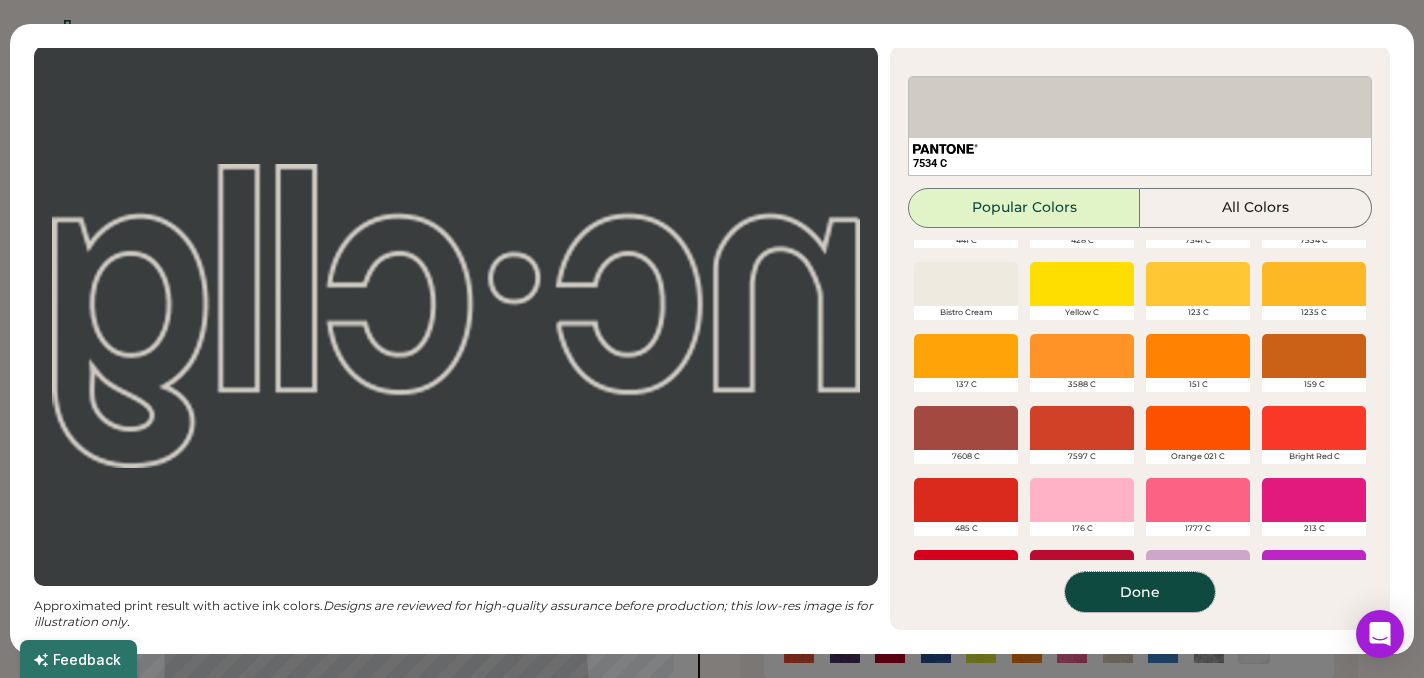 click on "Done" at bounding box center (1140, 592) 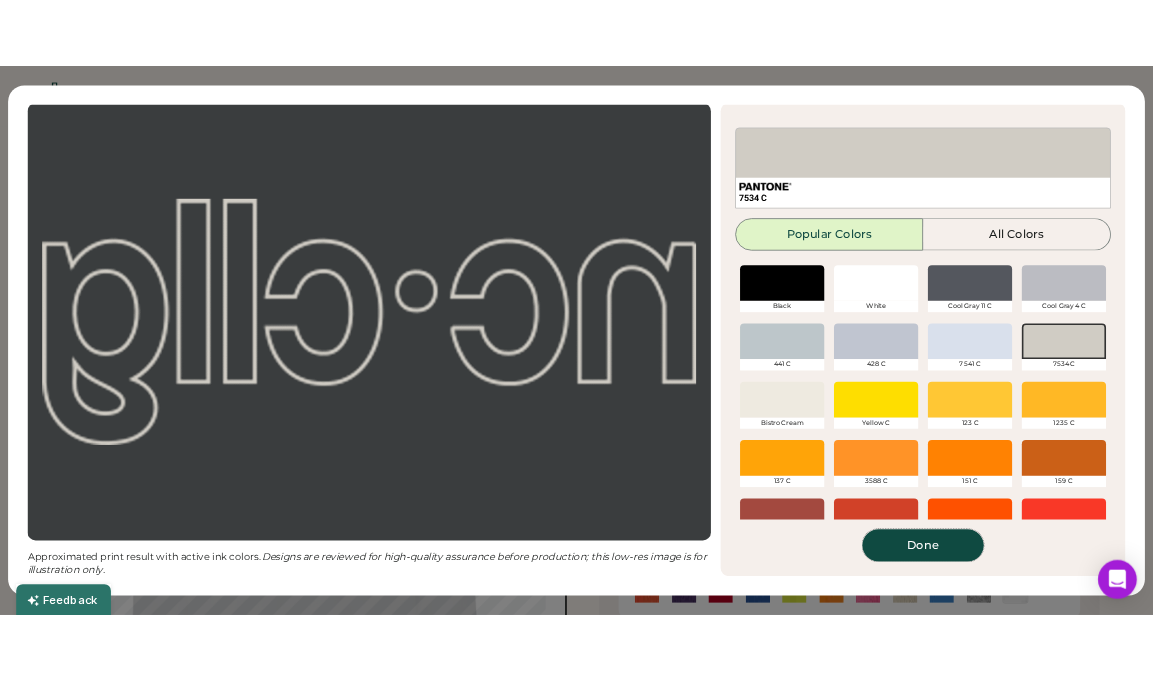scroll, scrollTop: 30, scrollLeft: 0, axis: vertical 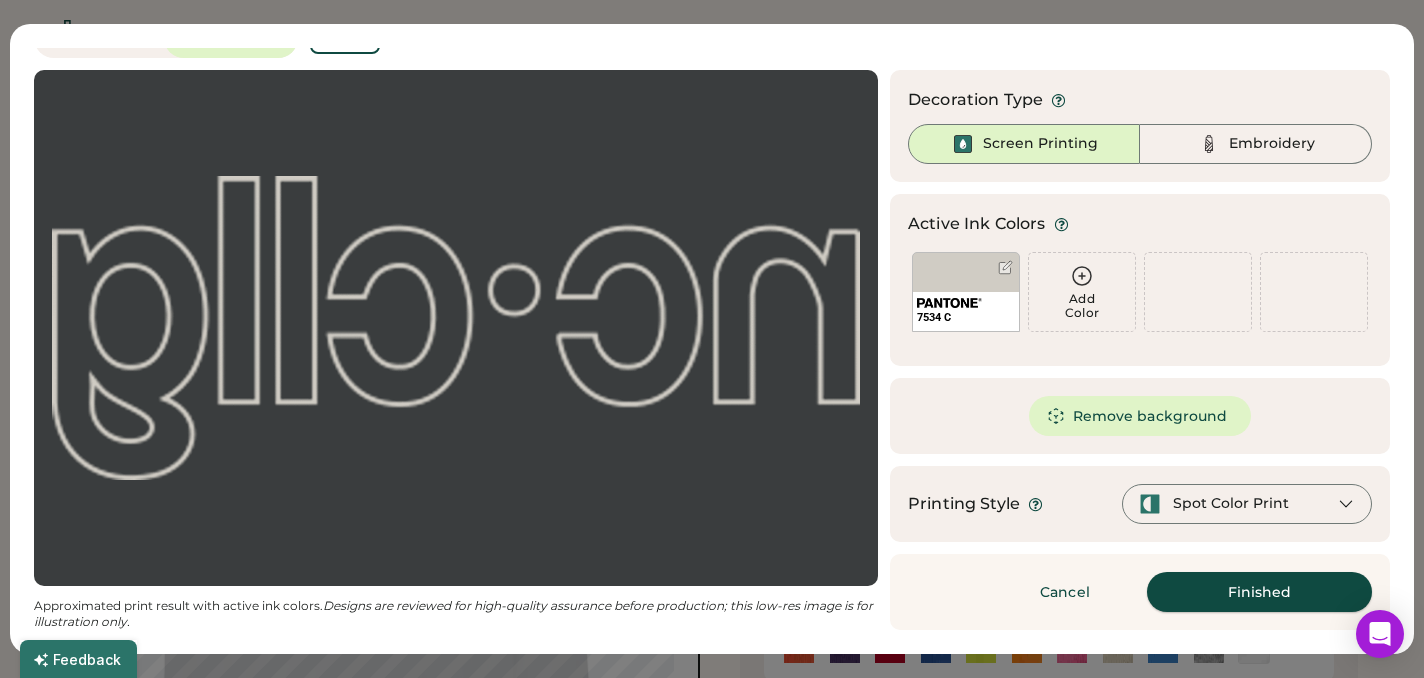 click on "Finished" at bounding box center [1259, 592] 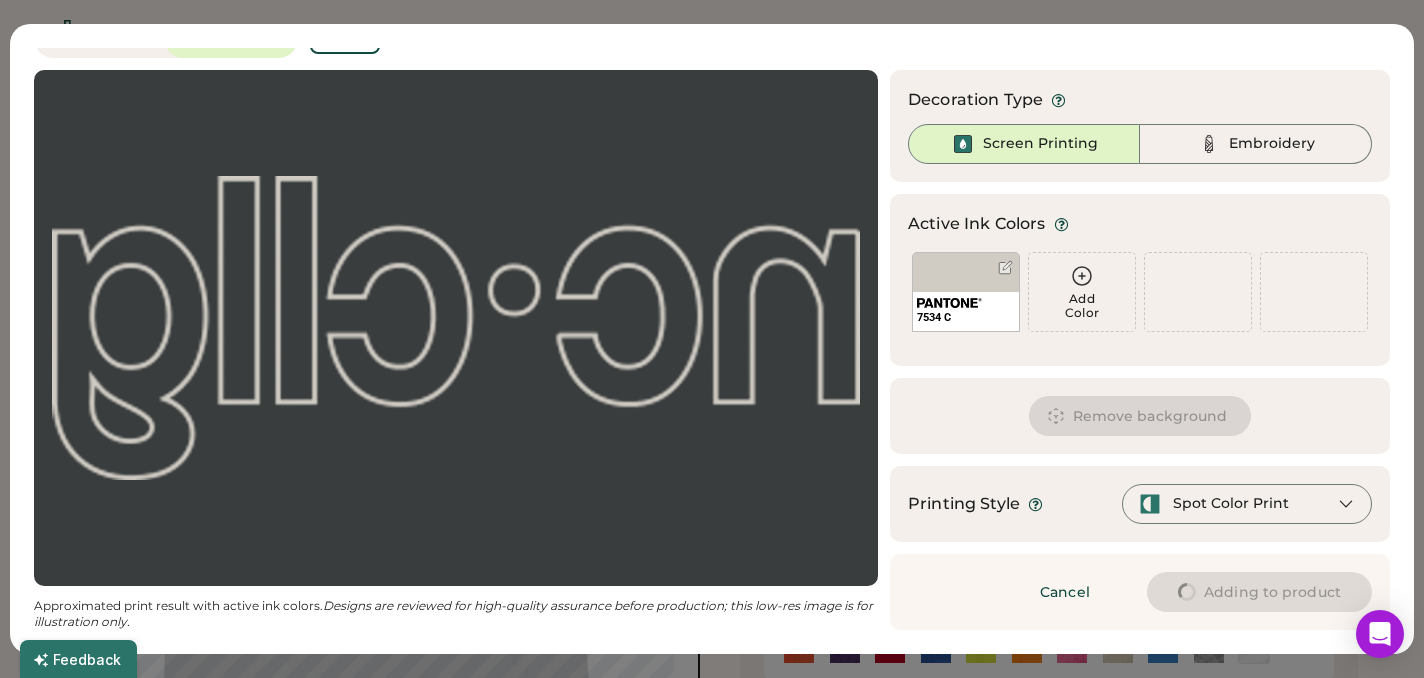 type on "****" 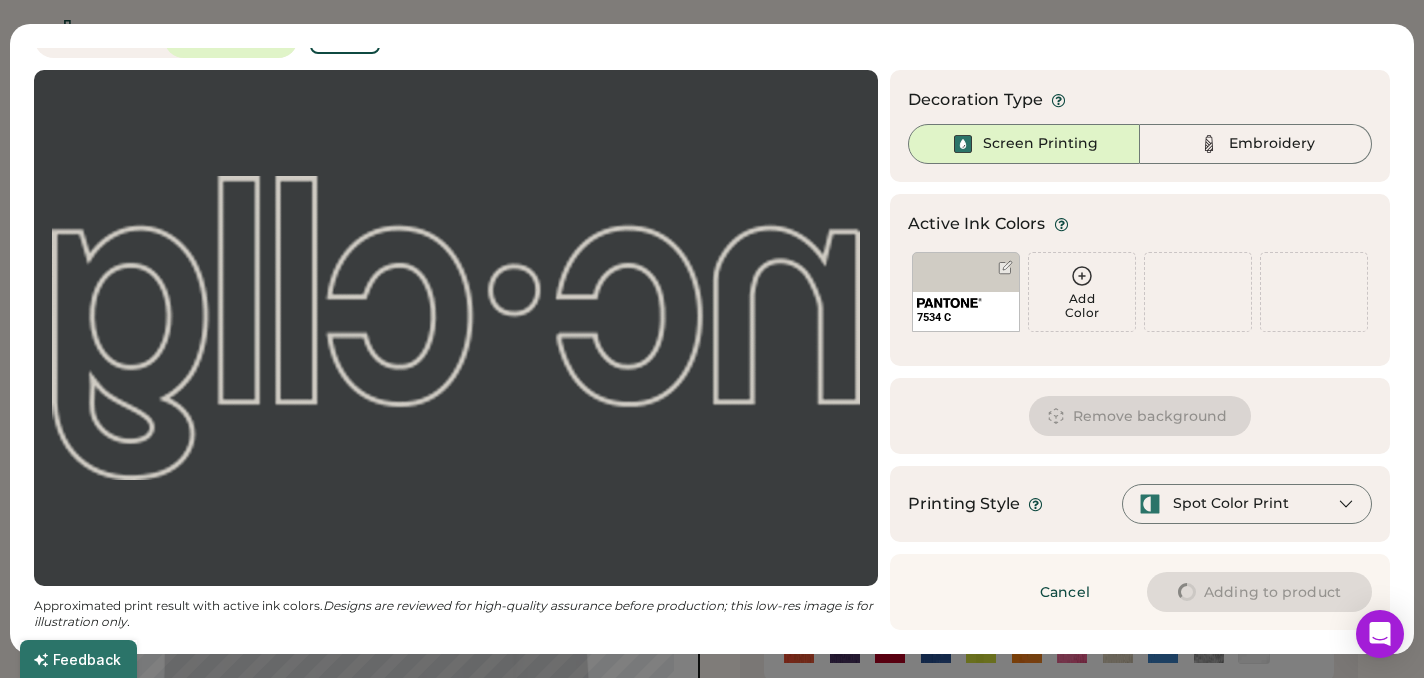 type on "****" 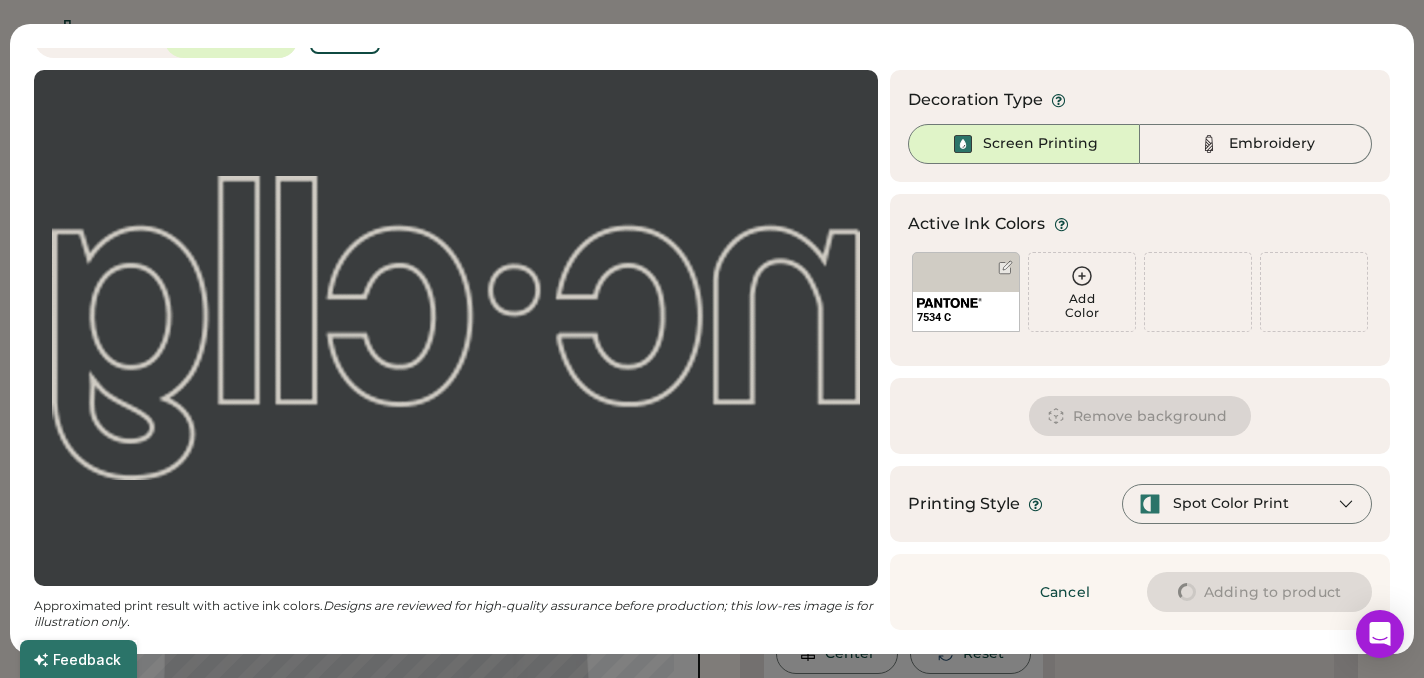 type on "****" 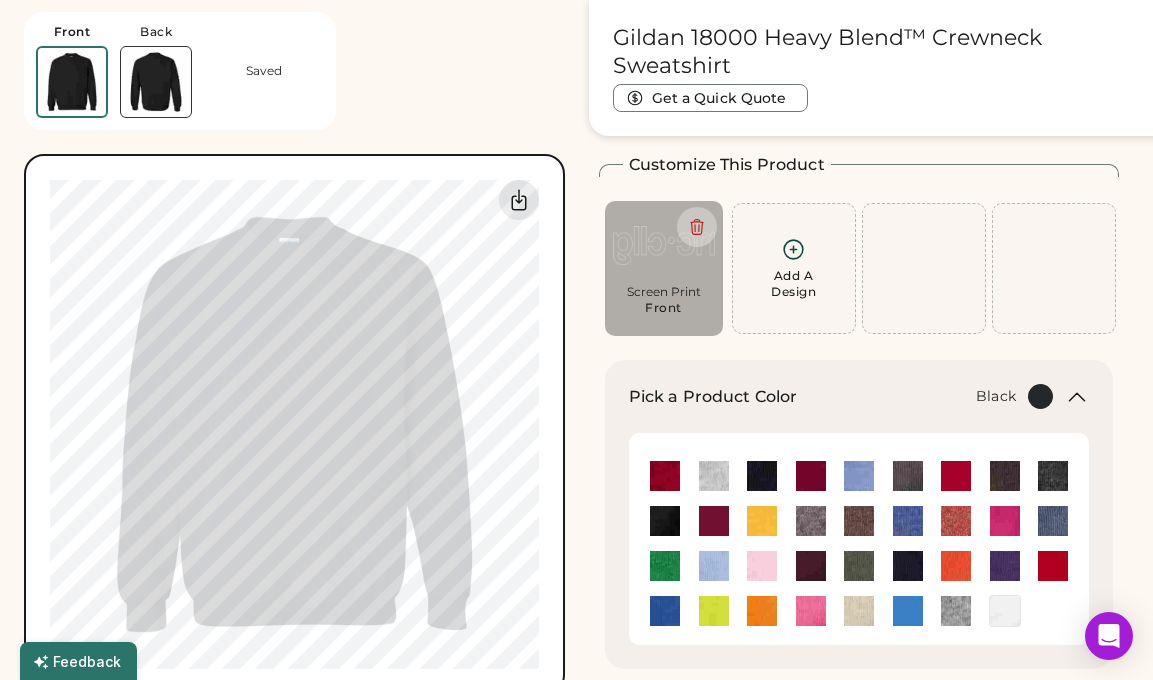 scroll, scrollTop: 109, scrollLeft: 0, axis: vertical 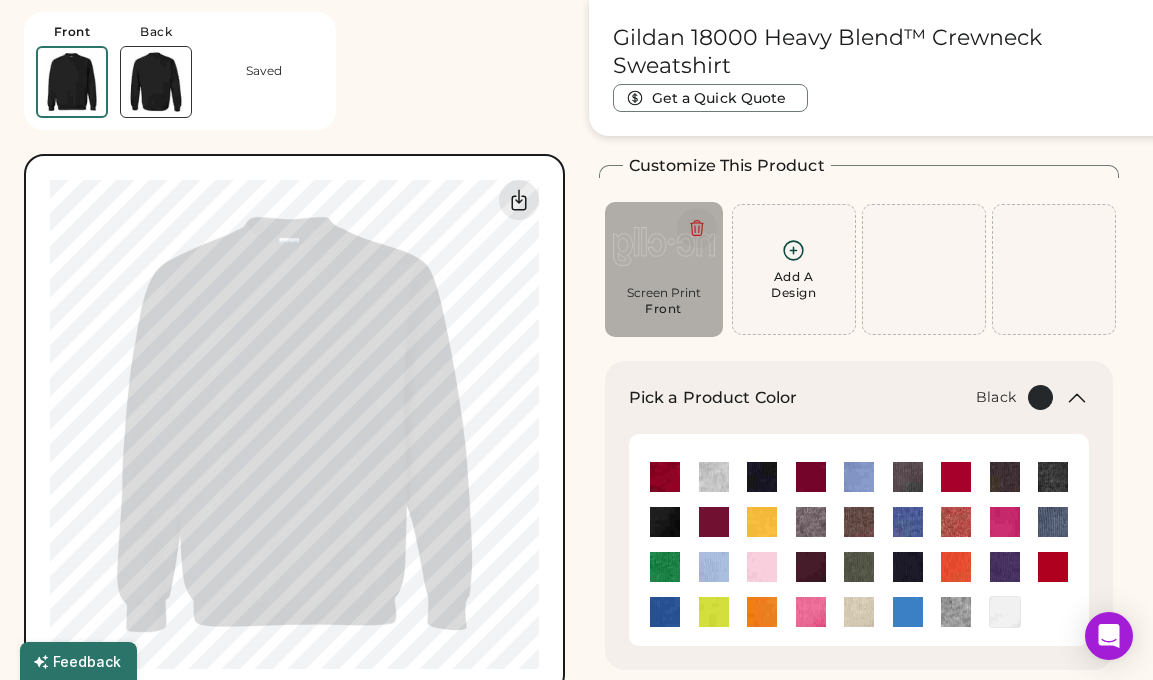 click 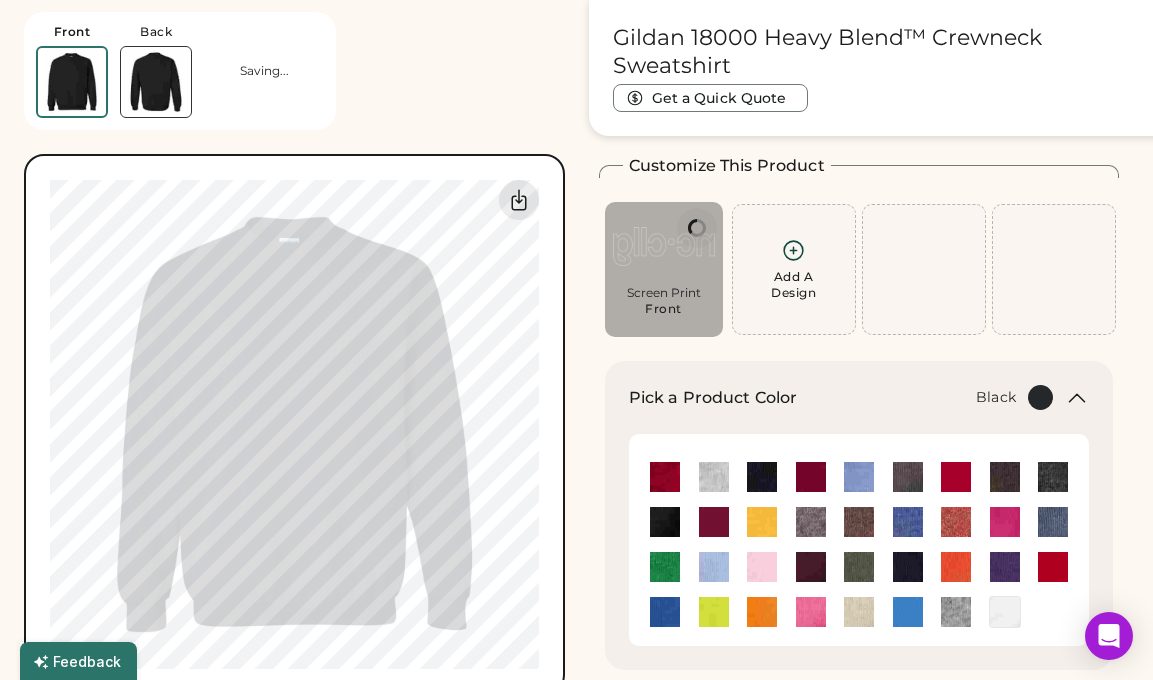 type on "****" 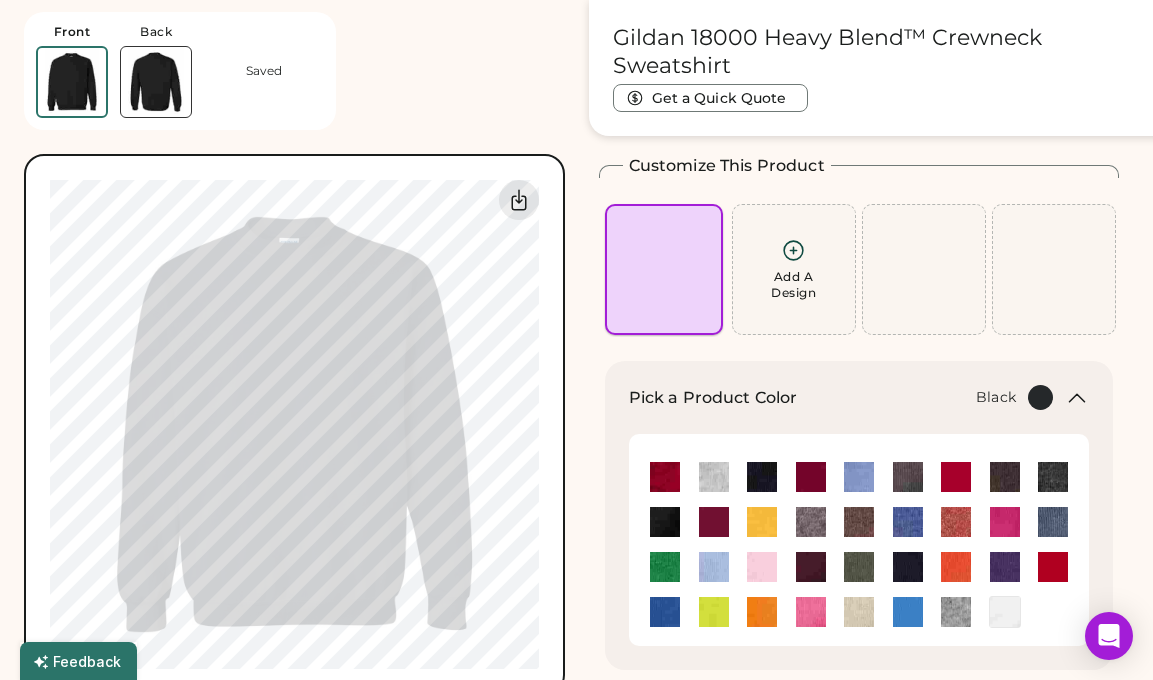 click on "Add A
Design" at bounding box center (664, 269) 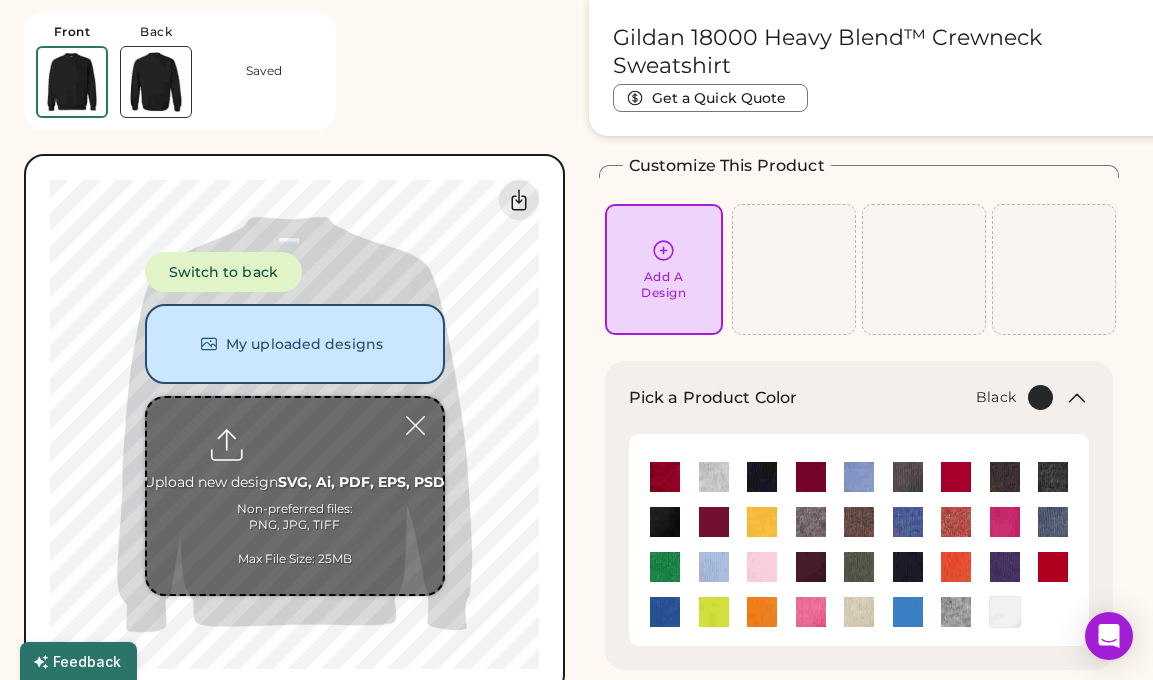 click at bounding box center (295, 496) 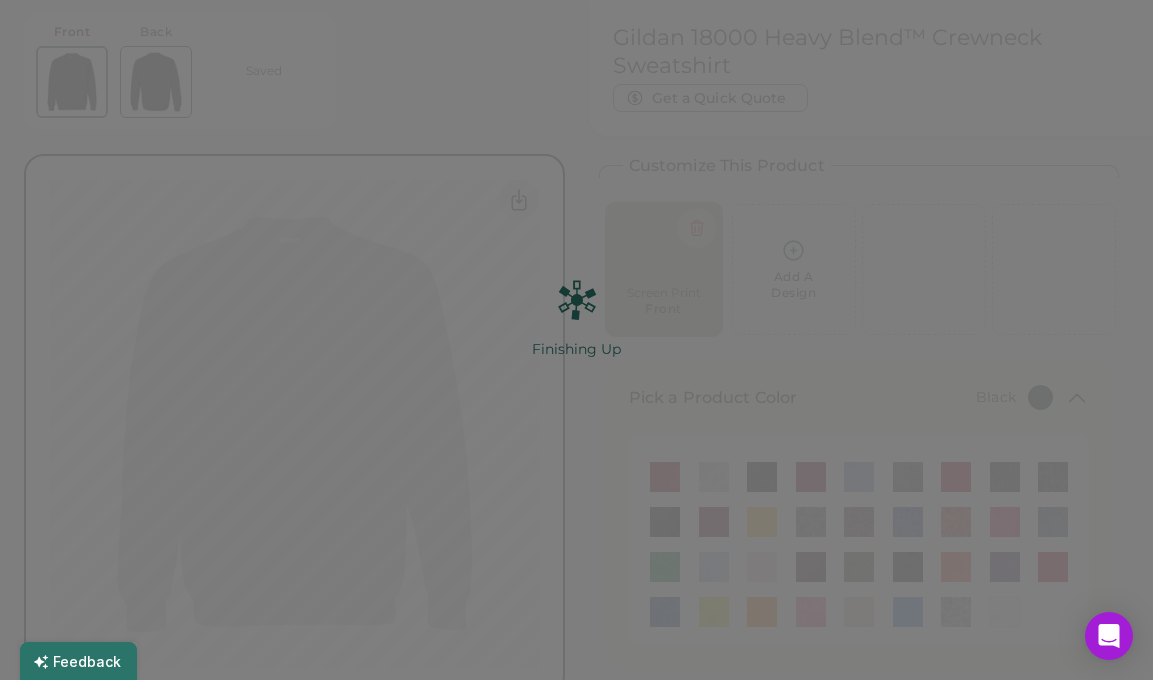 scroll, scrollTop: 0, scrollLeft: 0, axis: both 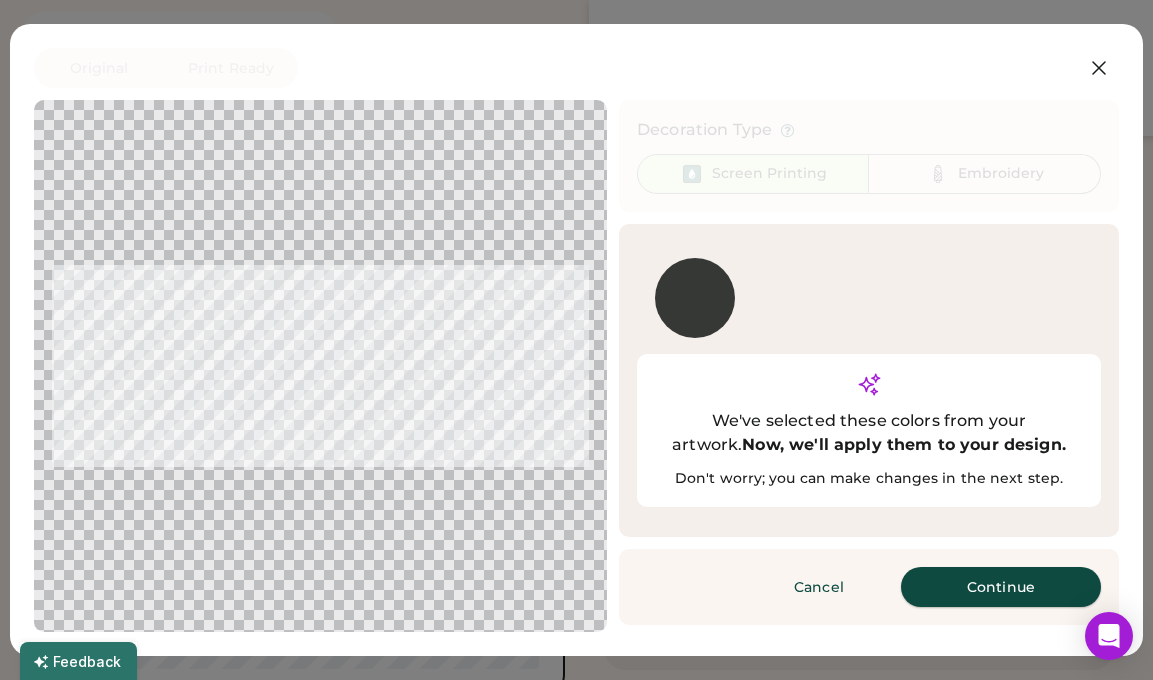 click on "Continue" at bounding box center (1001, 587) 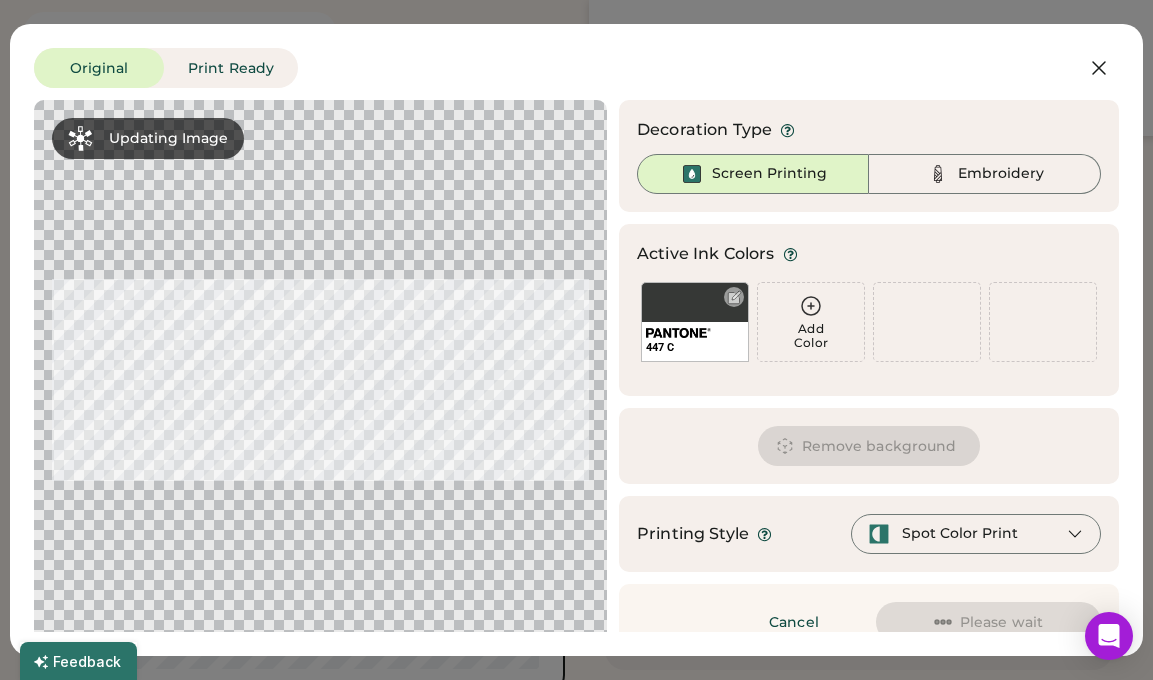click on "447 C" at bounding box center (695, 341) 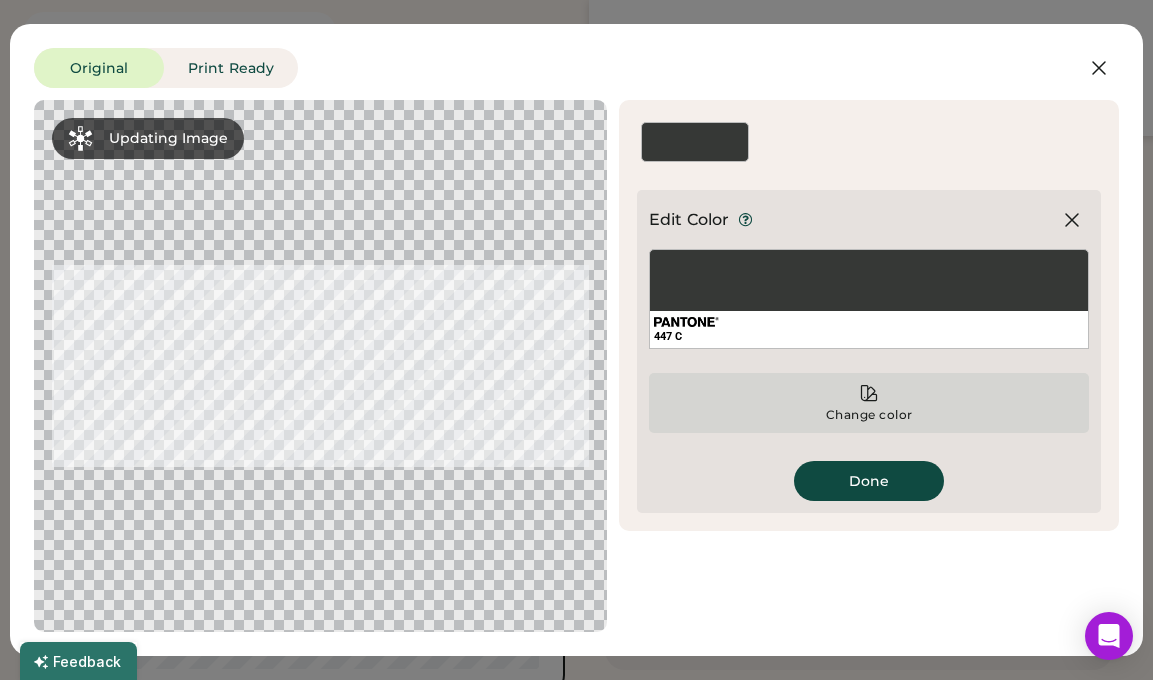 click on "Change color" at bounding box center (869, 403) 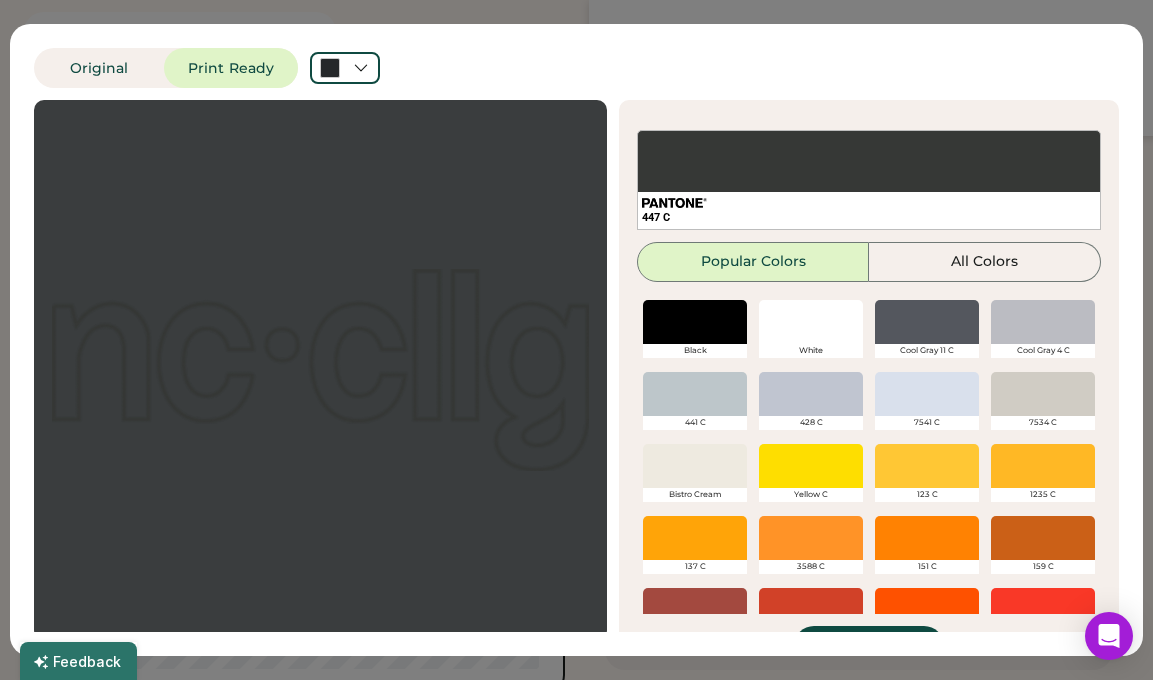 click at bounding box center [1043, 394] 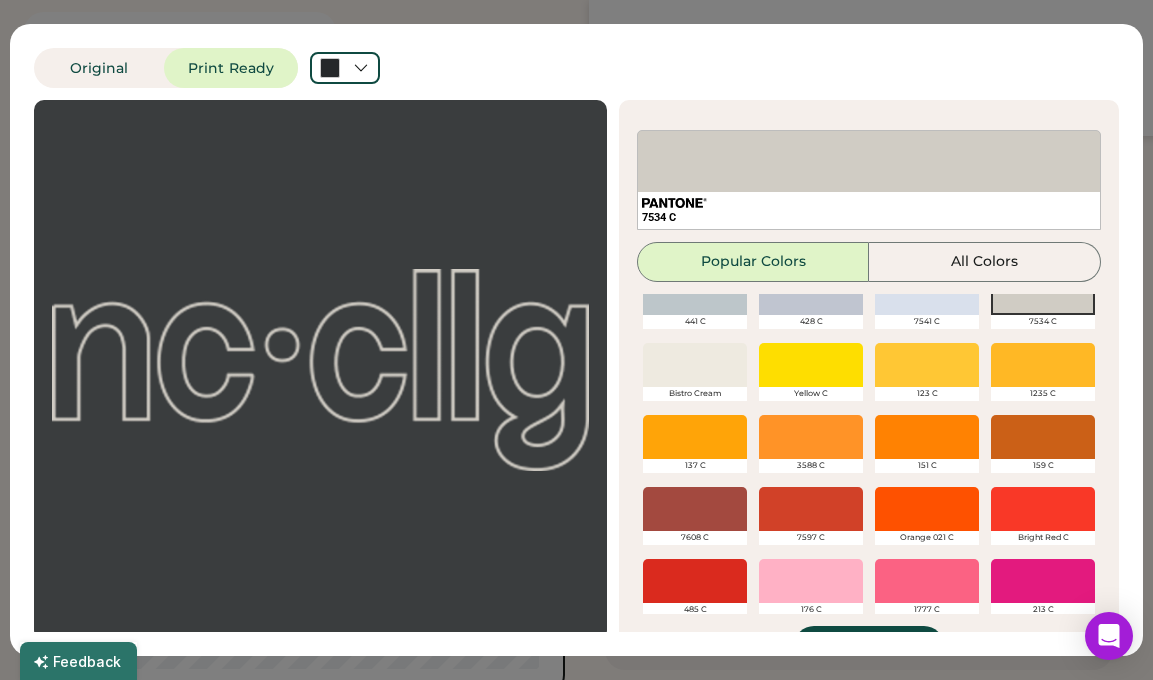 scroll, scrollTop: 105, scrollLeft: 0, axis: vertical 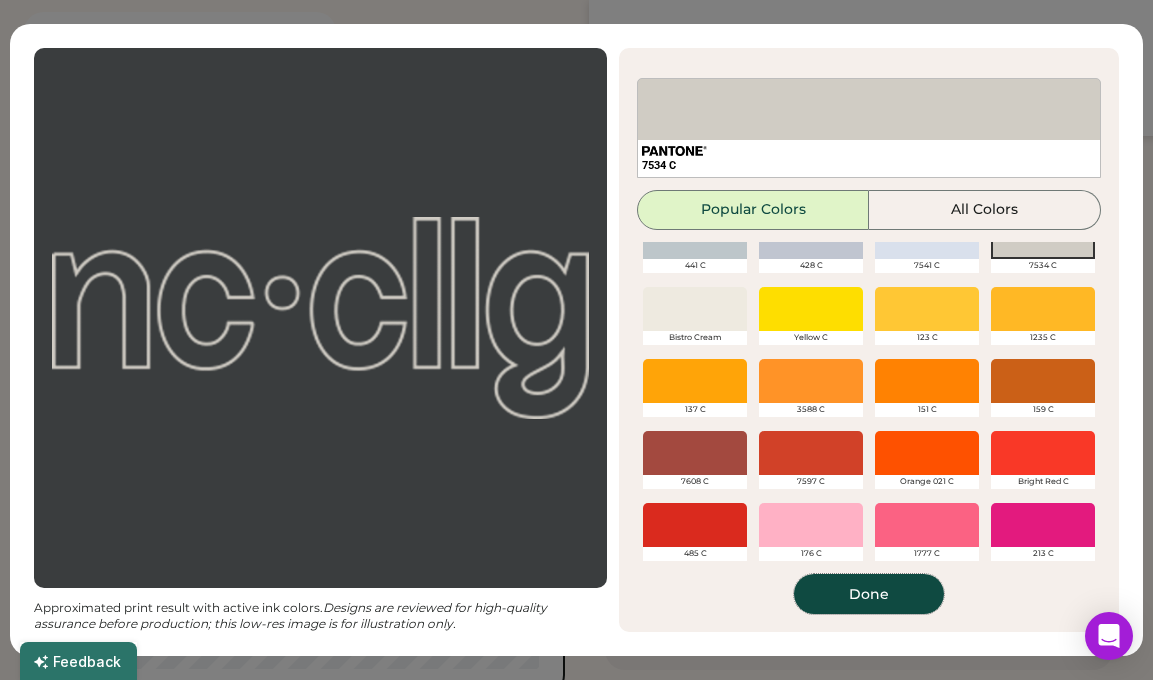 click on "Done" at bounding box center (869, 594) 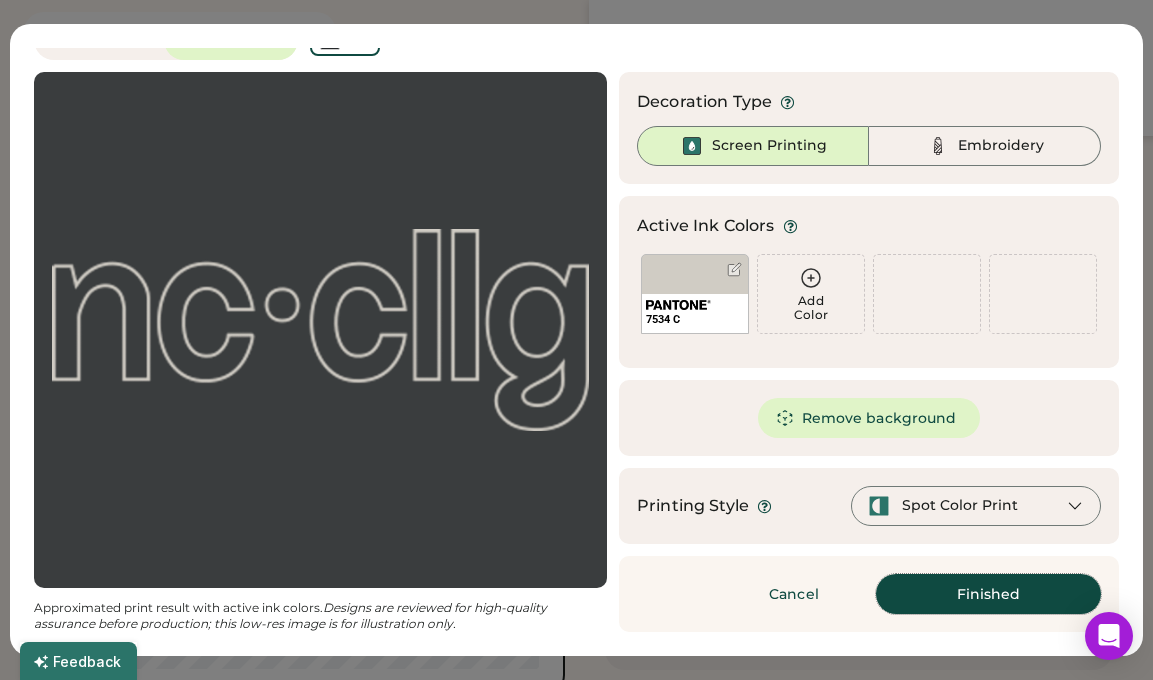 click on "Finished" at bounding box center [988, 594] 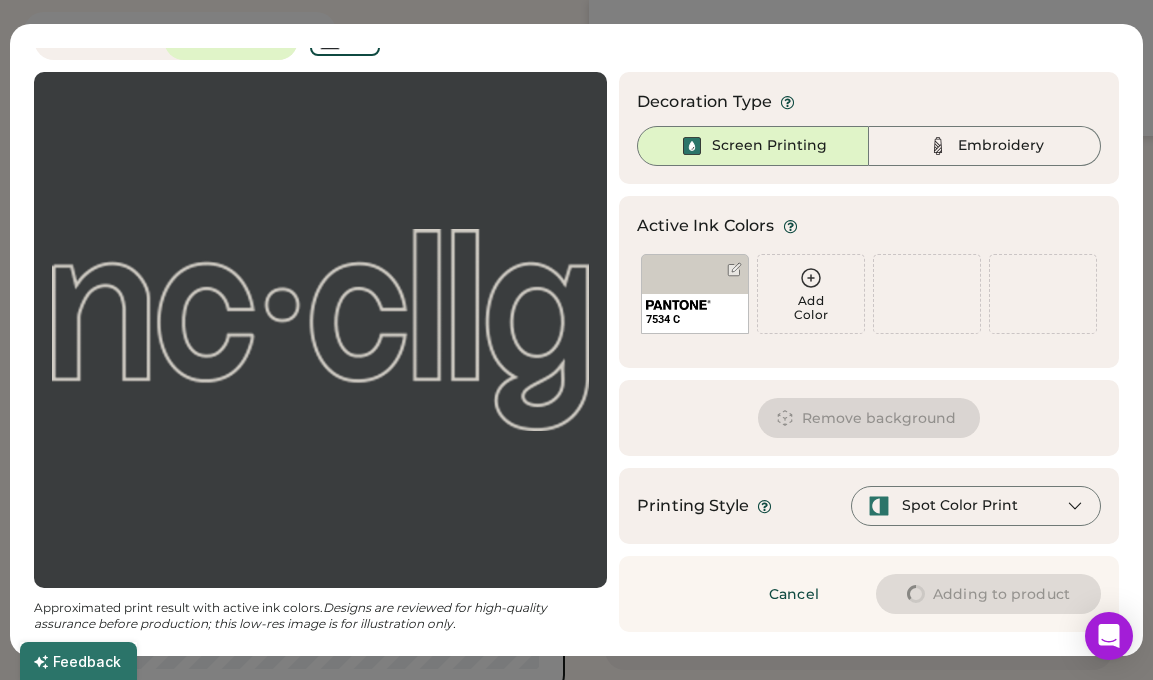 type on "****" 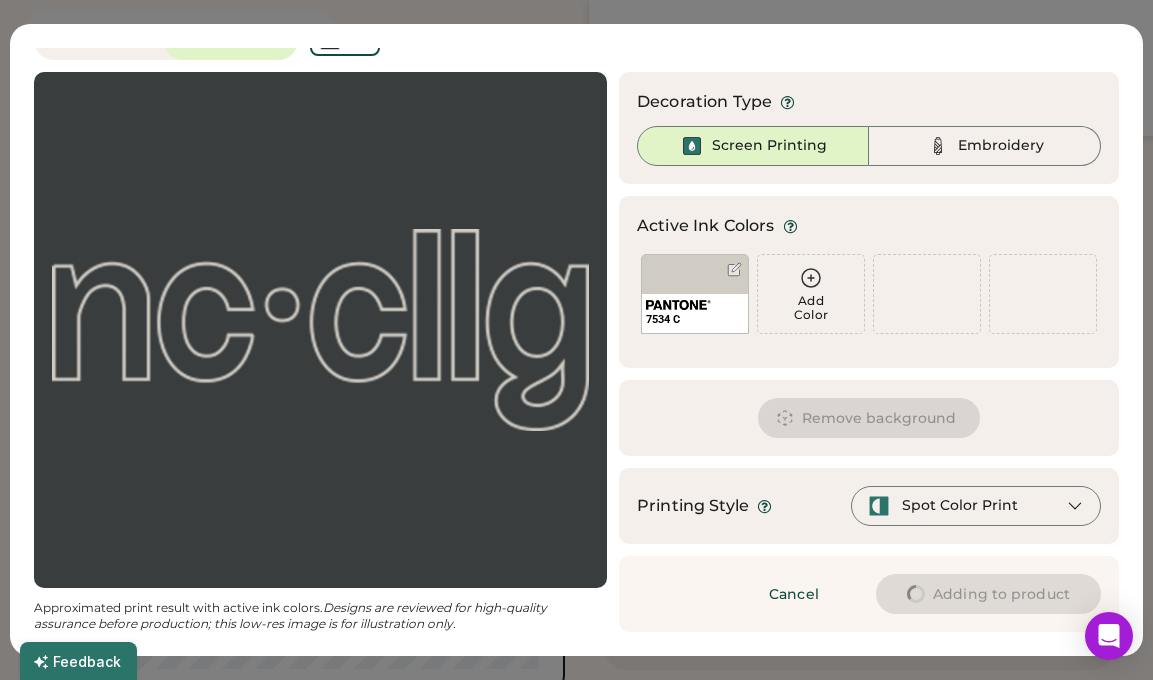 type on "****" 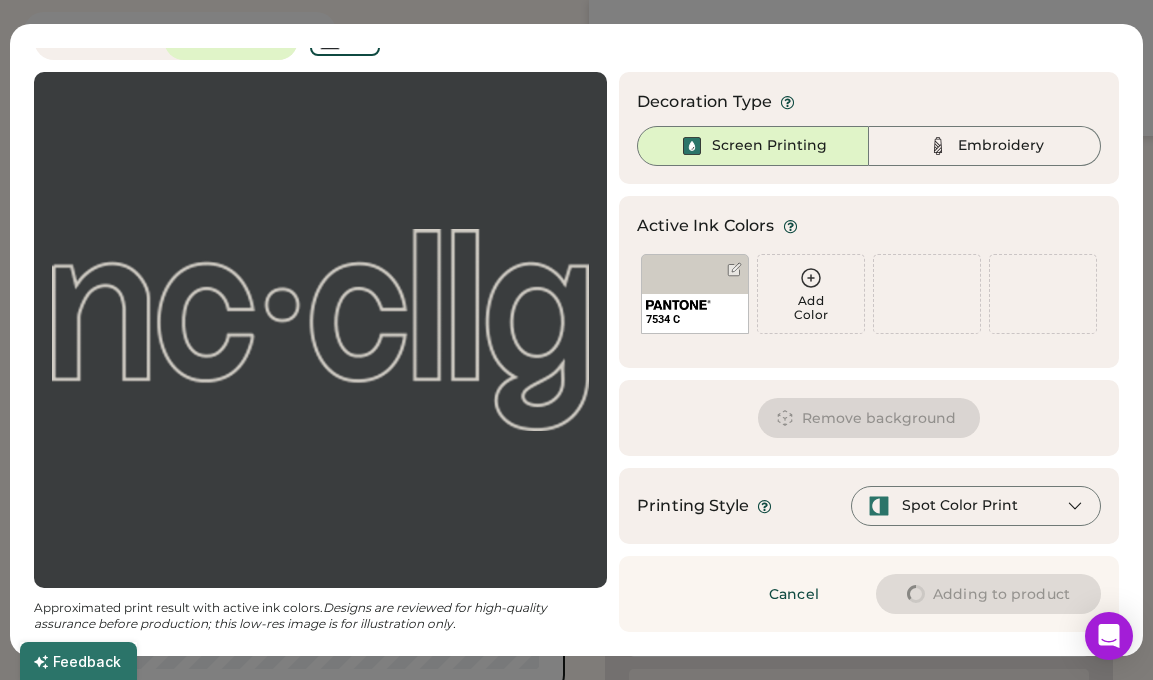type on "****" 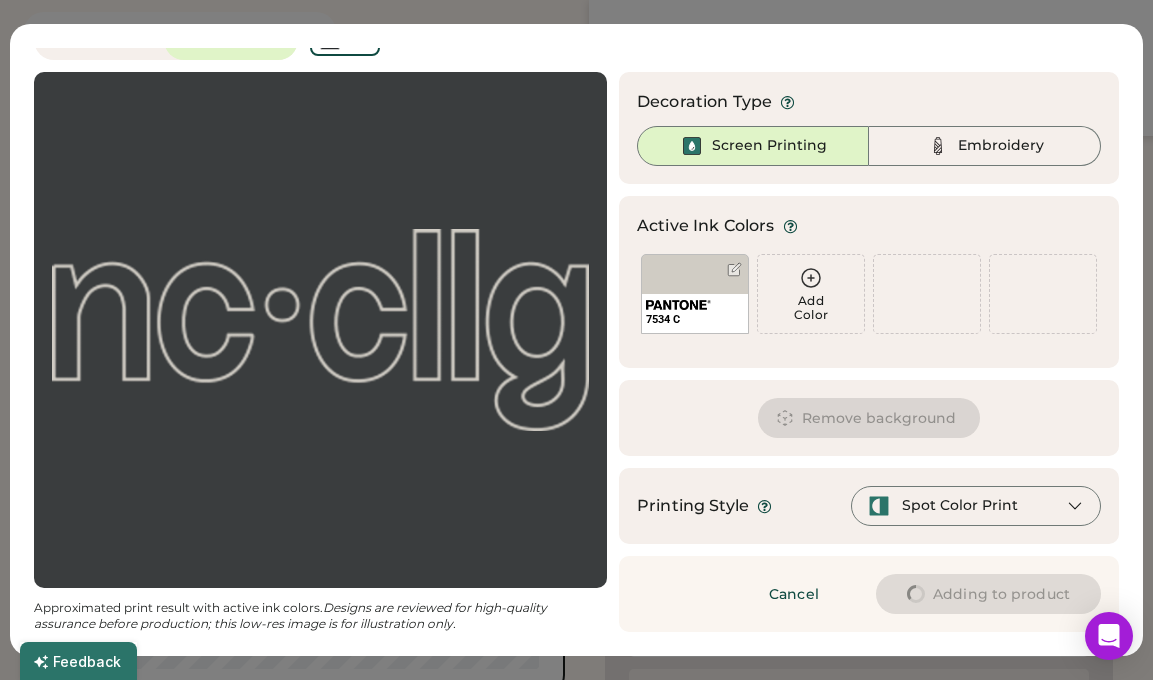 type on "****" 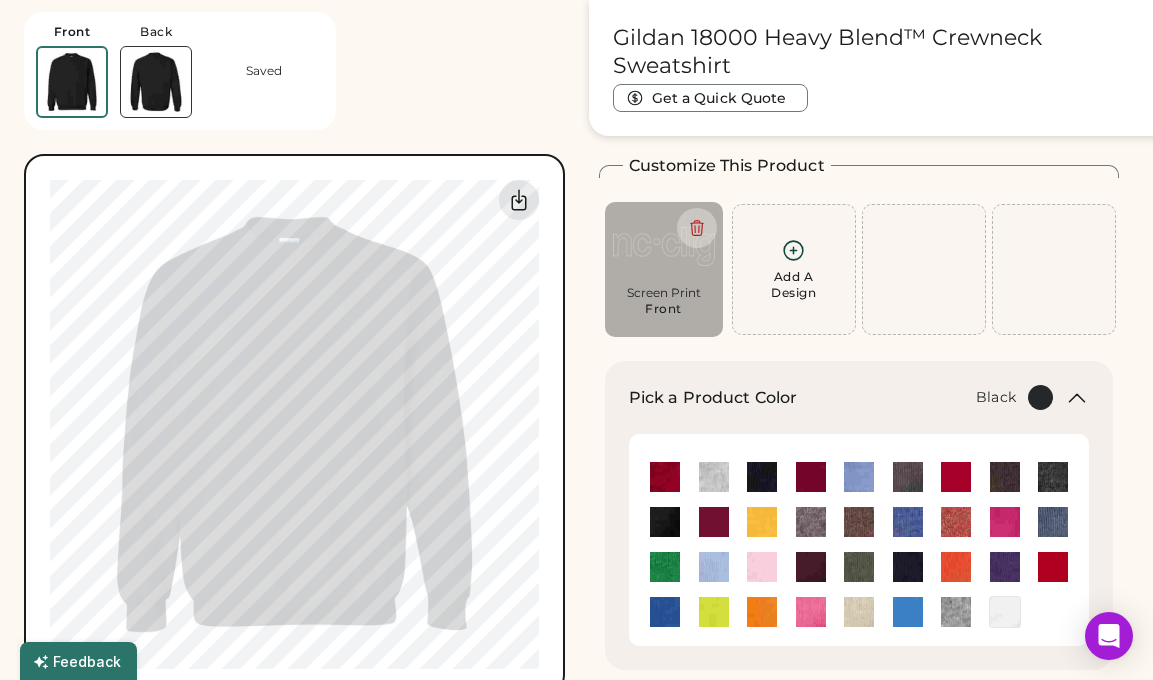 type on "****" 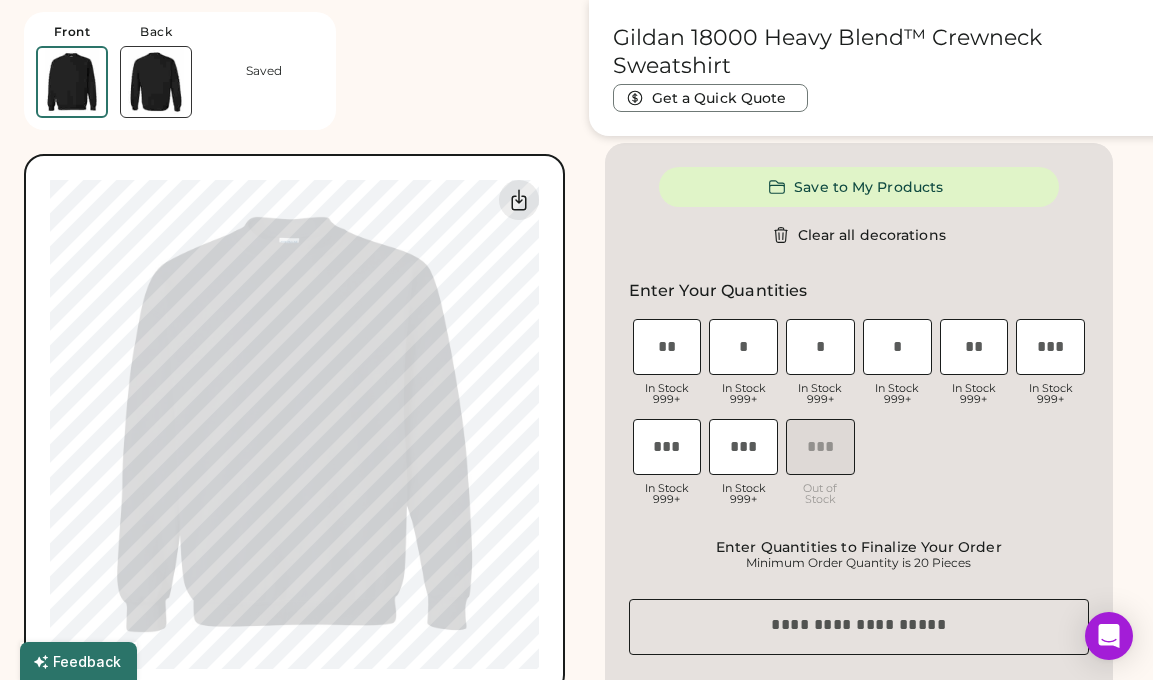 scroll, scrollTop: 773, scrollLeft: 0, axis: vertical 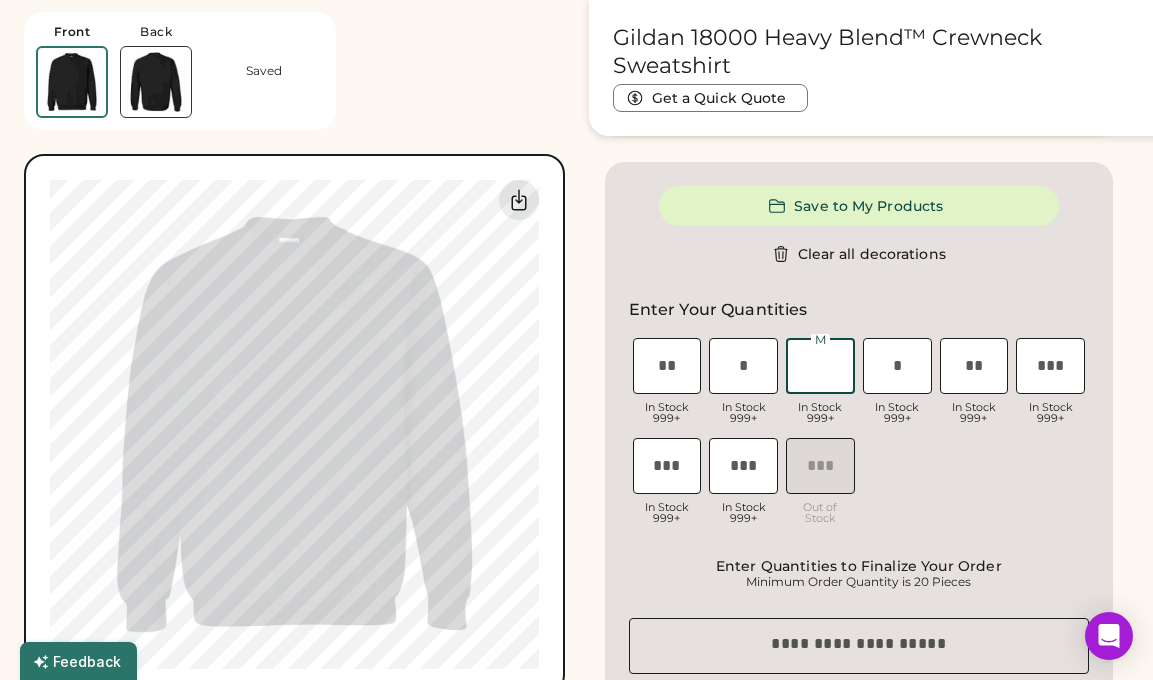 click at bounding box center [820, 366] 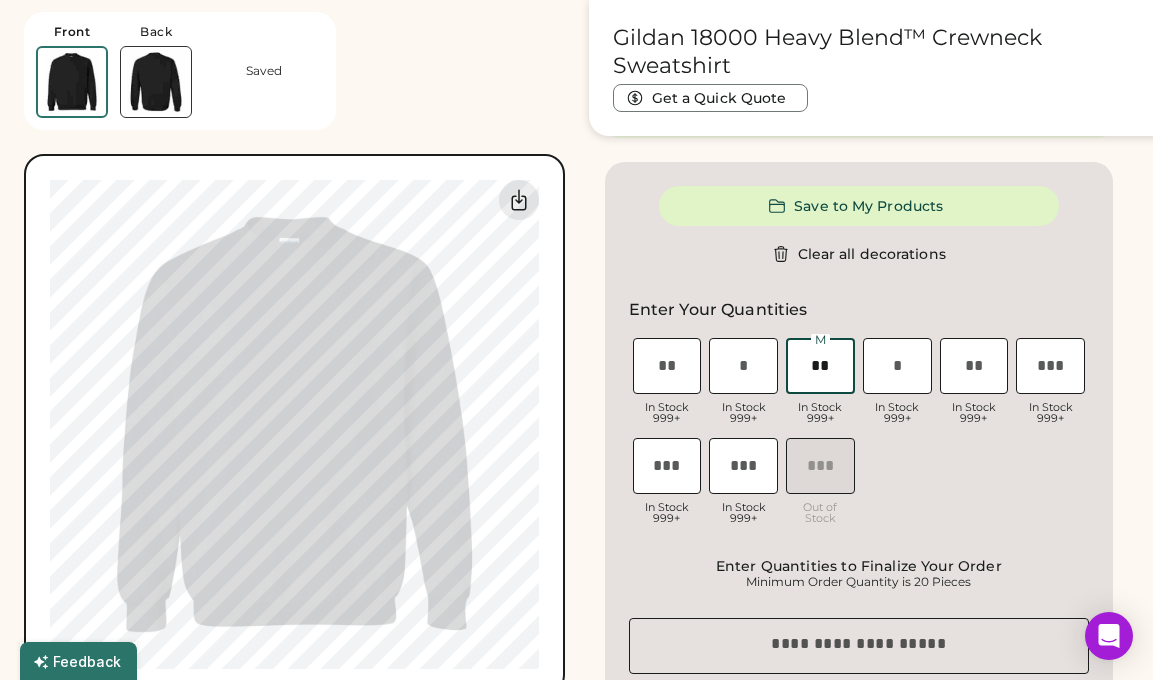type on "**" 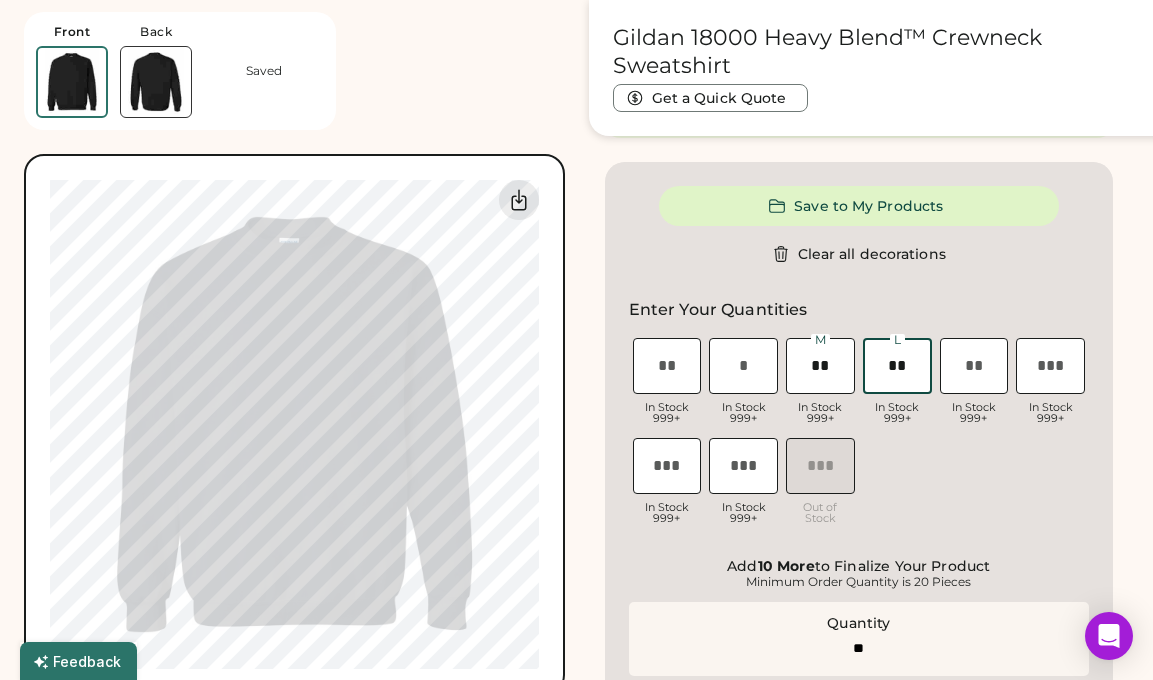 scroll, scrollTop: 0, scrollLeft: 0, axis: both 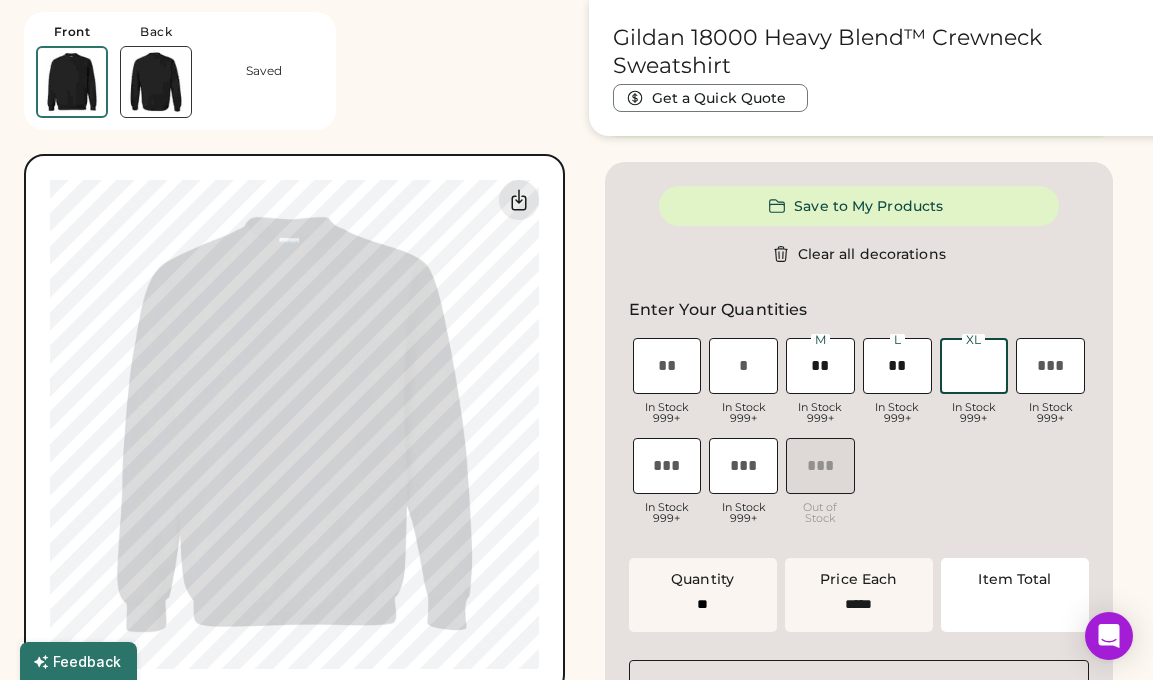 type on "******" 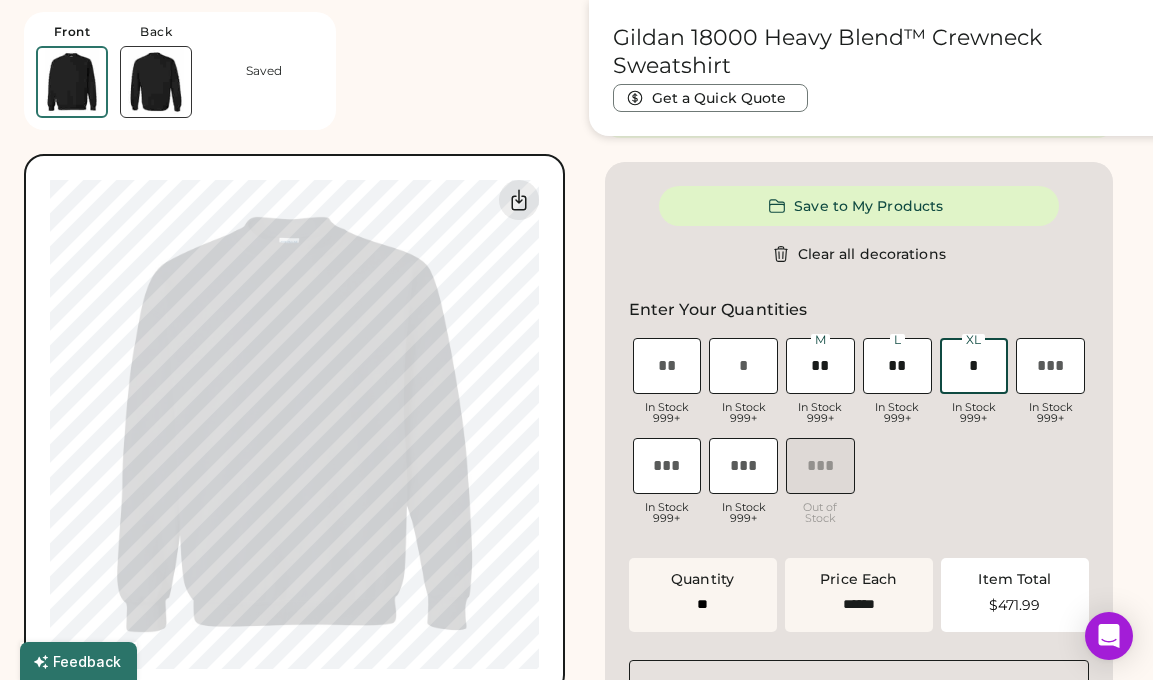 type on "**" 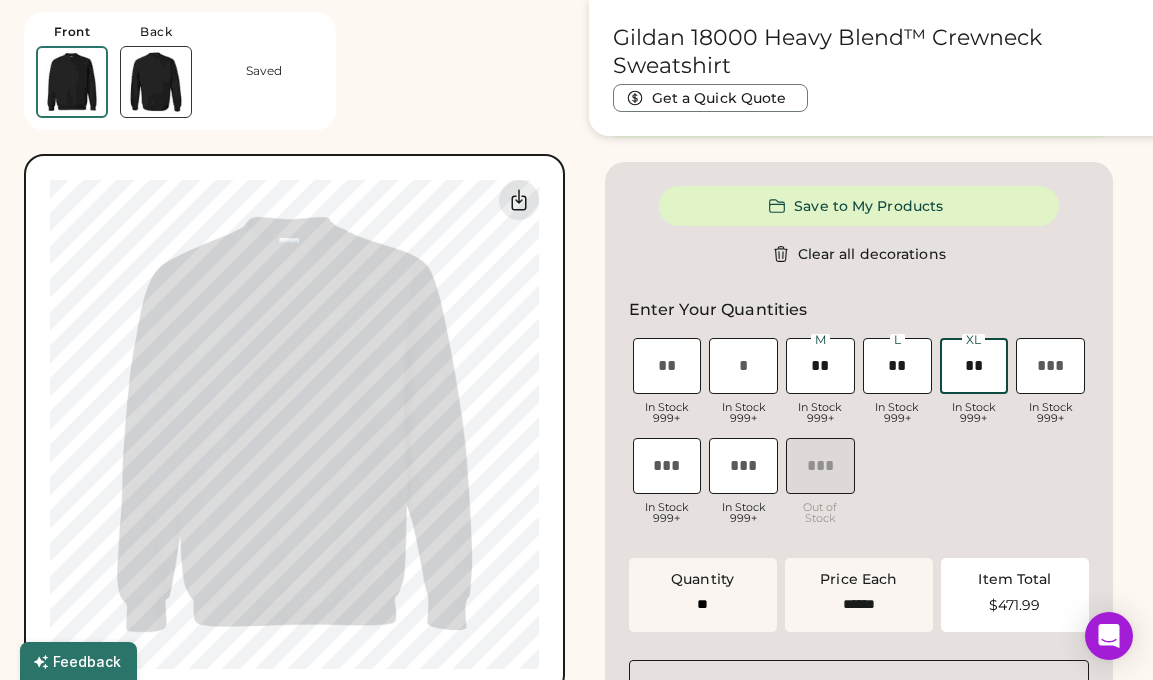 type on "**" 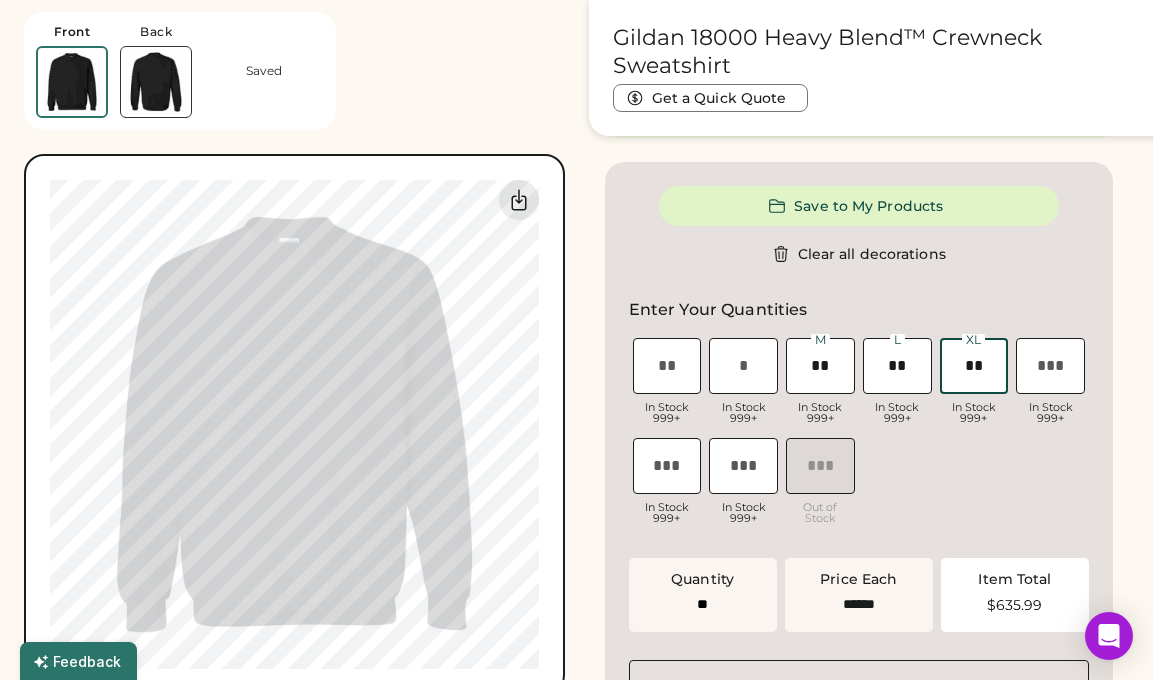 type on "**" 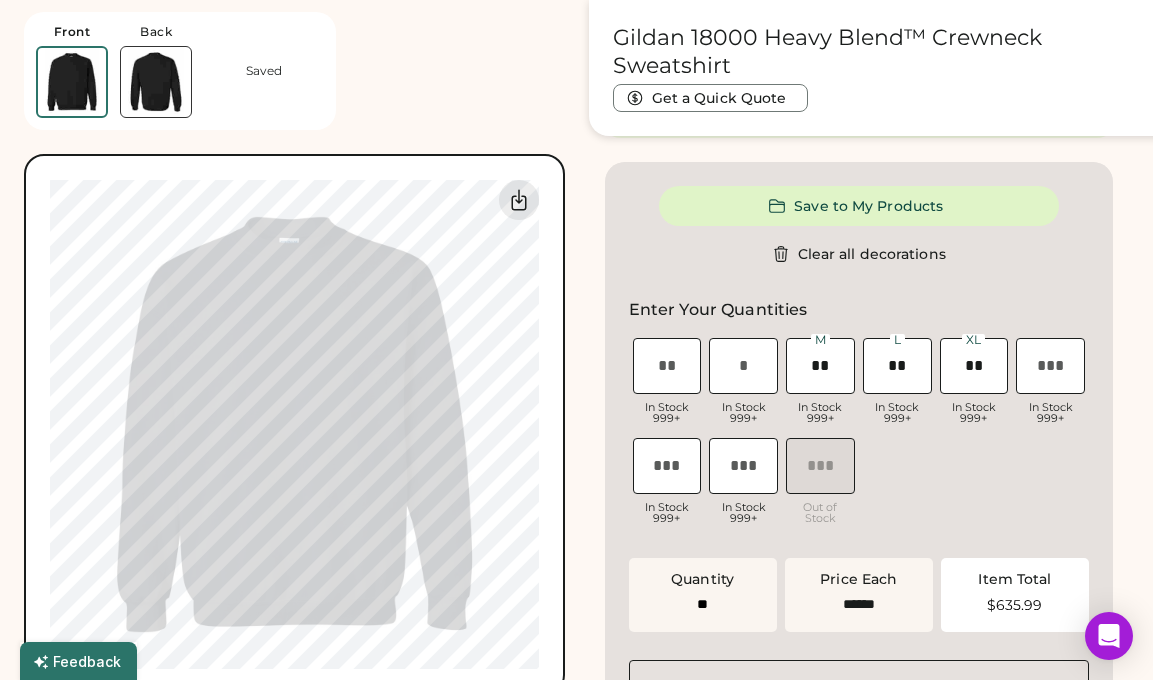 click on "XS Loading
Inventory In Stock
999+ S Loading
Inventory In Stock
999+ M Loading
Inventory In Stock
999+ L Loading
Inventory In Stock
999+ XL Loading
Inventory In Stock
999+ 2XL Loading
Inventory In Stock
999+ 3XL Loading
Inventory In Stock
999+ 4XL Loading
Inventory In Stock
999+ 5XL Loading
Inventory Out of
Stock" at bounding box center [859, 434] 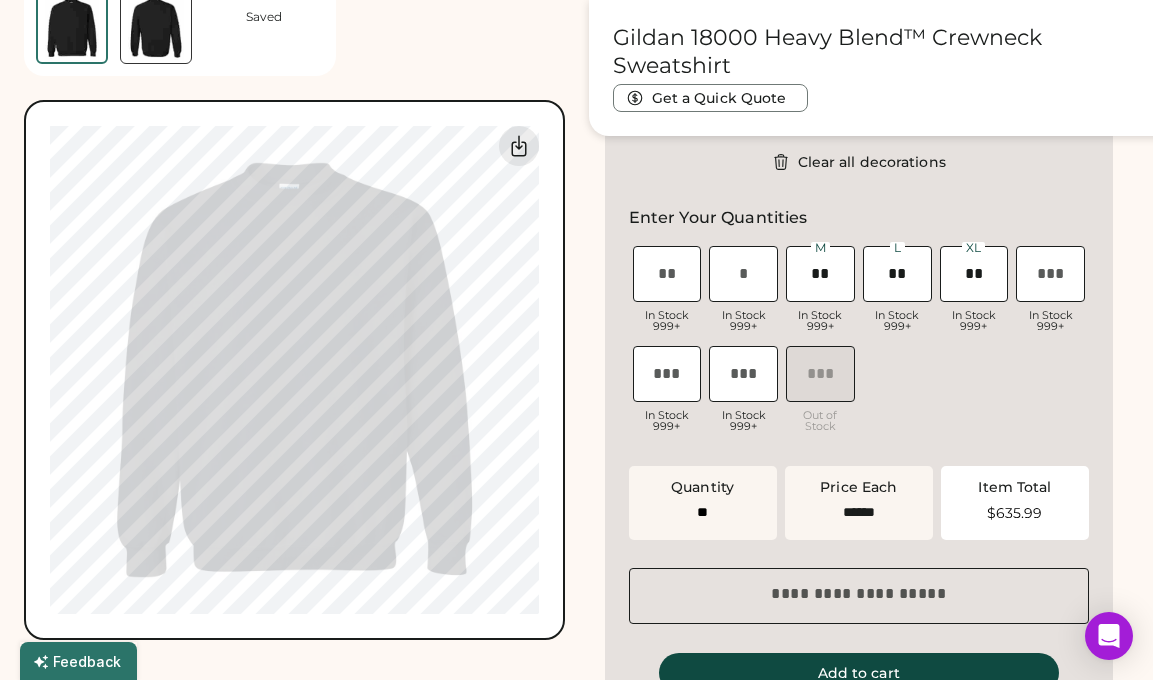 scroll, scrollTop: 862, scrollLeft: 0, axis: vertical 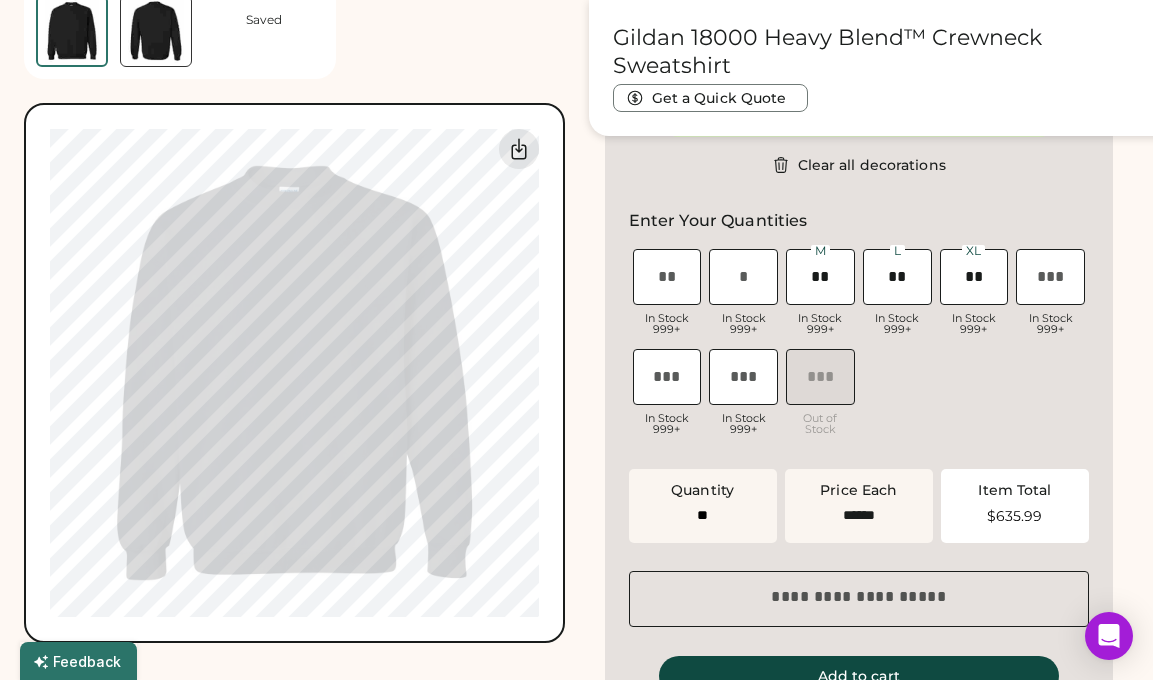 click 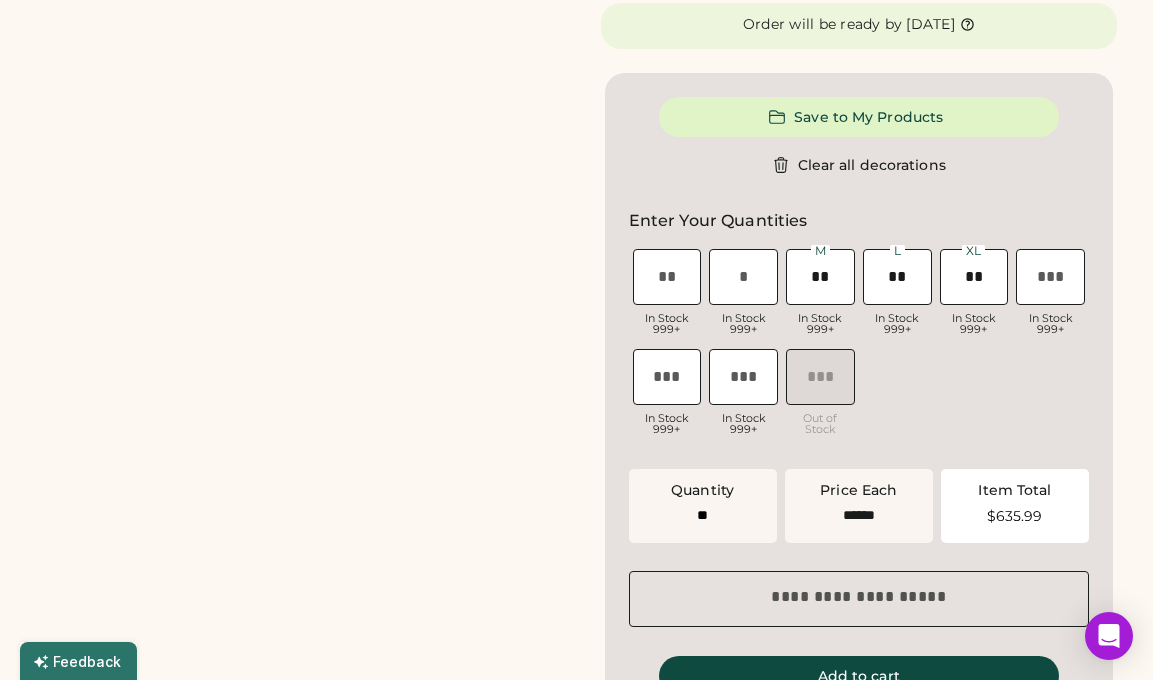 scroll, scrollTop: 0, scrollLeft: 0, axis: both 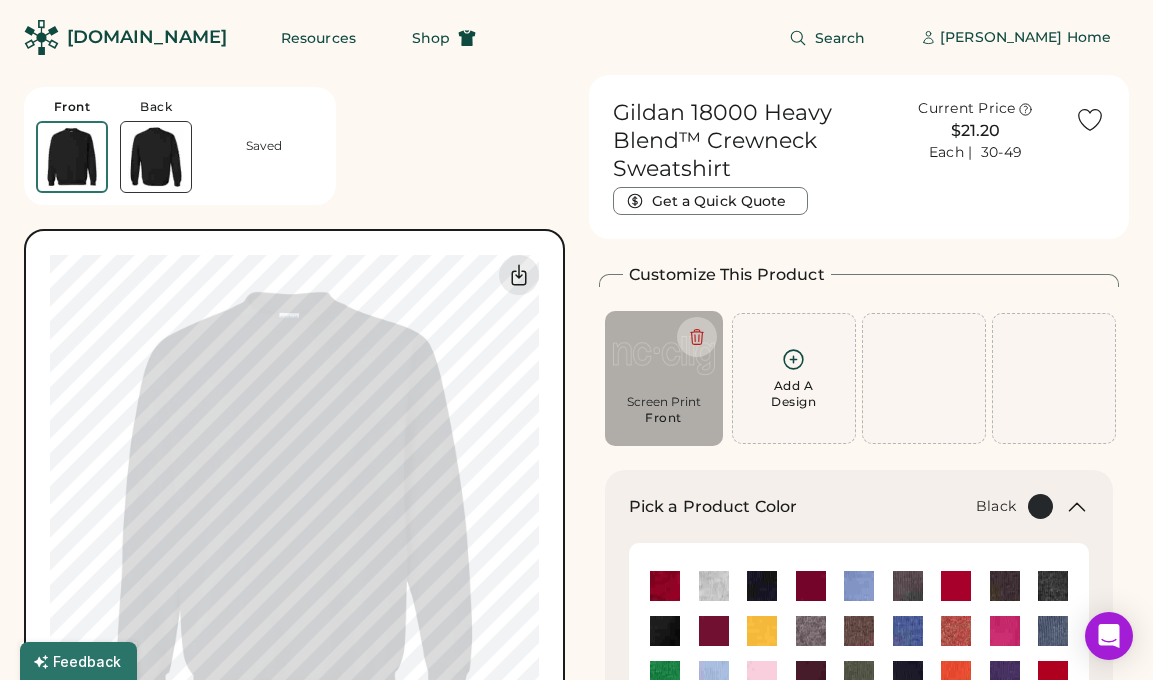 click on "Front Back Saved Switch to back    My uploaded designs Upload new design
SVG, Ai, PDF, EPS, PSD Non-preferred files:
PNG, JPG, TIFF Max File Size: 25MB    Guidelines are approximate; our team will confirm the correct placement. 0% 0%" at bounding box center [294, 422] 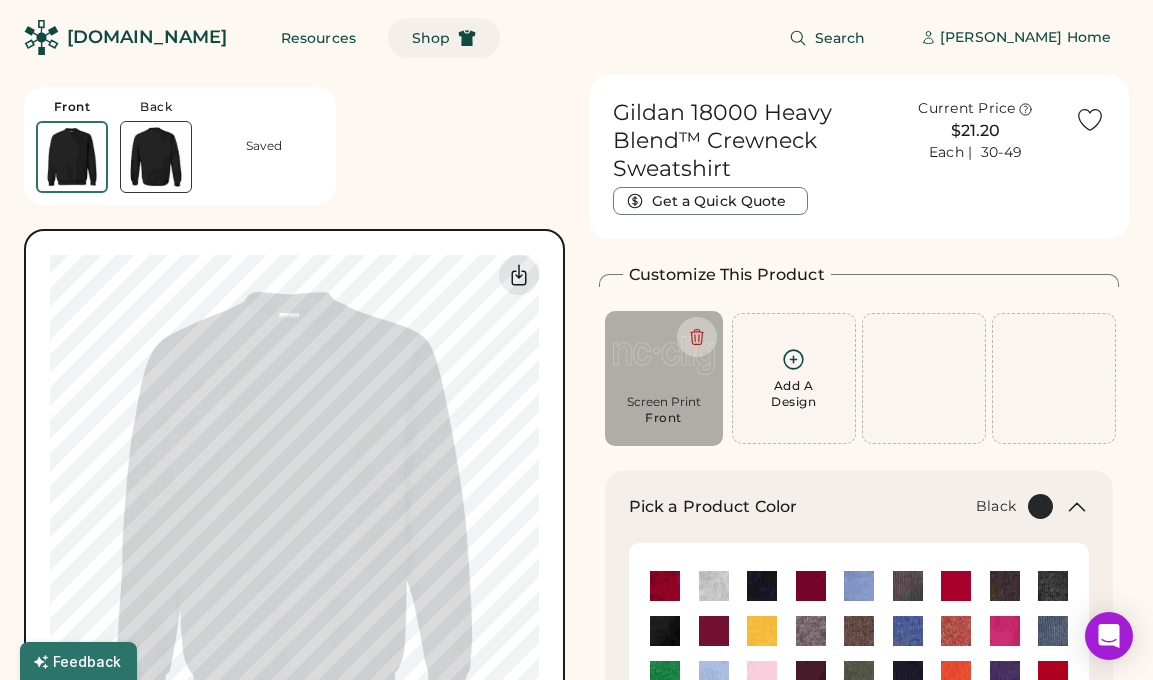 click on "Shop" at bounding box center (431, 38) 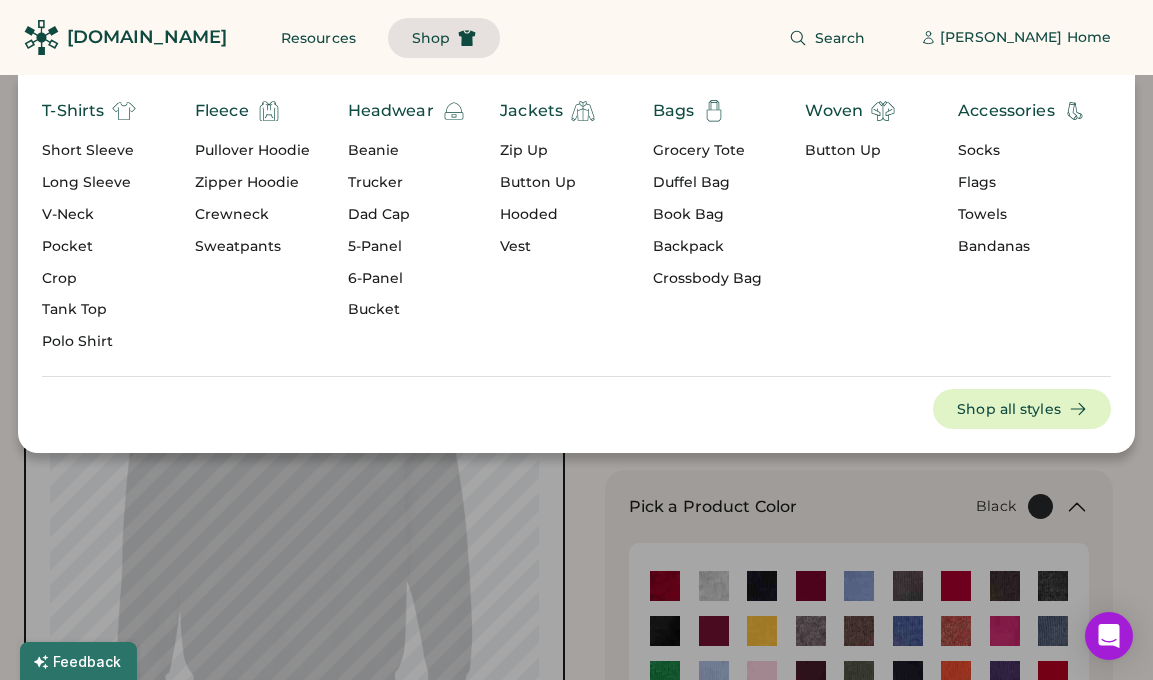 click on "Short Sleeve" at bounding box center [89, 151] 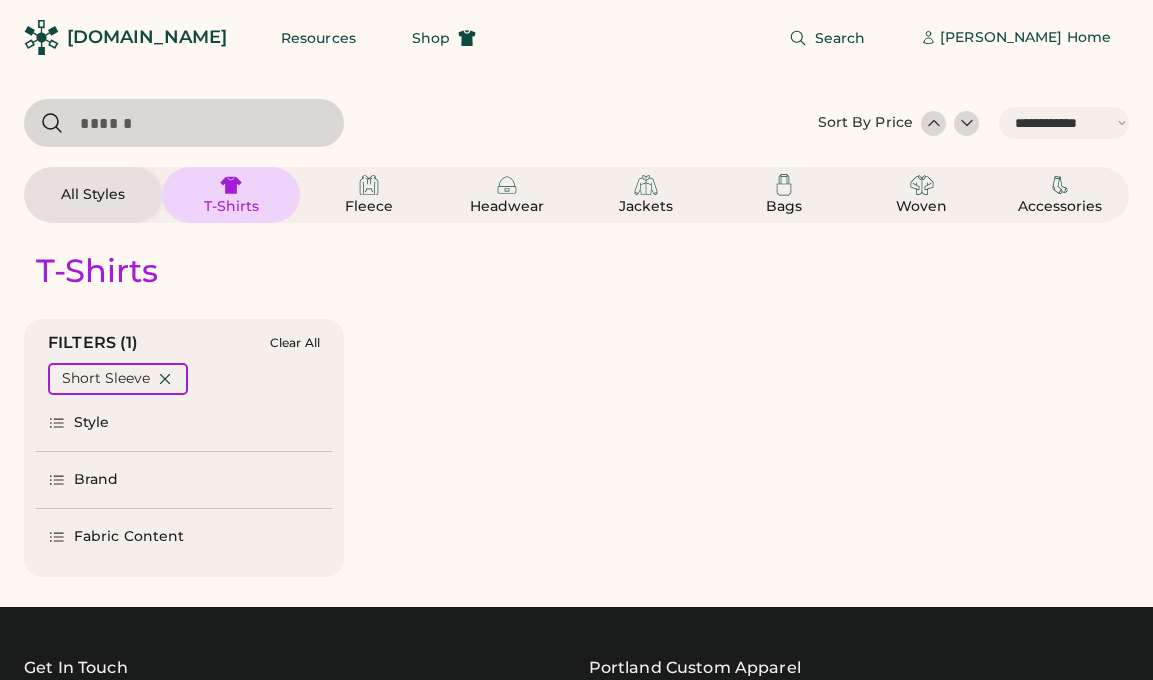 select on "*****" 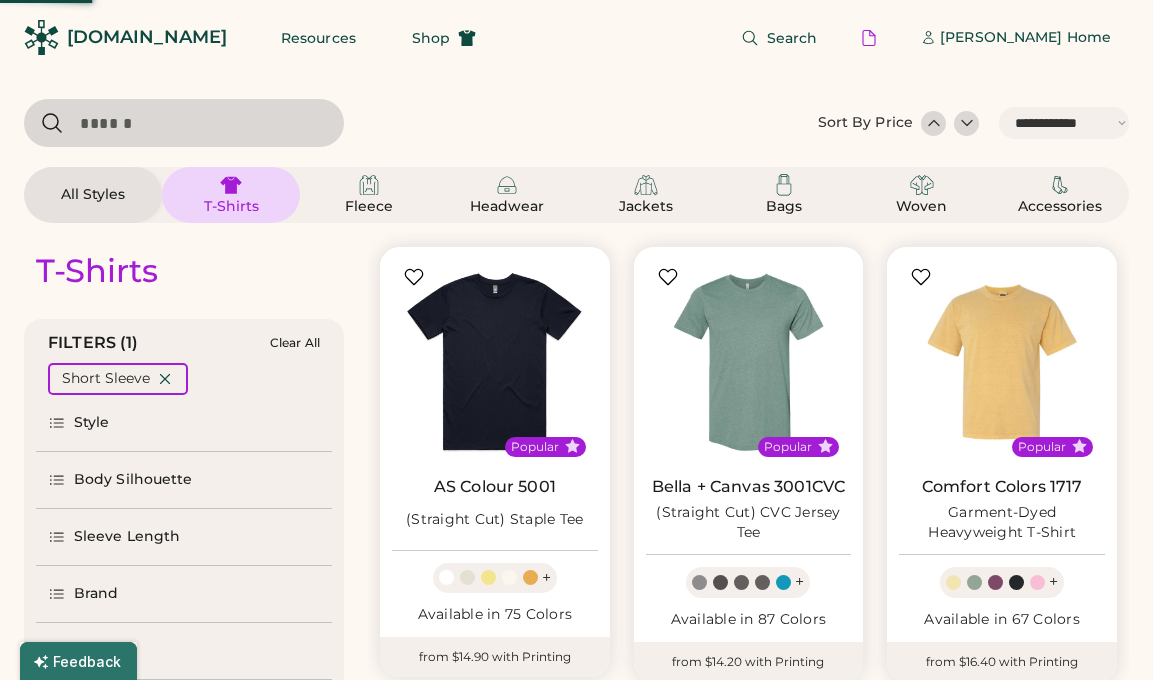 scroll, scrollTop: 0, scrollLeft: 0, axis: both 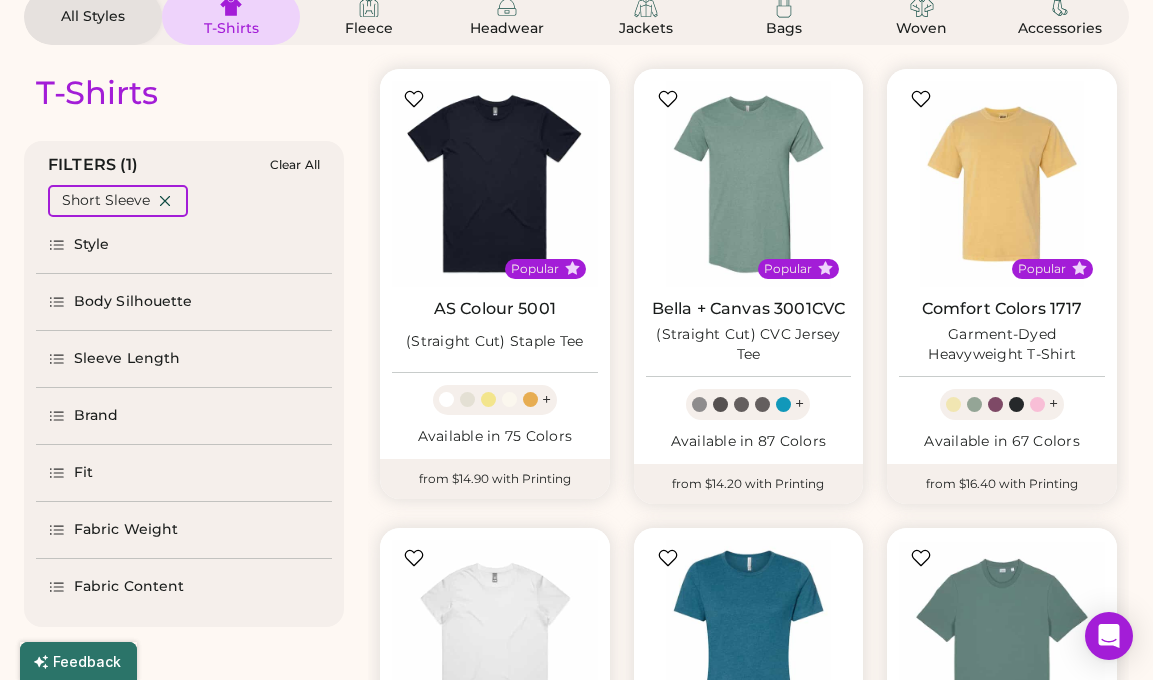 select on "*****" 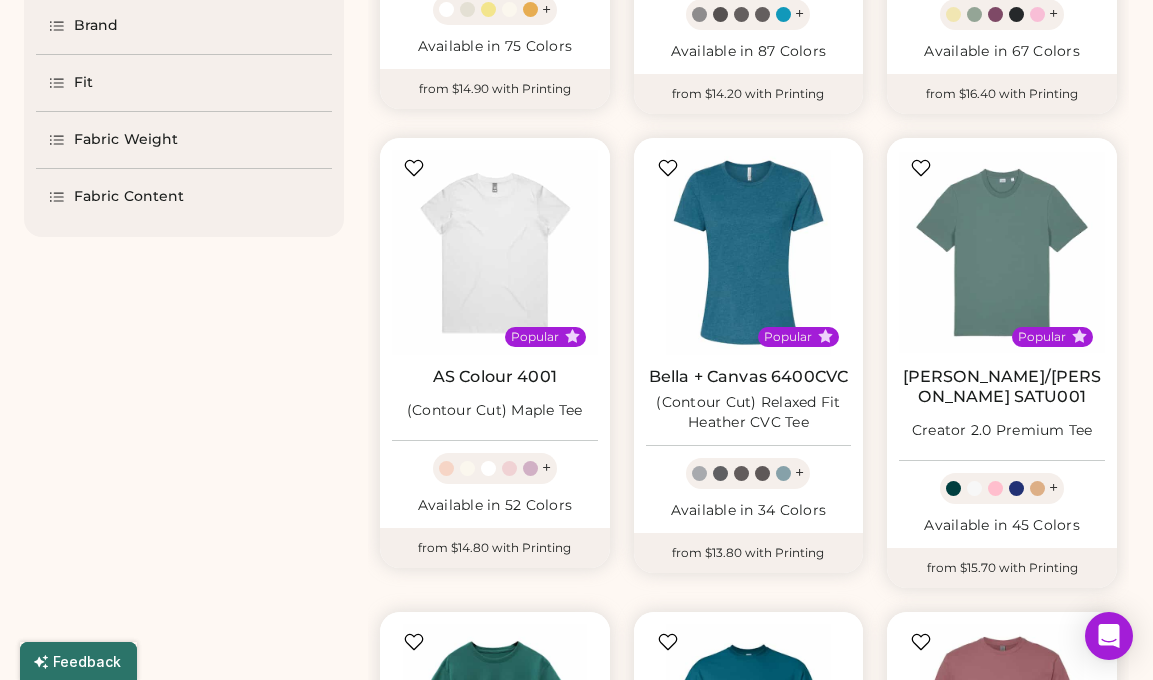 scroll, scrollTop: 0, scrollLeft: 0, axis: both 